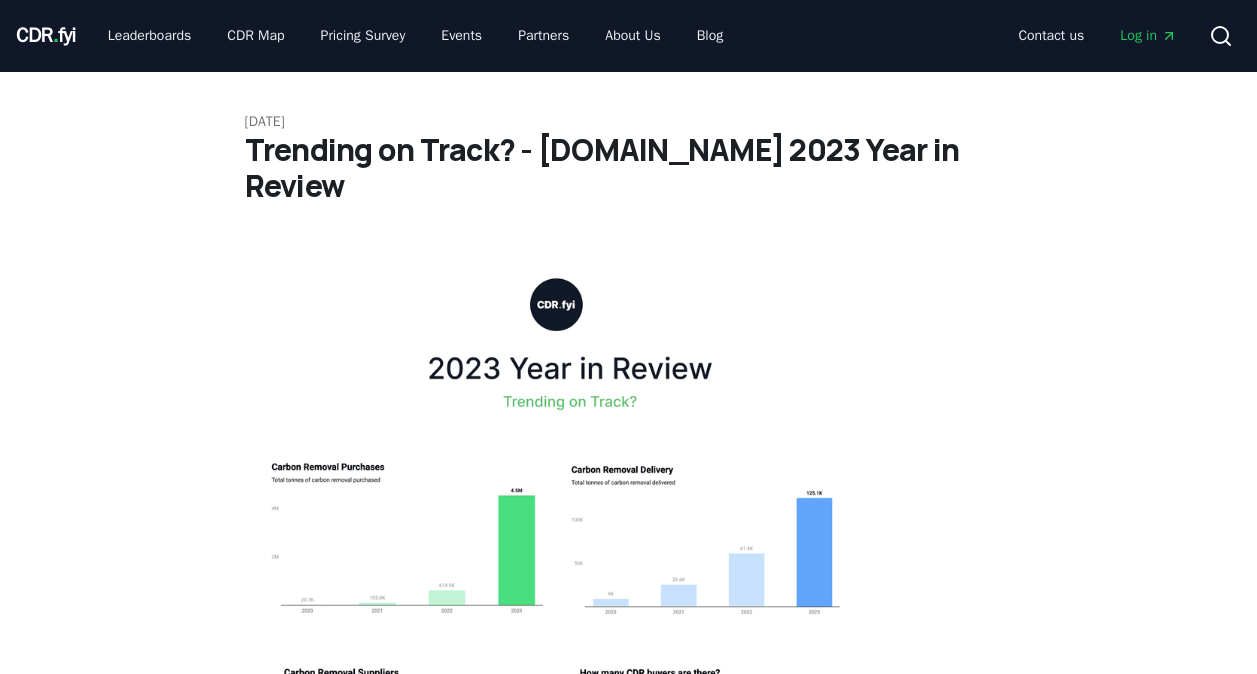 scroll, scrollTop: 0, scrollLeft: 0, axis: both 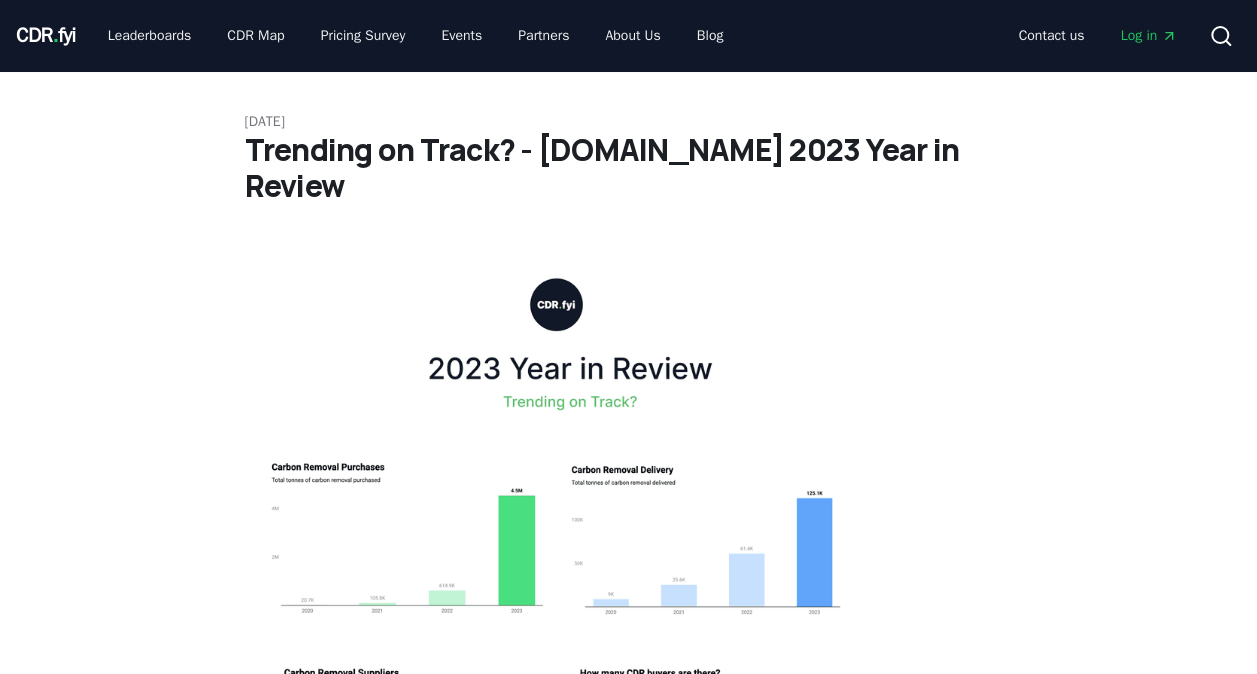 click on "[DATE] Trending on Track? - [DOMAIN_NAME] 2023 Year in Review Since [DATE], durable carbon dioxide removal (CDR) has rocketed from only a handful of suppliers and 0.009 Mt tonnes delivered in [DATE], to hundreds of companies testing out dozens of removal methods in the real world, delivering over 0.1Mt and selling 4.5Mt in [DATE]. It is, to say the least, a  growth story .  These carbon removal suppliers are fueled by hundreds of buyers and tens of investors. CDR purchase volume has increased more than 5x every year since [DATE]. If the current growth trend holds, we  will  reach the necessary mid-century volumes. Ignition sequence finalized, engines started. But it’s too early to celebrate. Without a near-term influx of new large buyers, the CDR sector will not leave the launch pad, and without large government interventions CDR will fail to reach escape velocity. In this  2023 Year in Review , we'll dive deep into [DOMAIN_NAME] data to examine what  trending on track Note:  [DOMAIN_NAME] Highlights & Insights Purchases" at bounding box center [629, 10360] 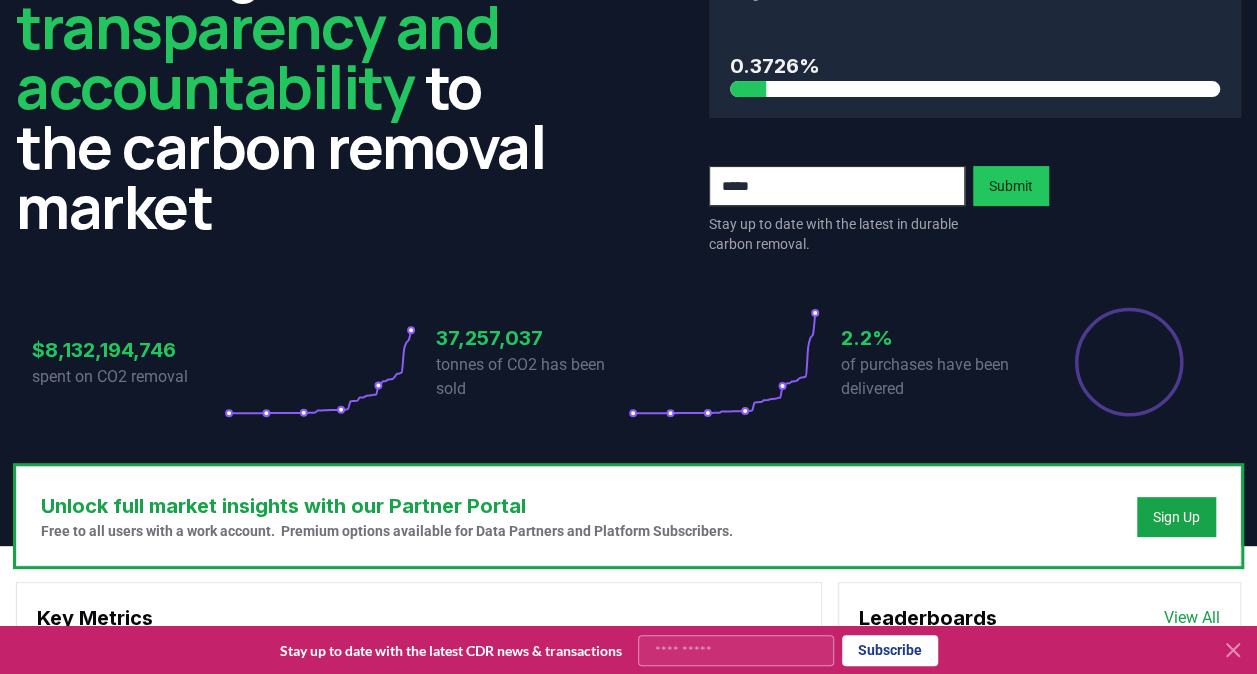scroll, scrollTop: 0, scrollLeft: 0, axis: both 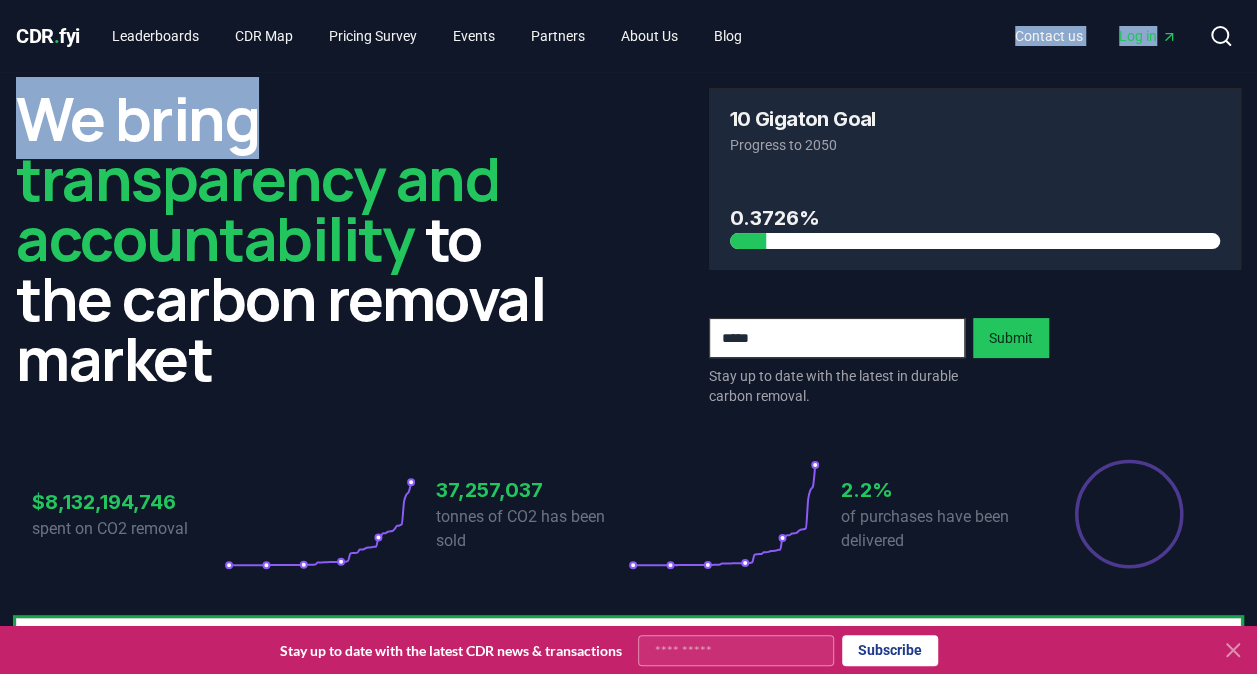drag, startPoint x: 456, startPoint y: 114, endPoint x: 948, endPoint y: -74, distance: 526.6954 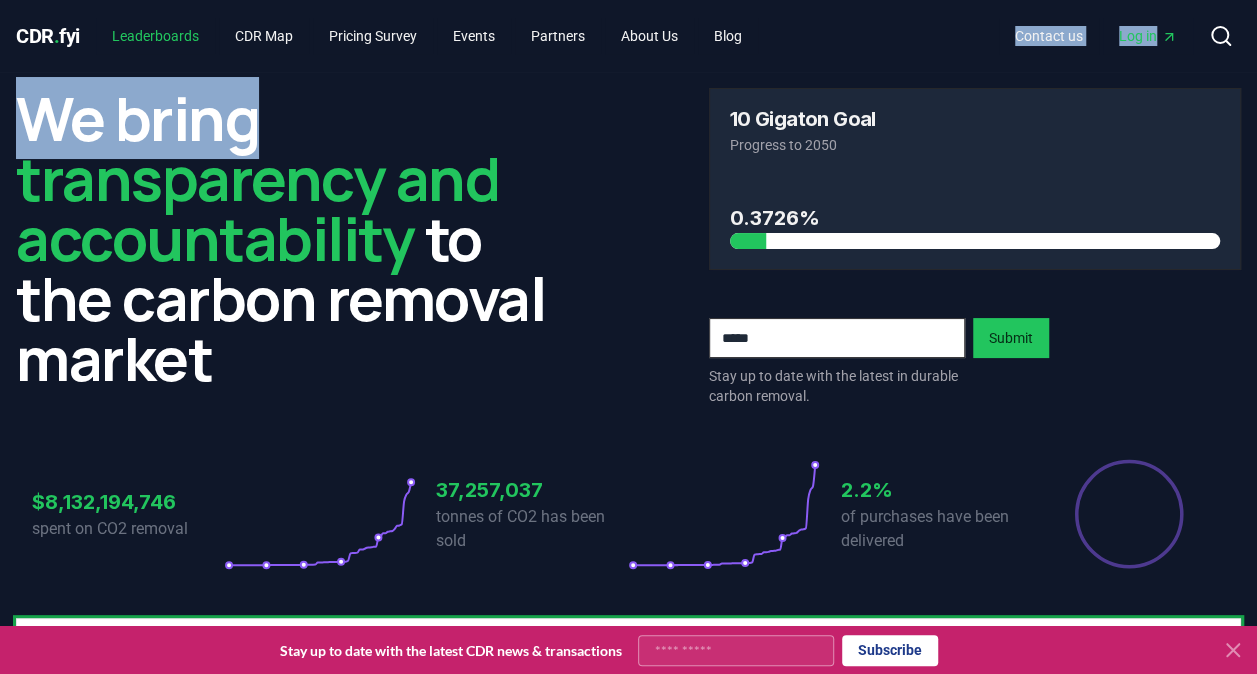 click on "Leaderboards" at bounding box center [155, 36] 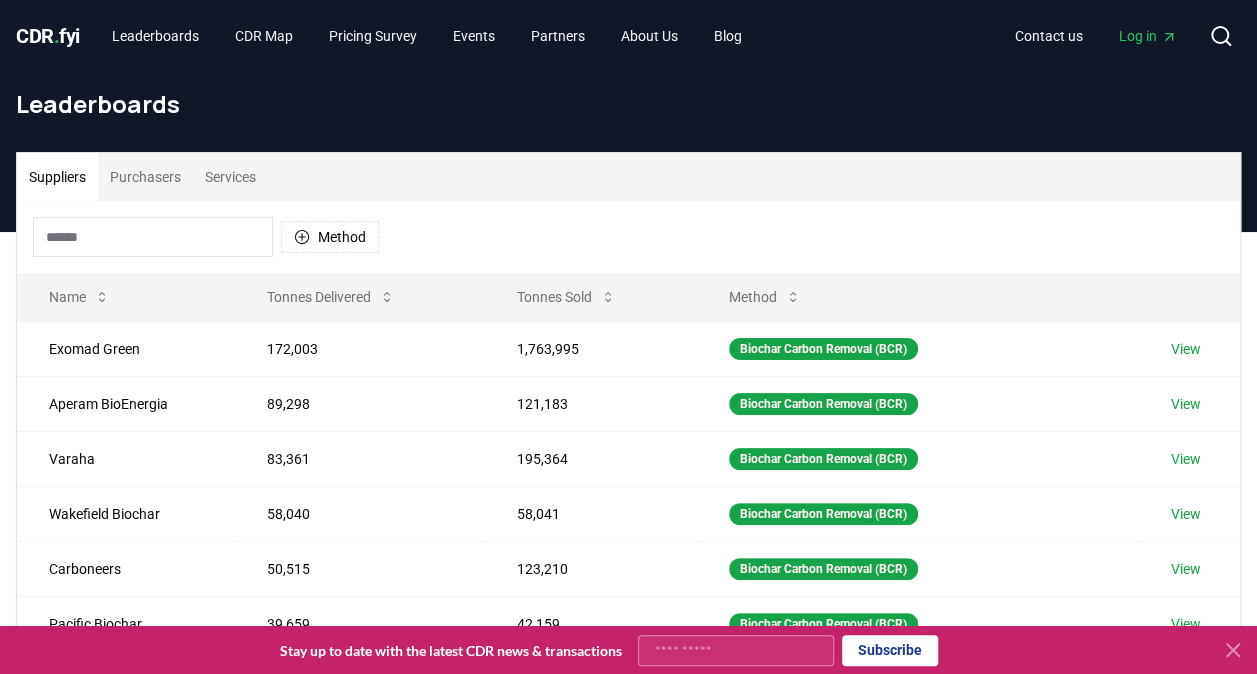click at bounding box center (153, 237) 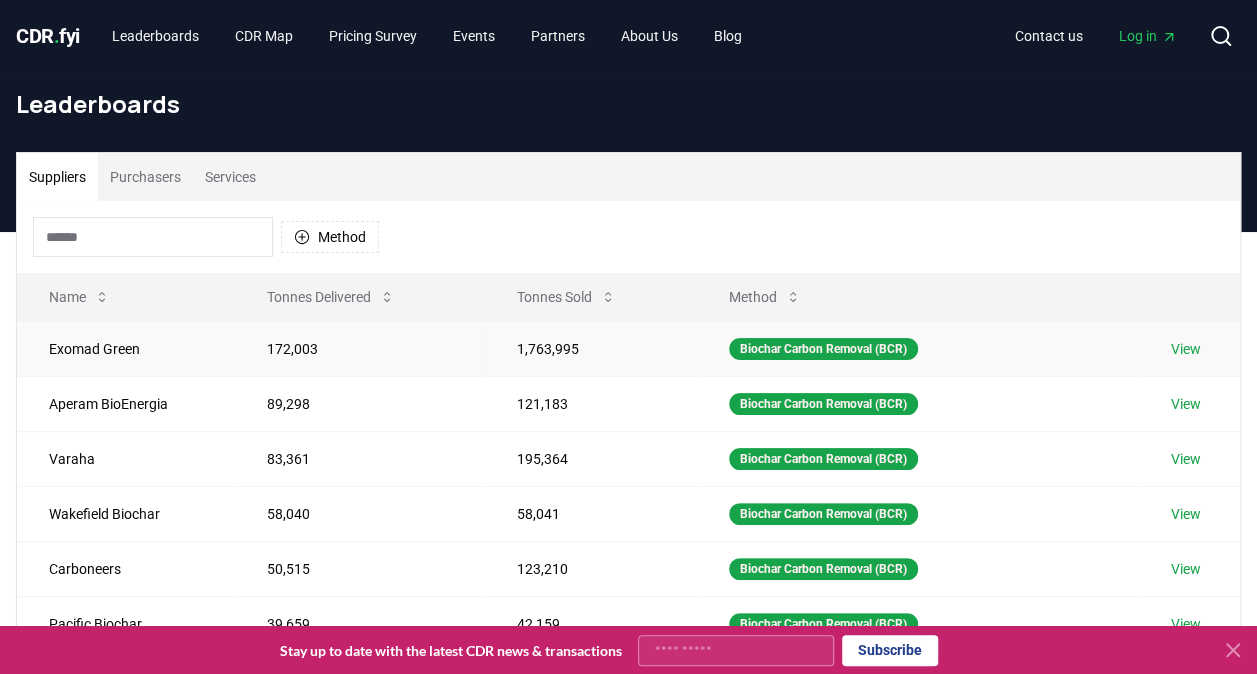scroll, scrollTop: 13, scrollLeft: 0, axis: vertical 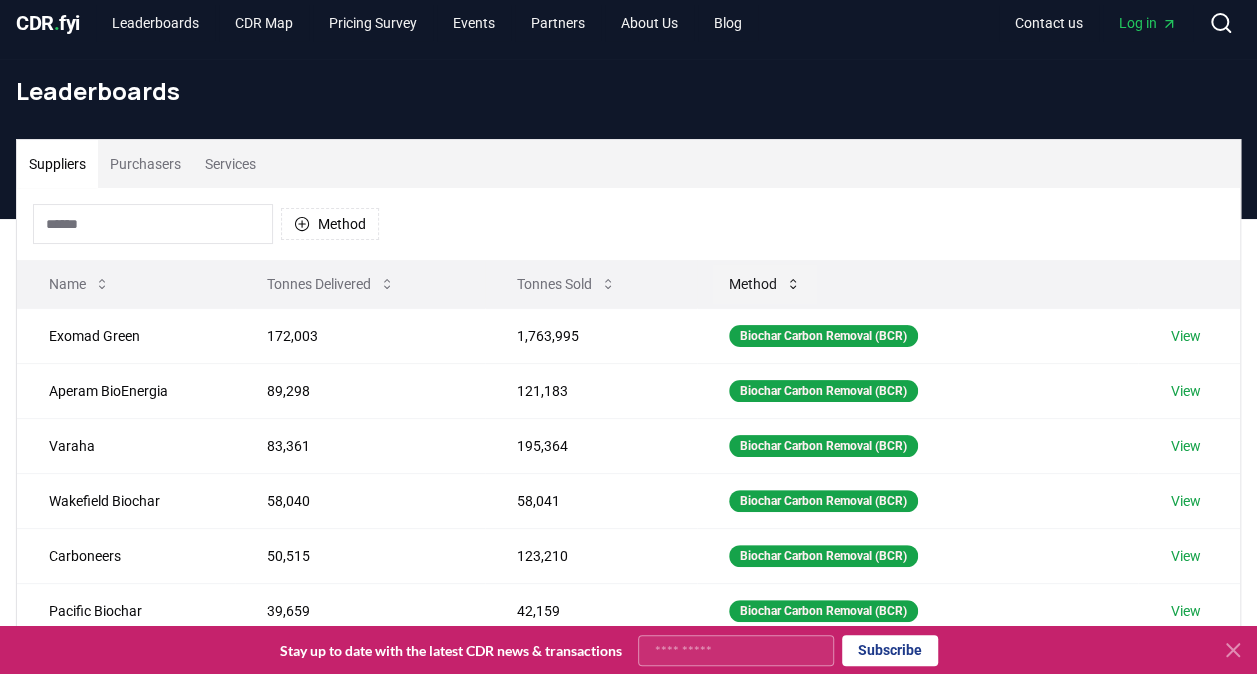 click on "Method" at bounding box center [765, 284] 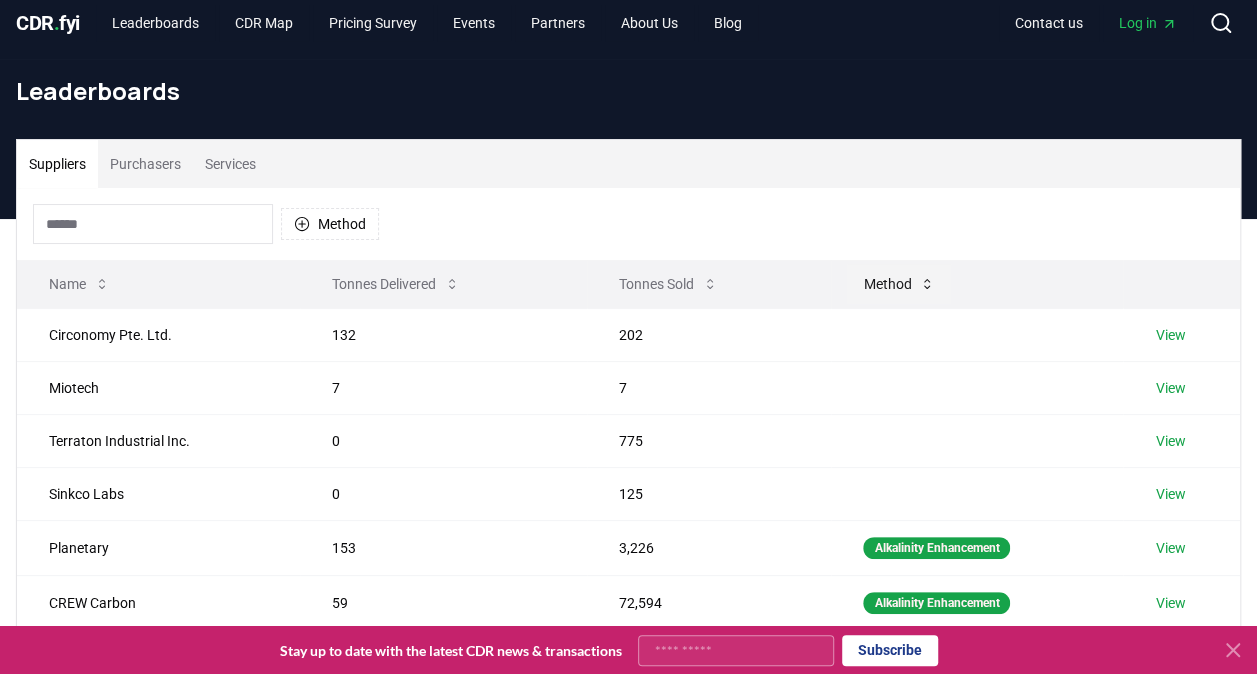 click on "Method" at bounding box center (899, 284) 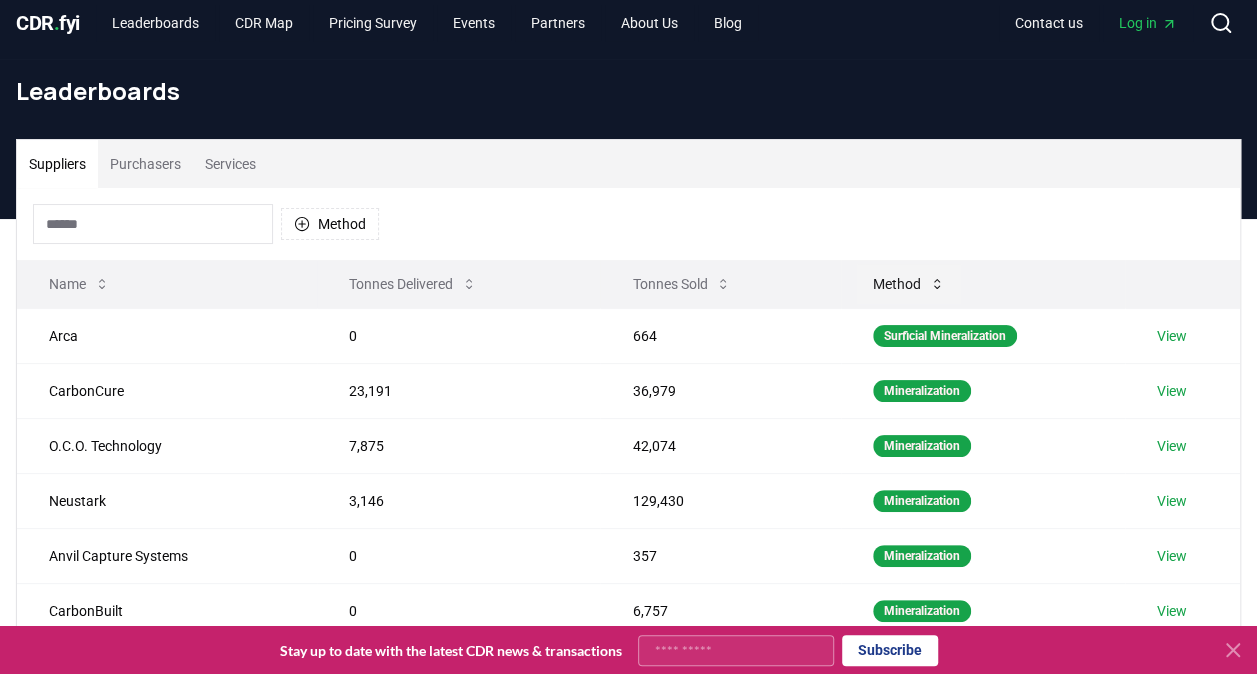 click on "Method" at bounding box center [909, 284] 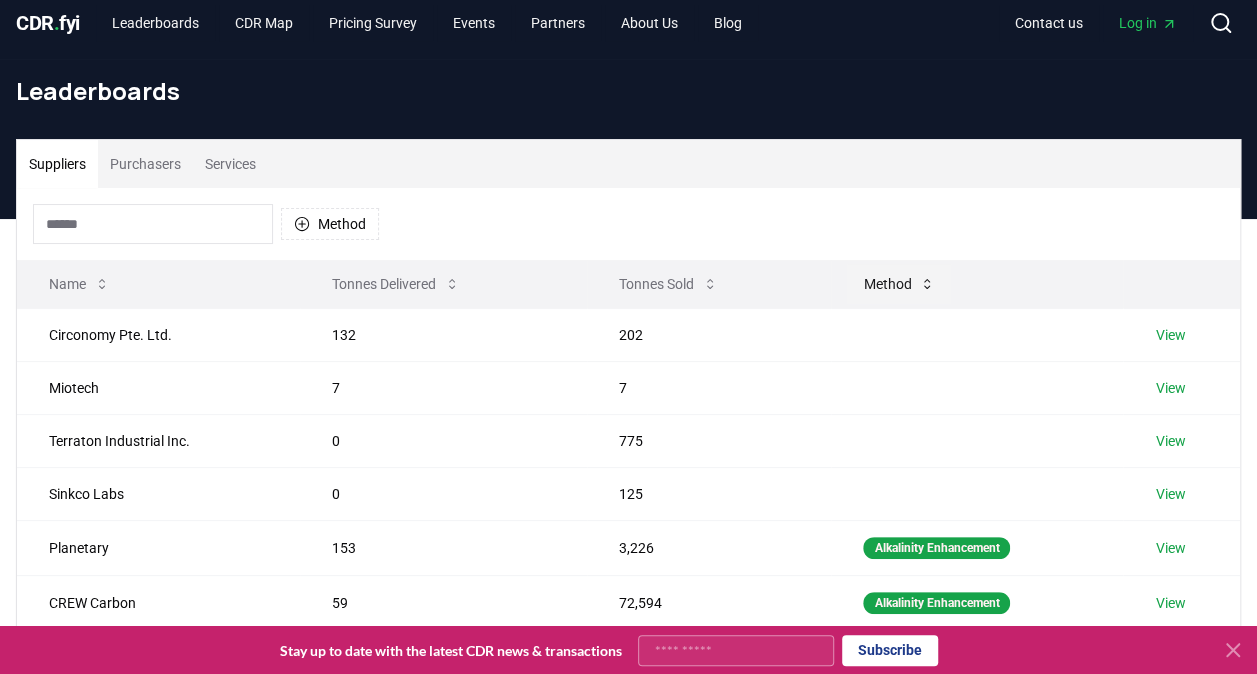 click on "Method" at bounding box center (899, 284) 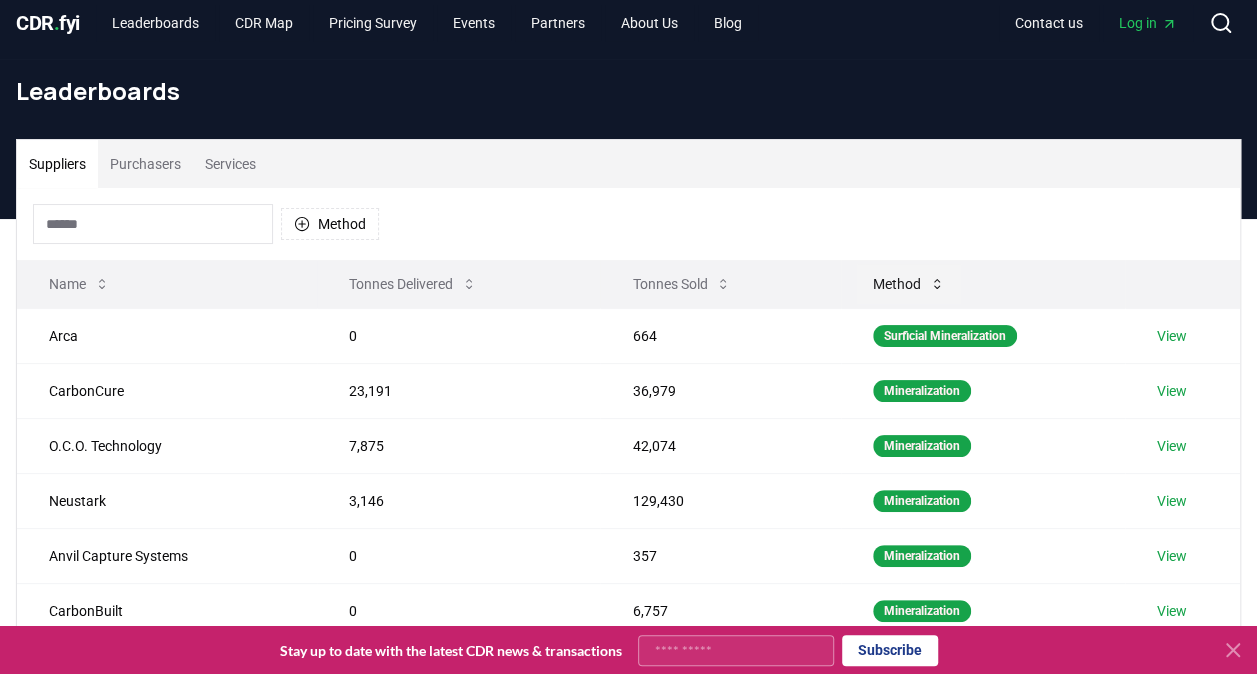click on "Method" at bounding box center [909, 284] 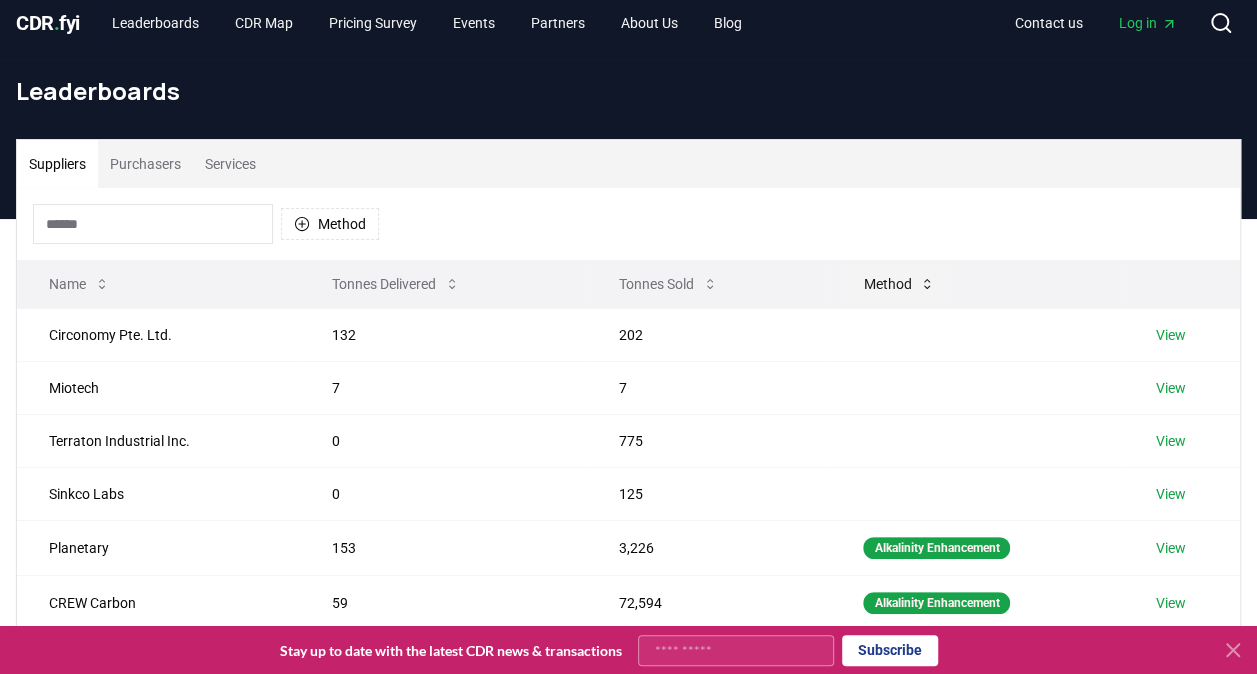 click on "Method" at bounding box center [899, 284] 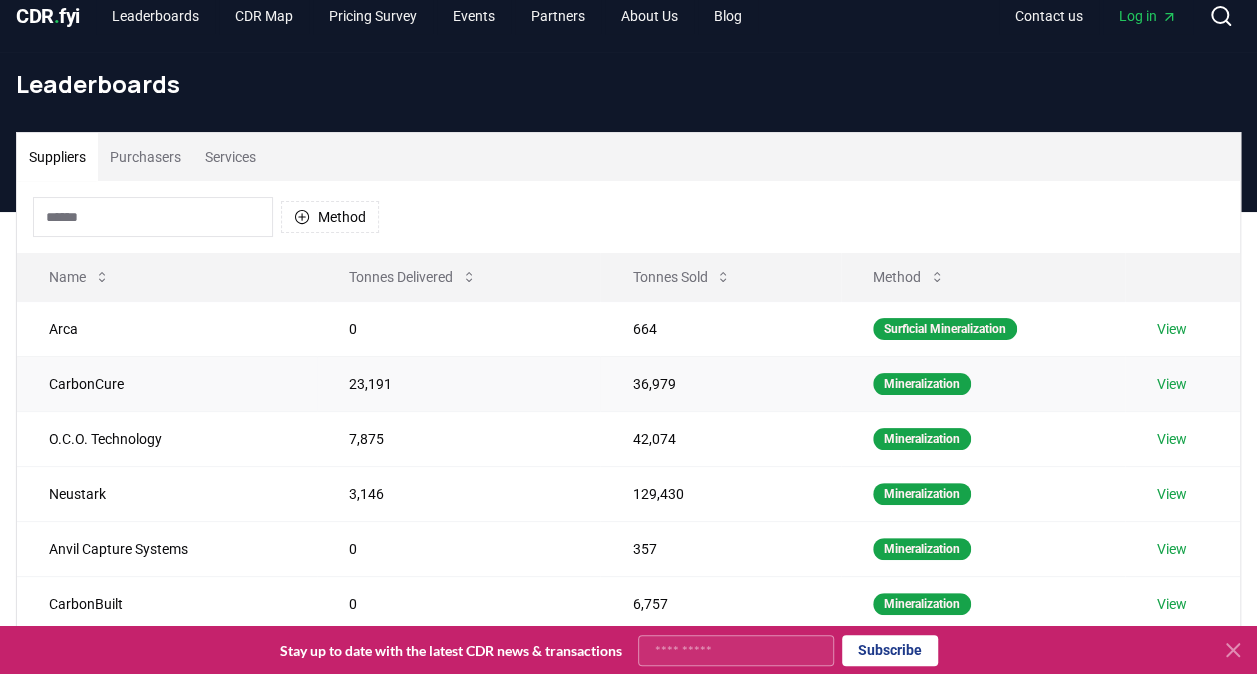 scroll, scrollTop: 0, scrollLeft: 0, axis: both 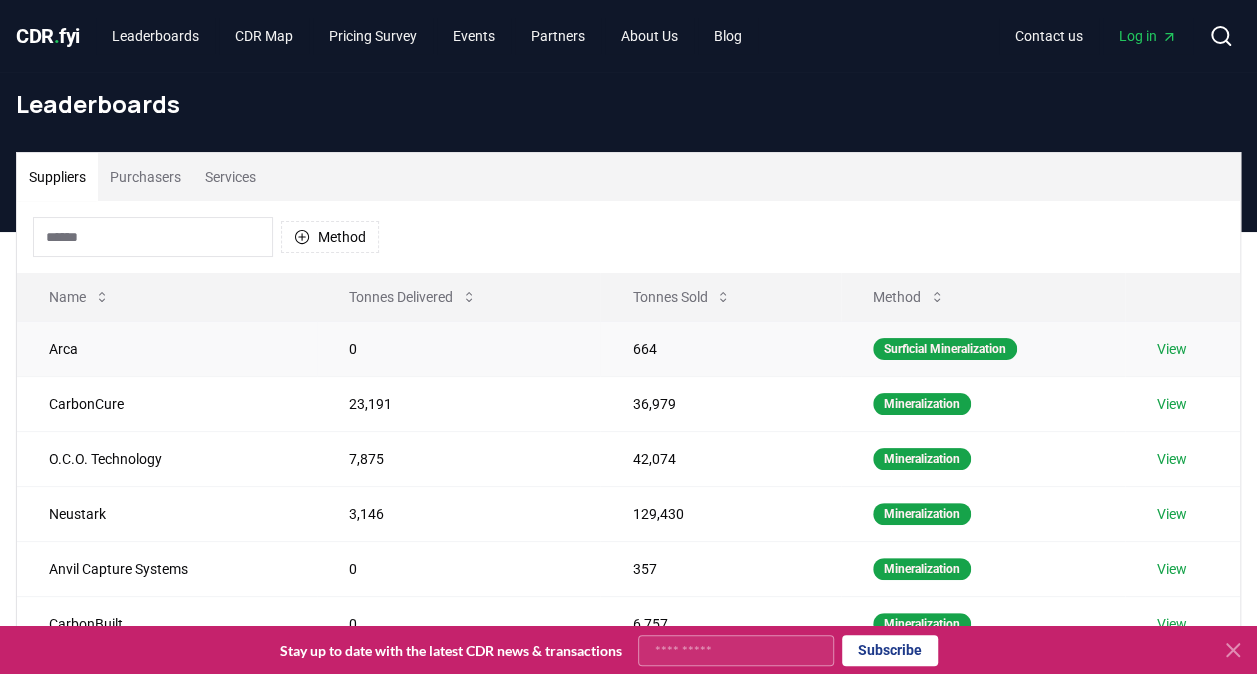 click on "Arca" at bounding box center (167, 348) 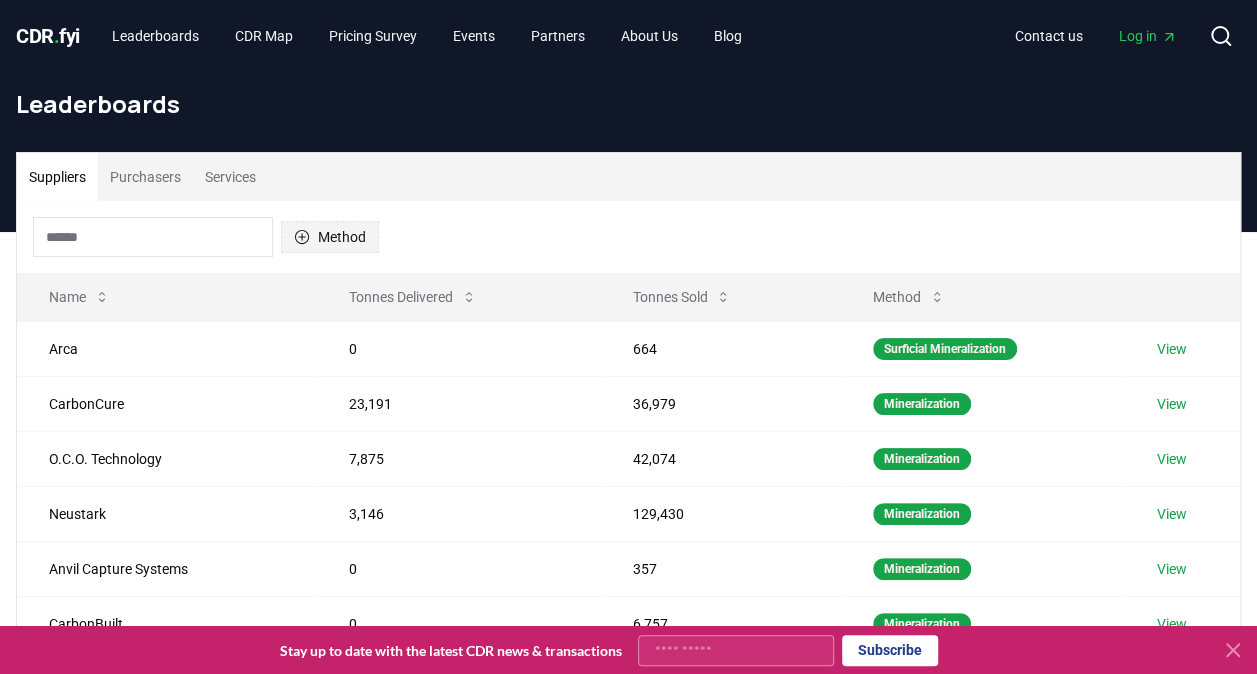 click on "Method" at bounding box center (330, 237) 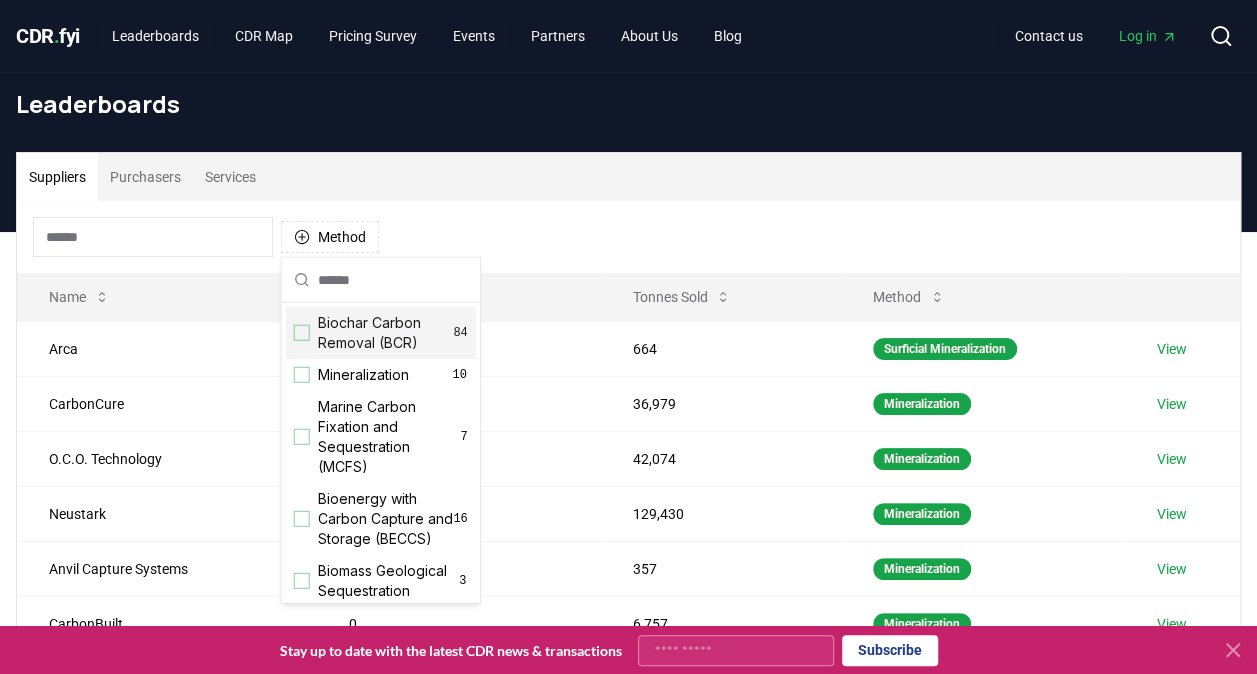 click at bounding box center [302, 333] 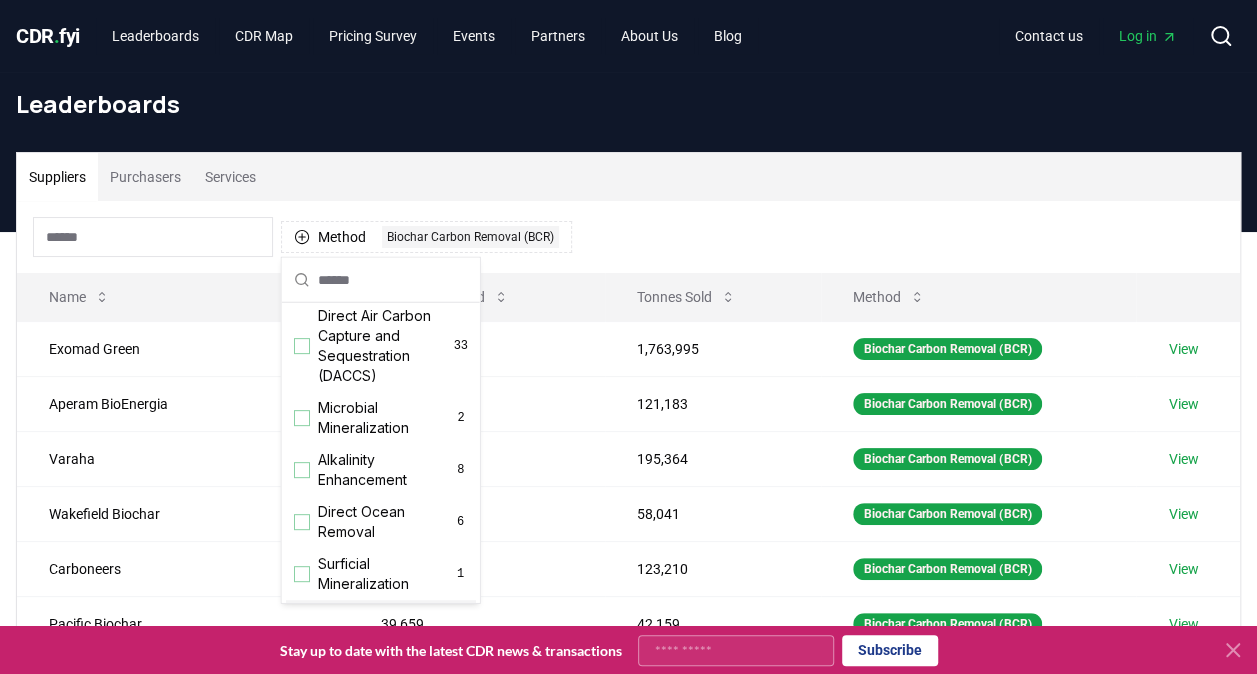 scroll, scrollTop: 400, scrollLeft: 0, axis: vertical 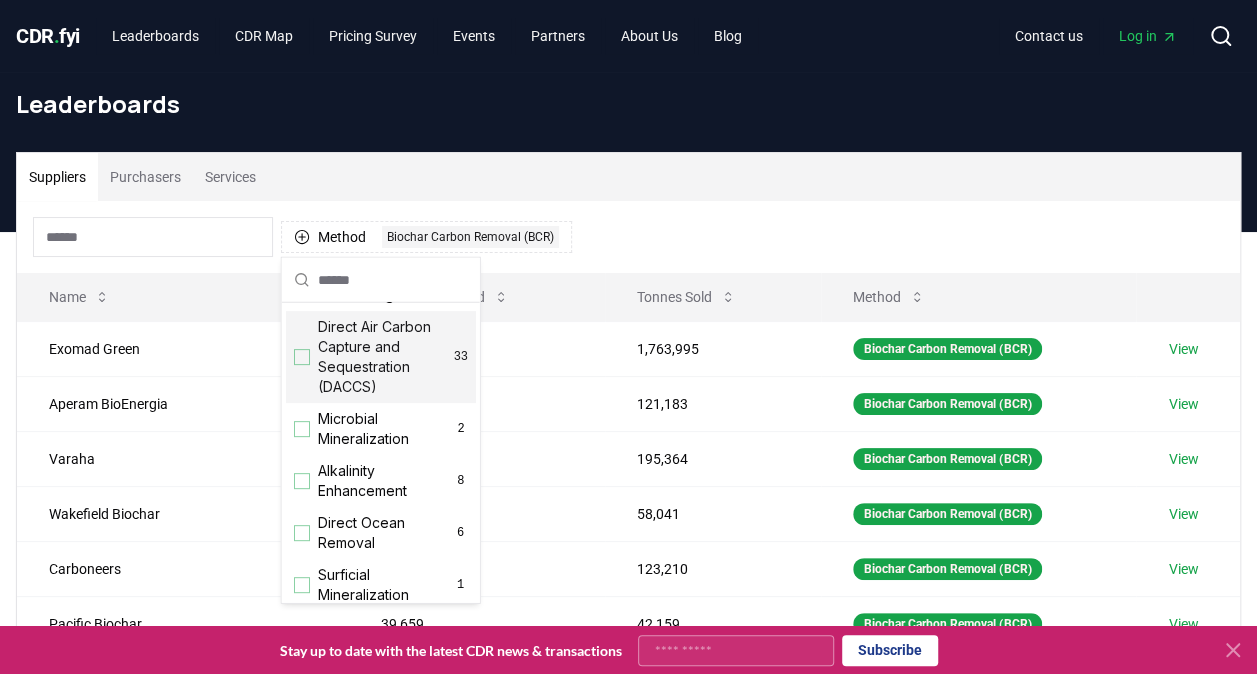click on "Direct Air Carbon Capture and Sequestration (DACCS) 33" at bounding box center [381, 357] 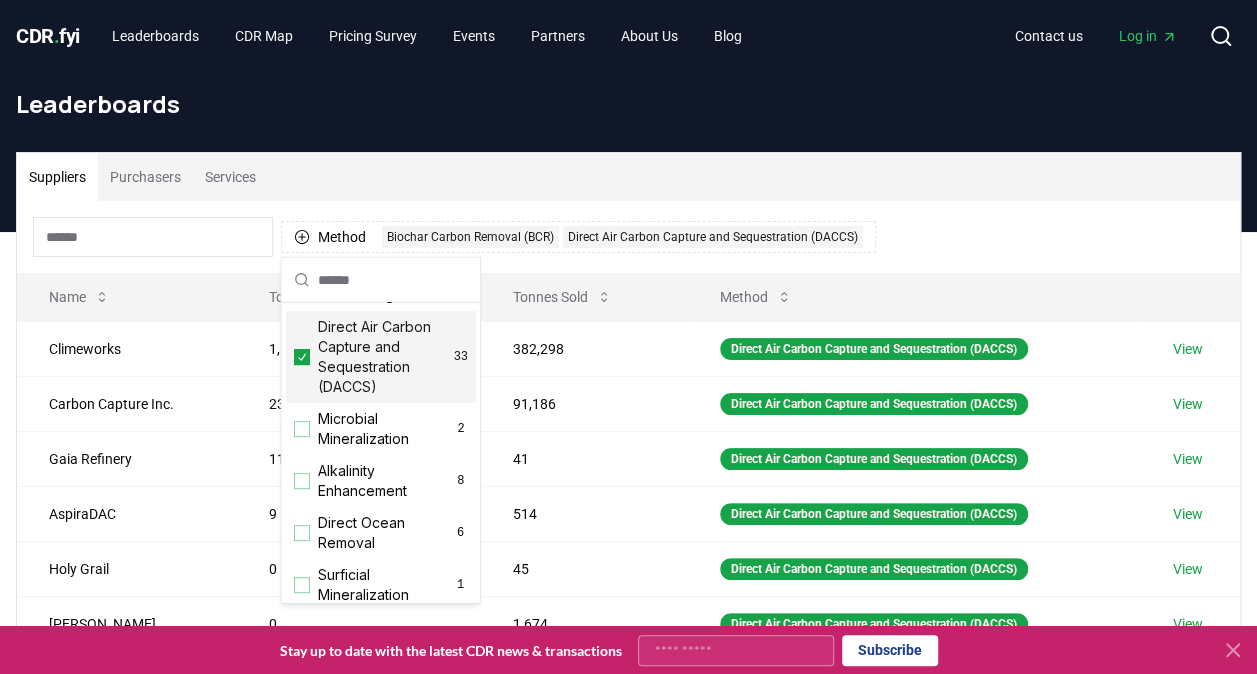 click on "Suppliers Purchasers Services" at bounding box center (628, 177) 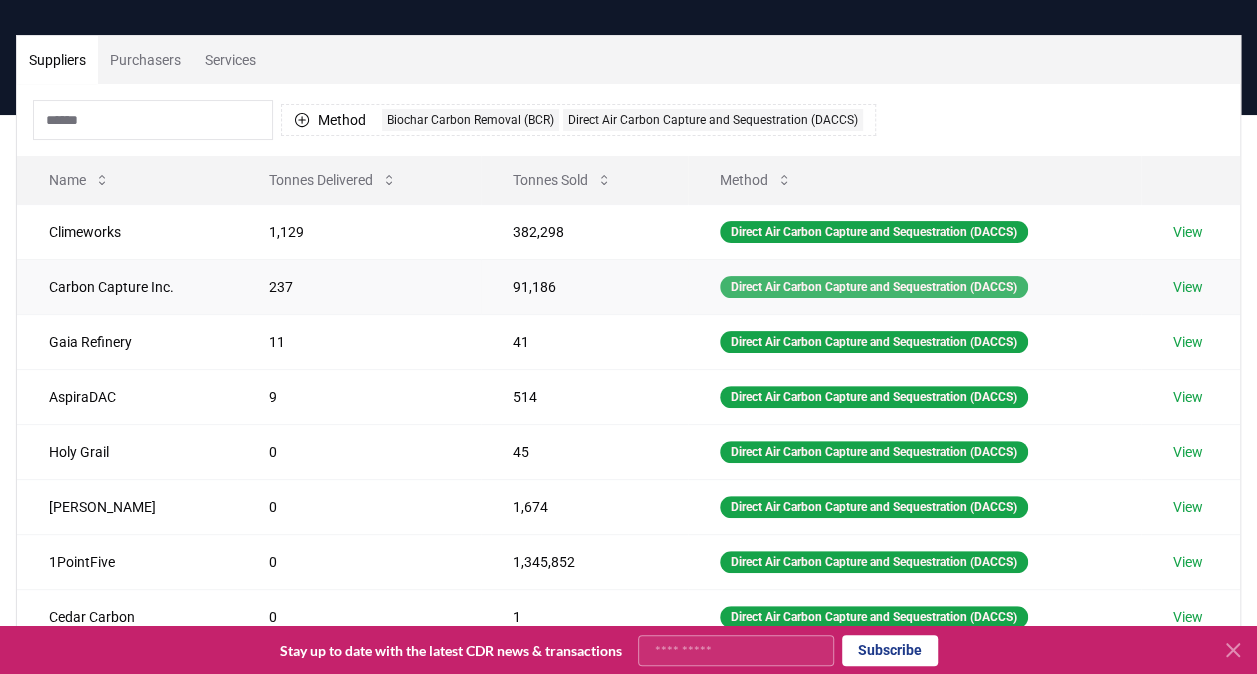 scroll, scrollTop: 116, scrollLeft: 0, axis: vertical 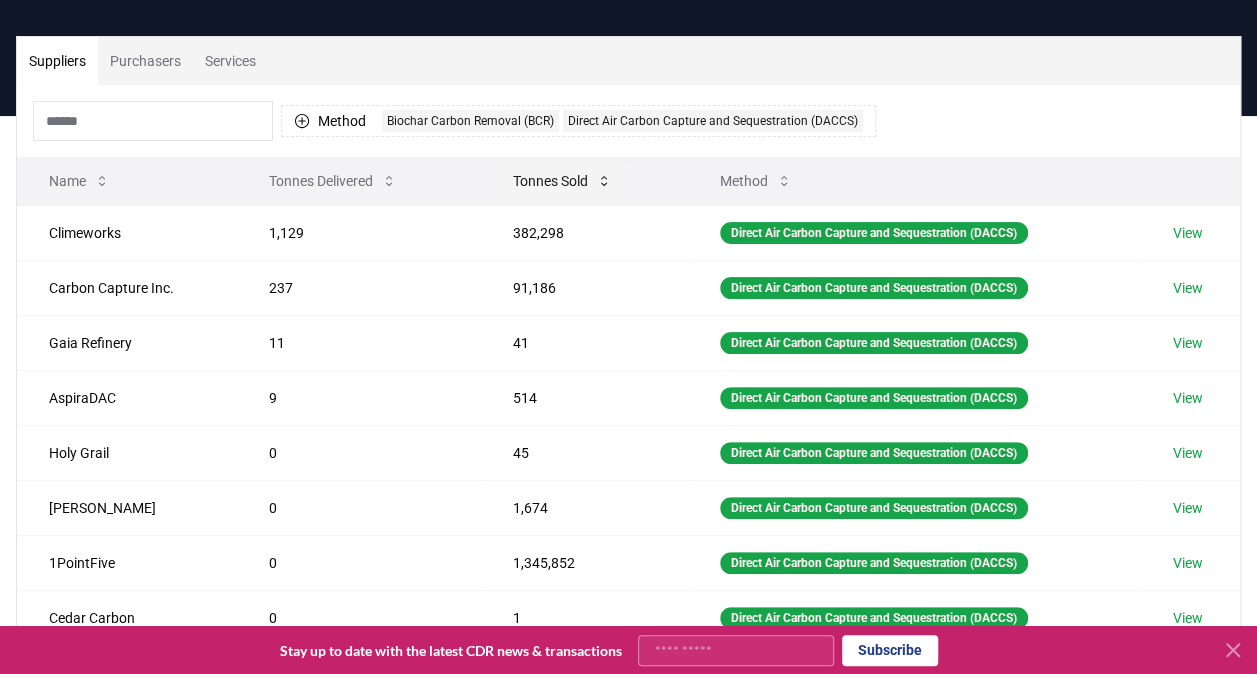 click on "Tonnes Sold" at bounding box center [562, 181] 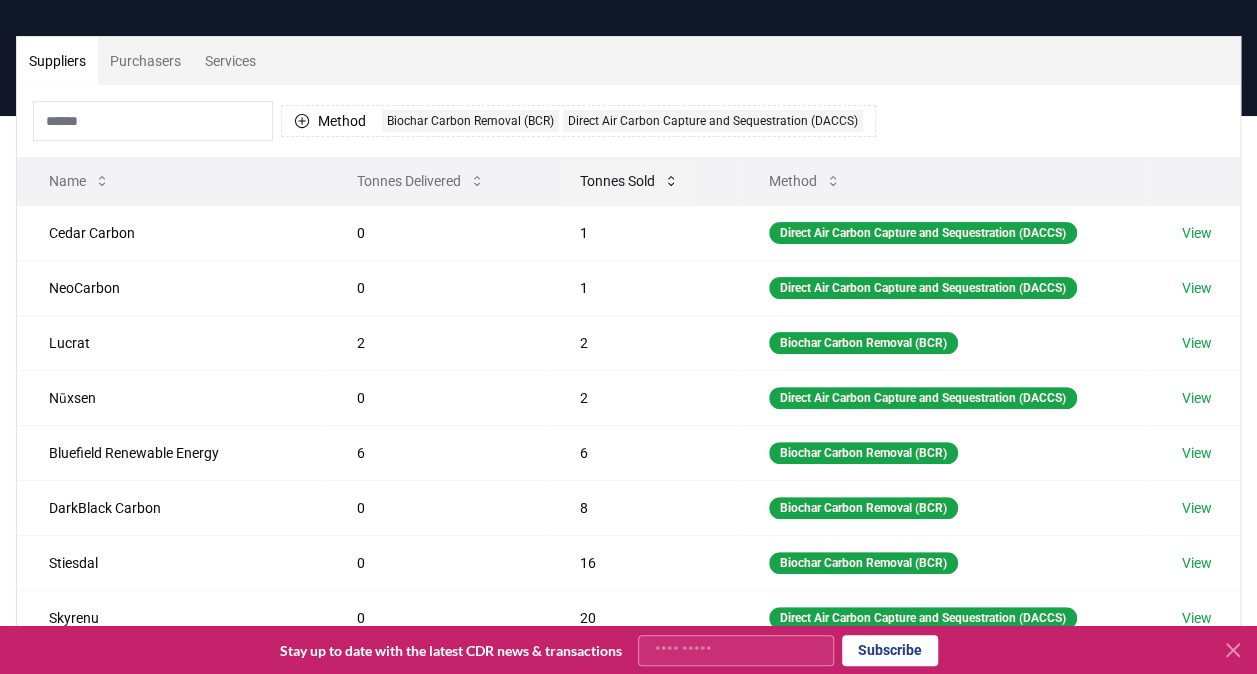 click on "Tonnes Sold" at bounding box center (629, 181) 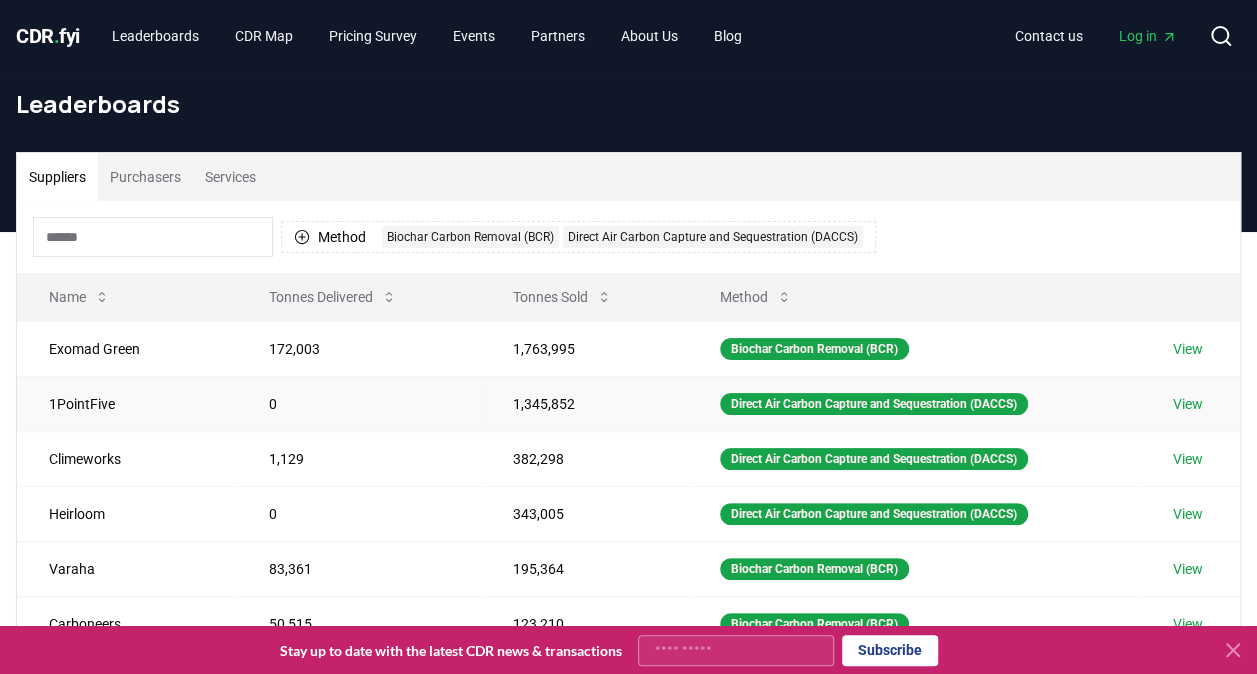 scroll, scrollTop: 94, scrollLeft: 0, axis: vertical 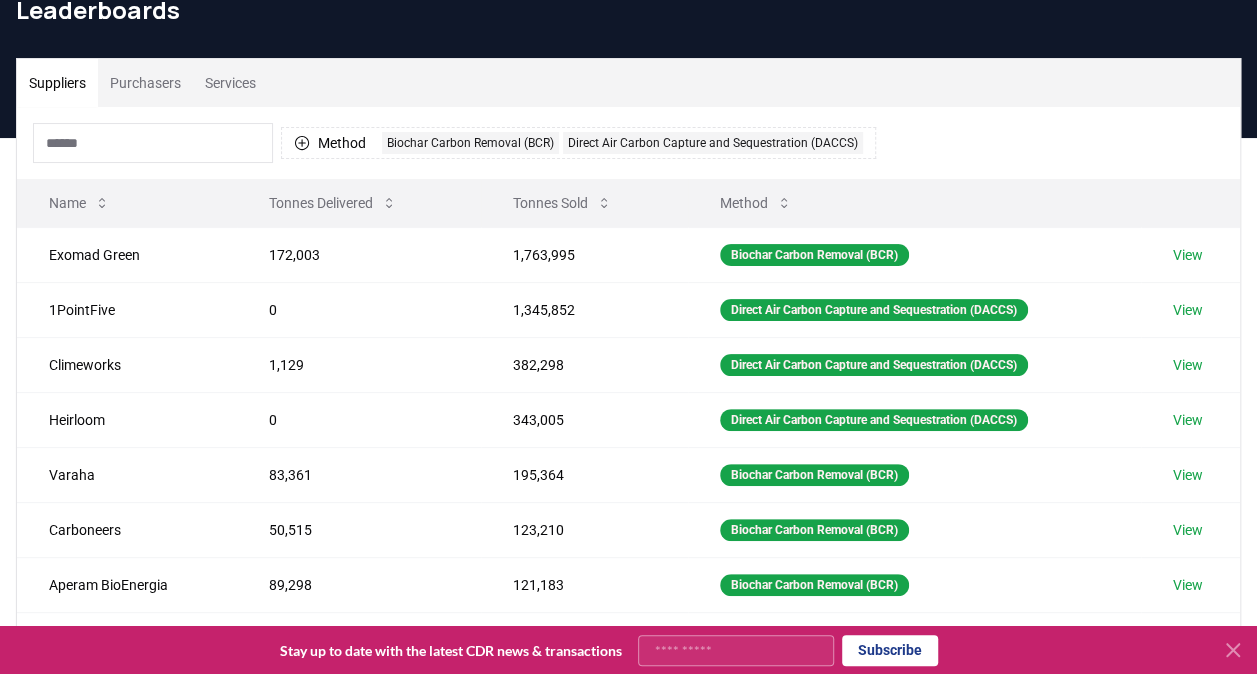 drag, startPoint x: 132, startPoint y: 217, endPoint x: 168, endPoint y: 200, distance: 39.812057 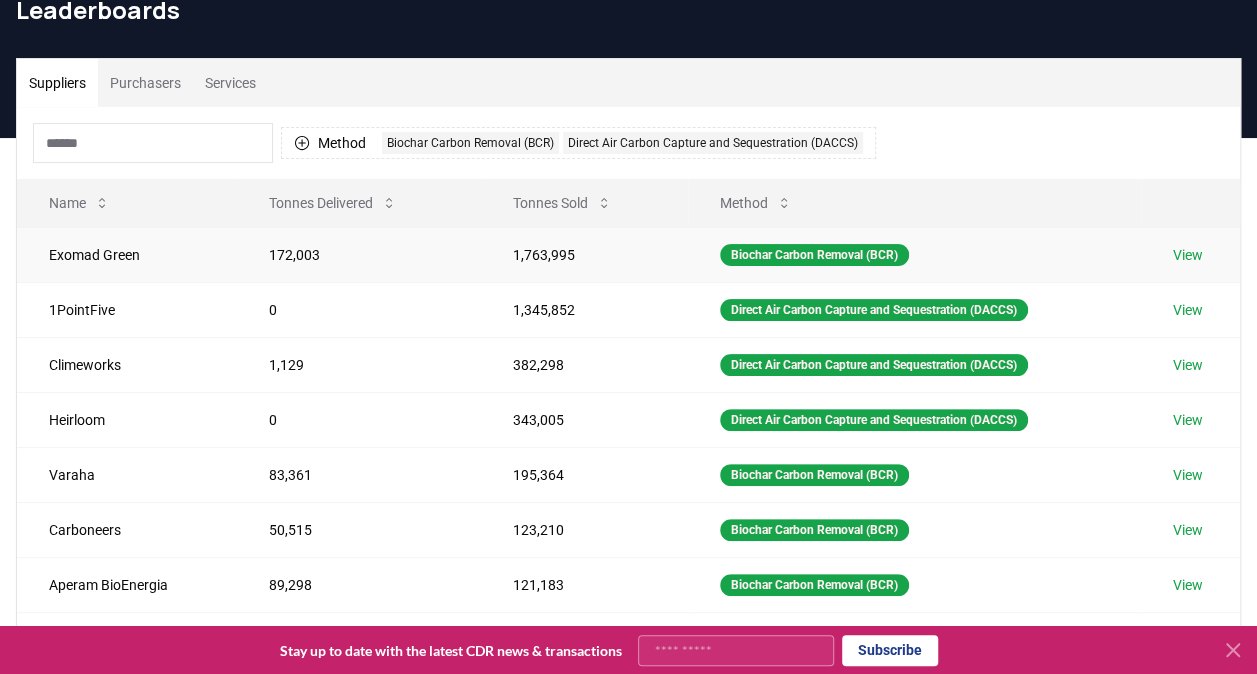 drag, startPoint x: 288, startPoint y: 208, endPoint x: 310, endPoint y: 258, distance: 54.626 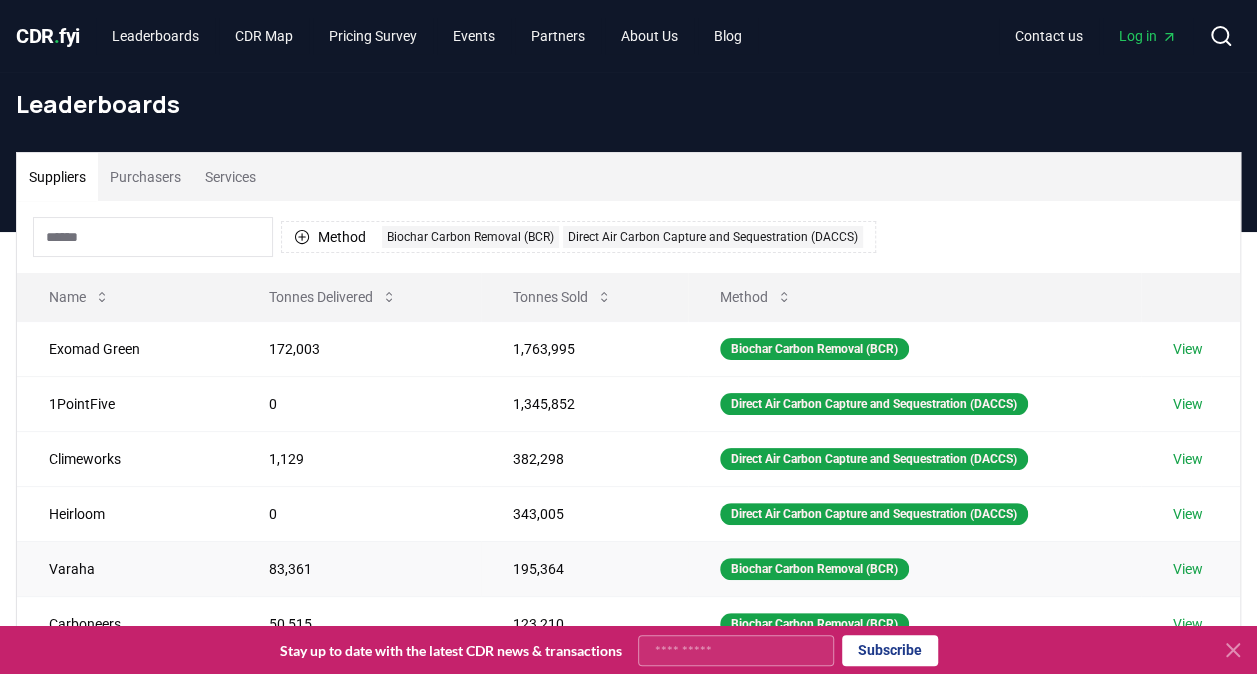click on "195,364" at bounding box center (584, 568) 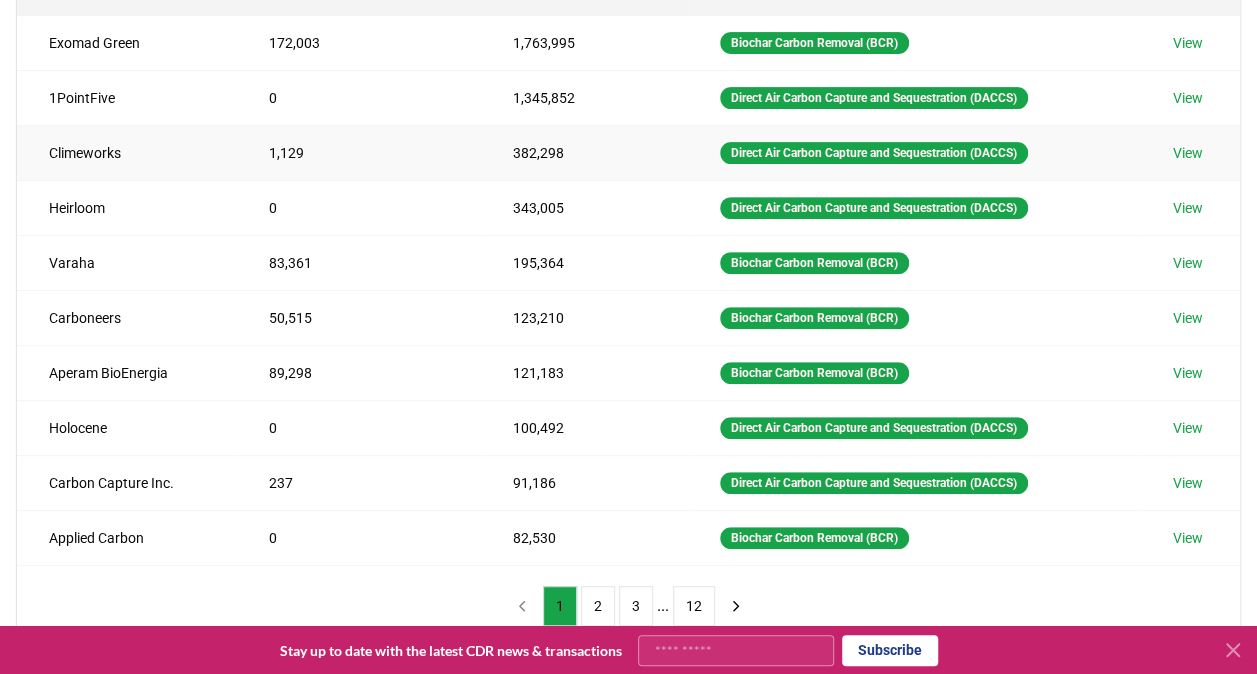 scroll, scrollTop: 0, scrollLeft: 0, axis: both 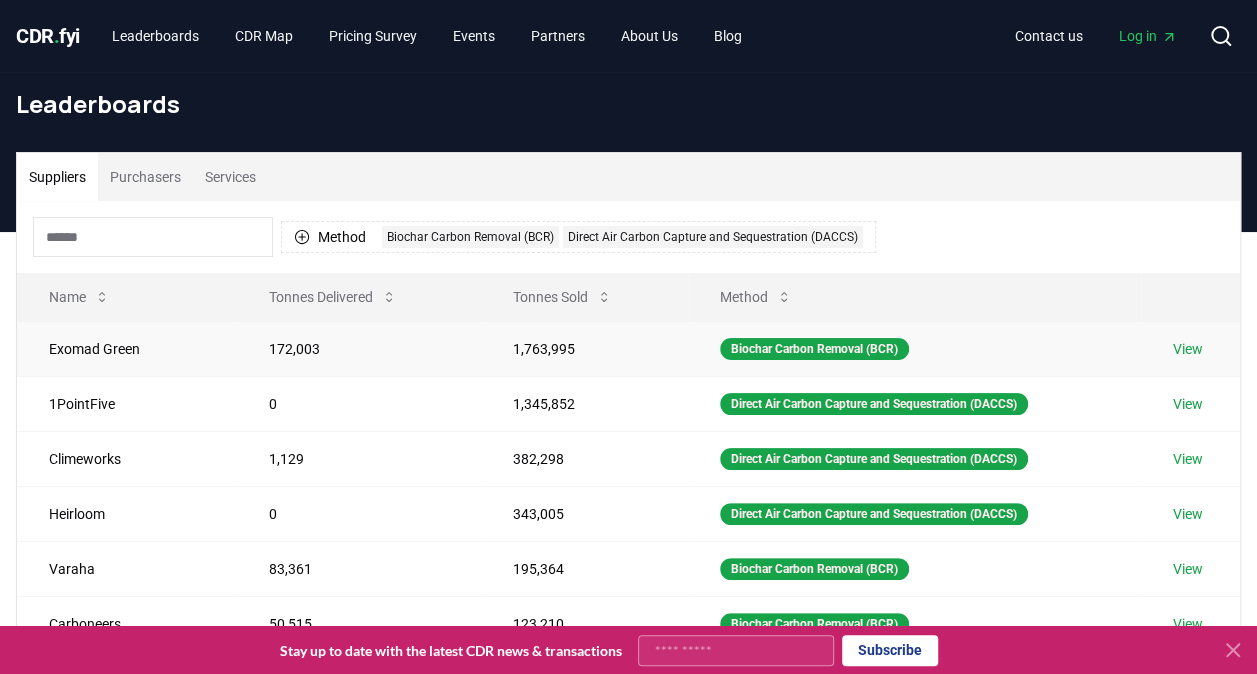 click on "172,003" at bounding box center [359, 348] 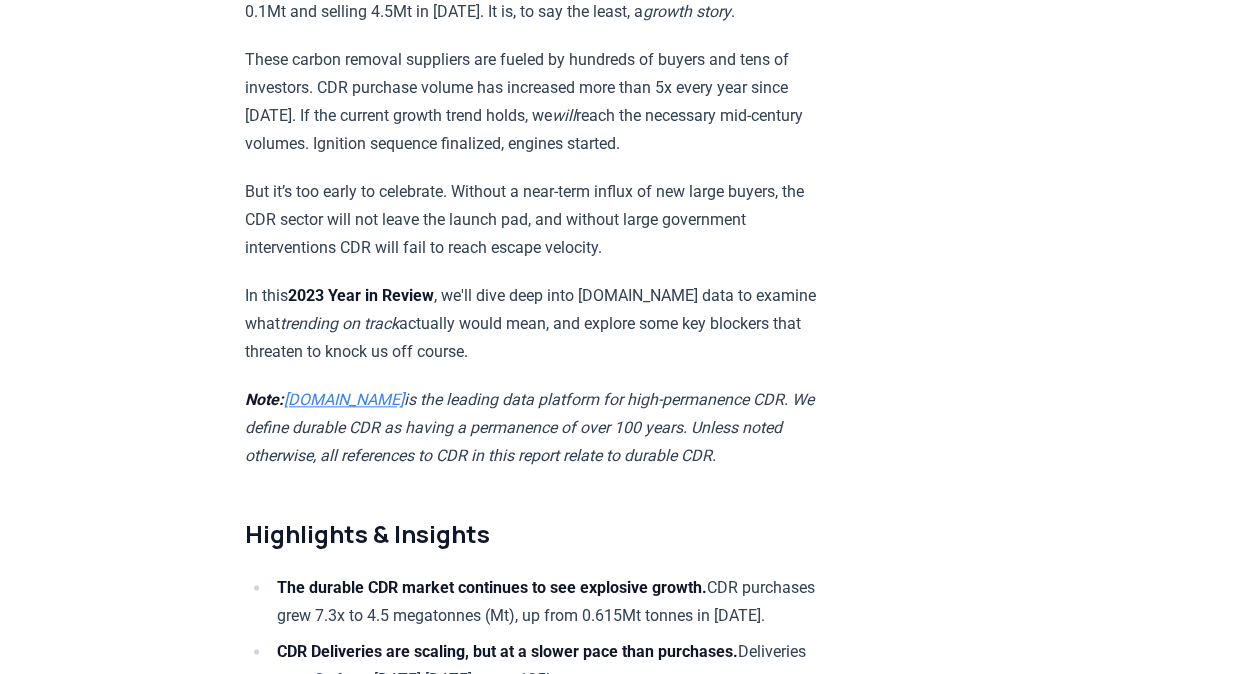scroll, scrollTop: 926, scrollLeft: 0, axis: vertical 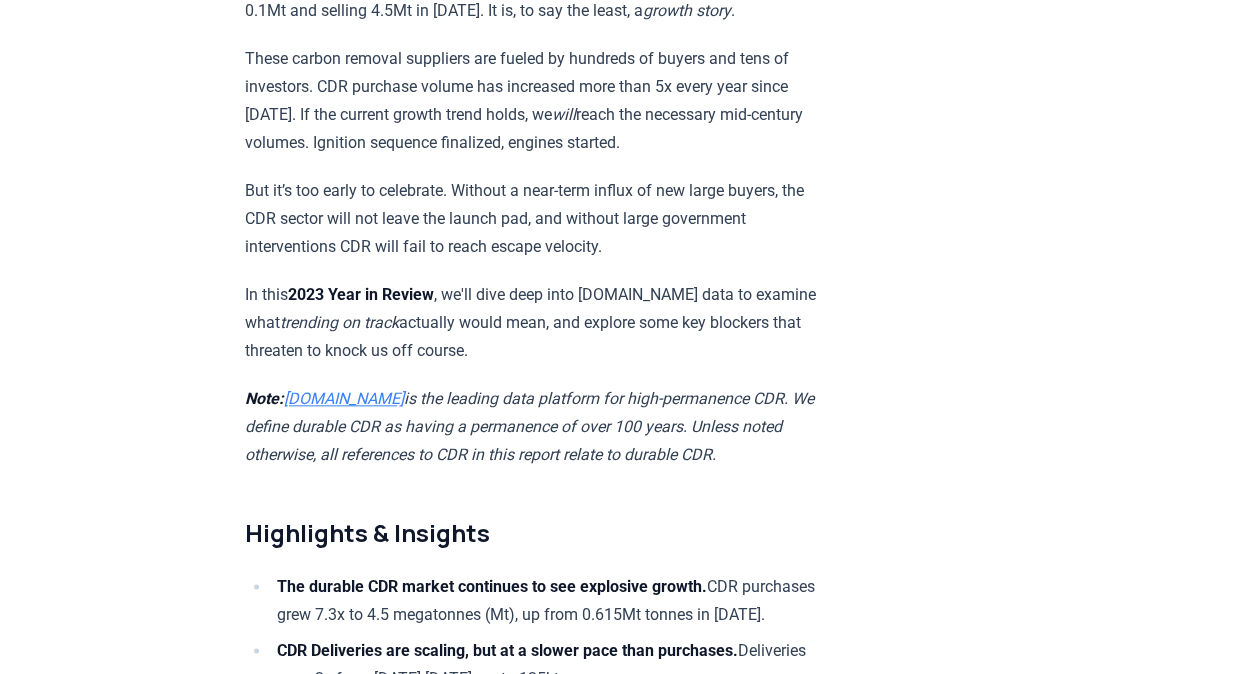 click on "[DOMAIN_NAME]" at bounding box center (344, 398) 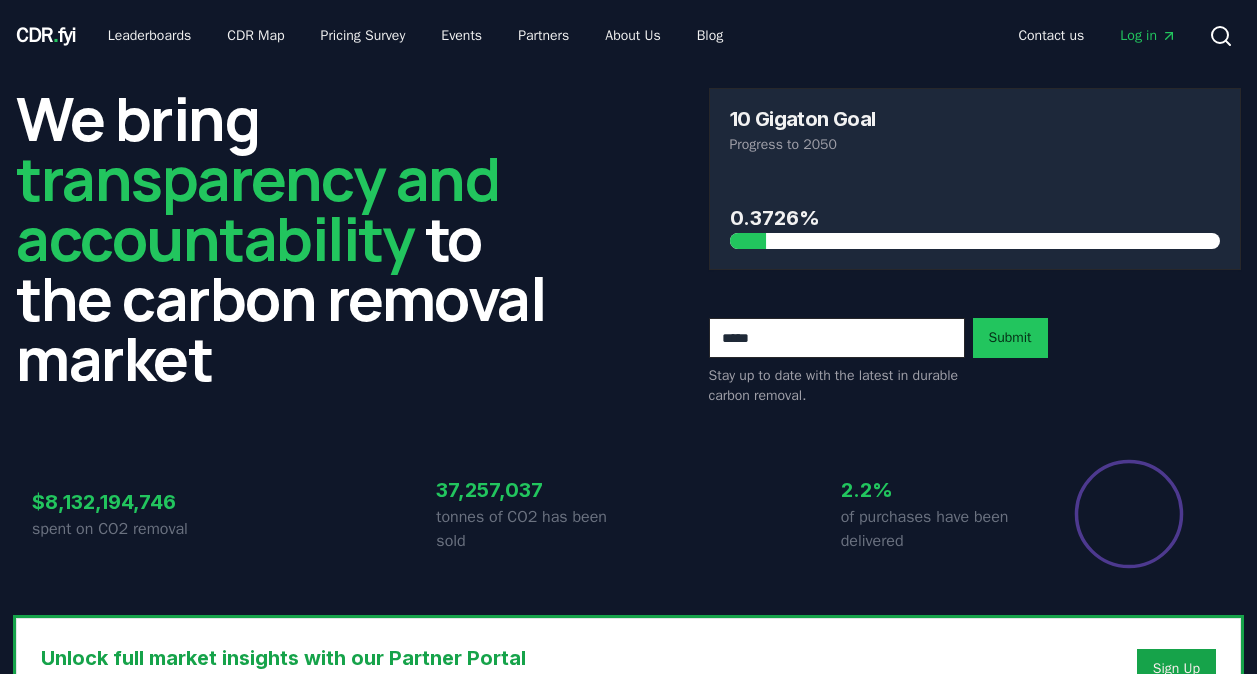 scroll, scrollTop: 0, scrollLeft: 0, axis: both 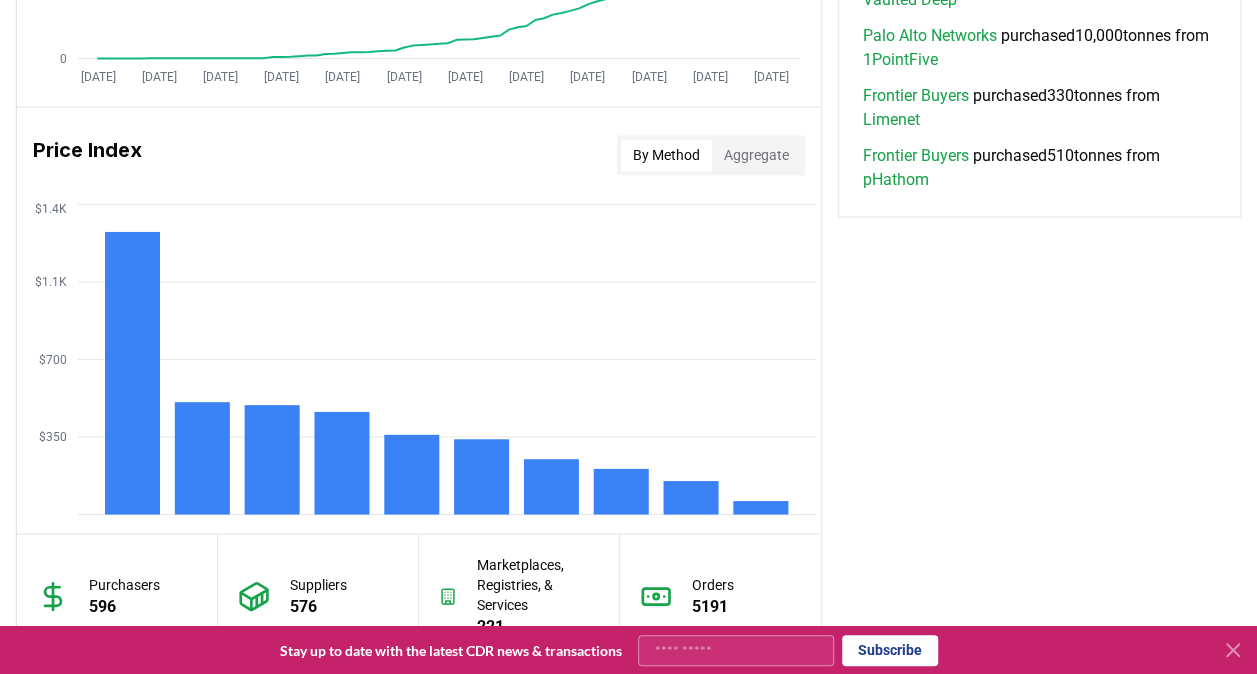 click on "By Method" at bounding box center (666, 155) 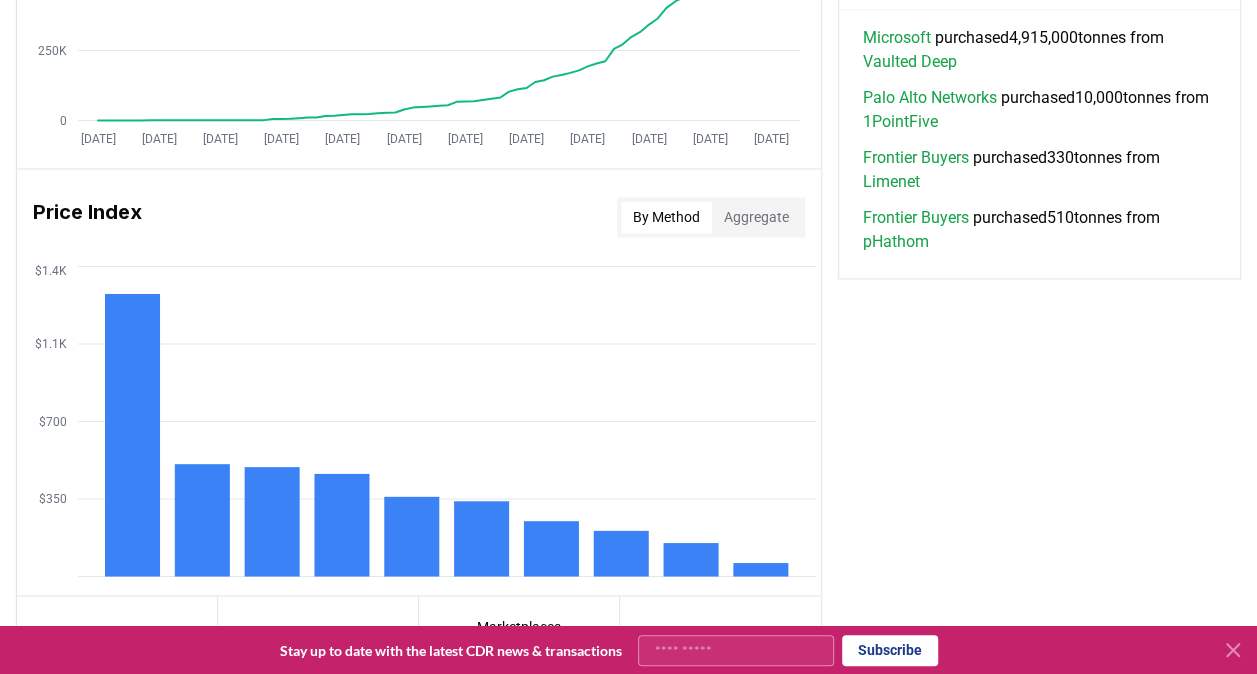scroll, scrollTop: 1496, scrollLeft: 0, axis: vertical 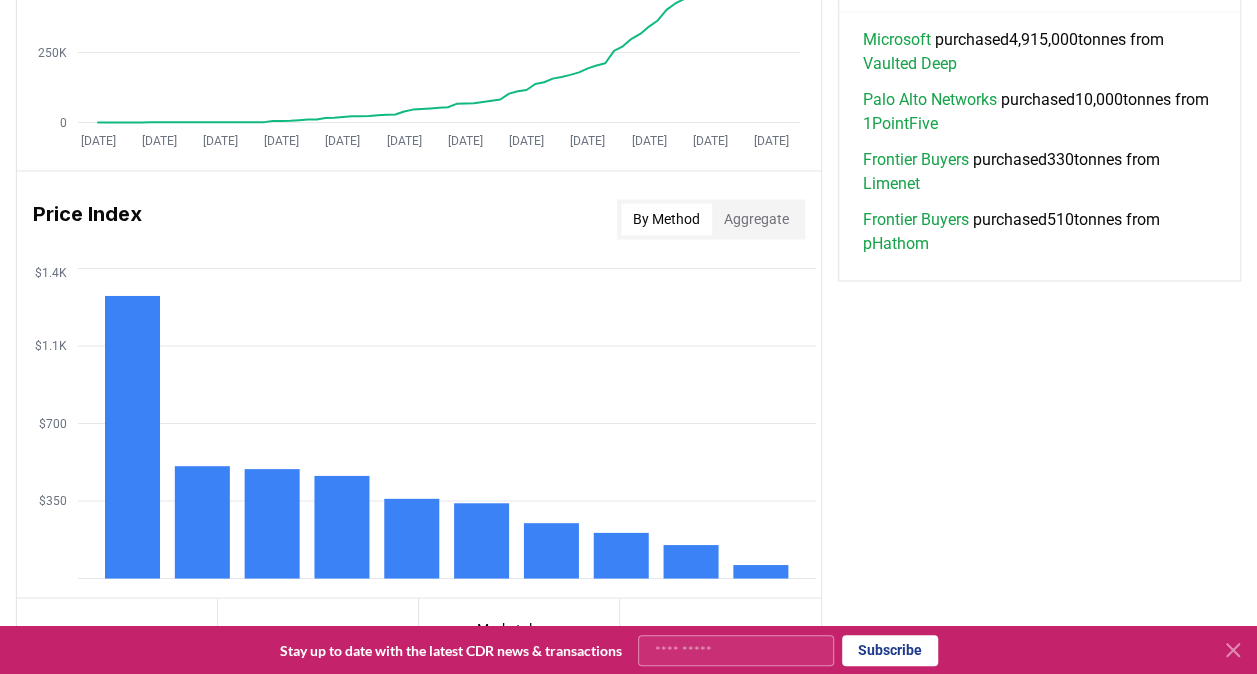 click on "Aggregate" at bounding box center [756, 219] 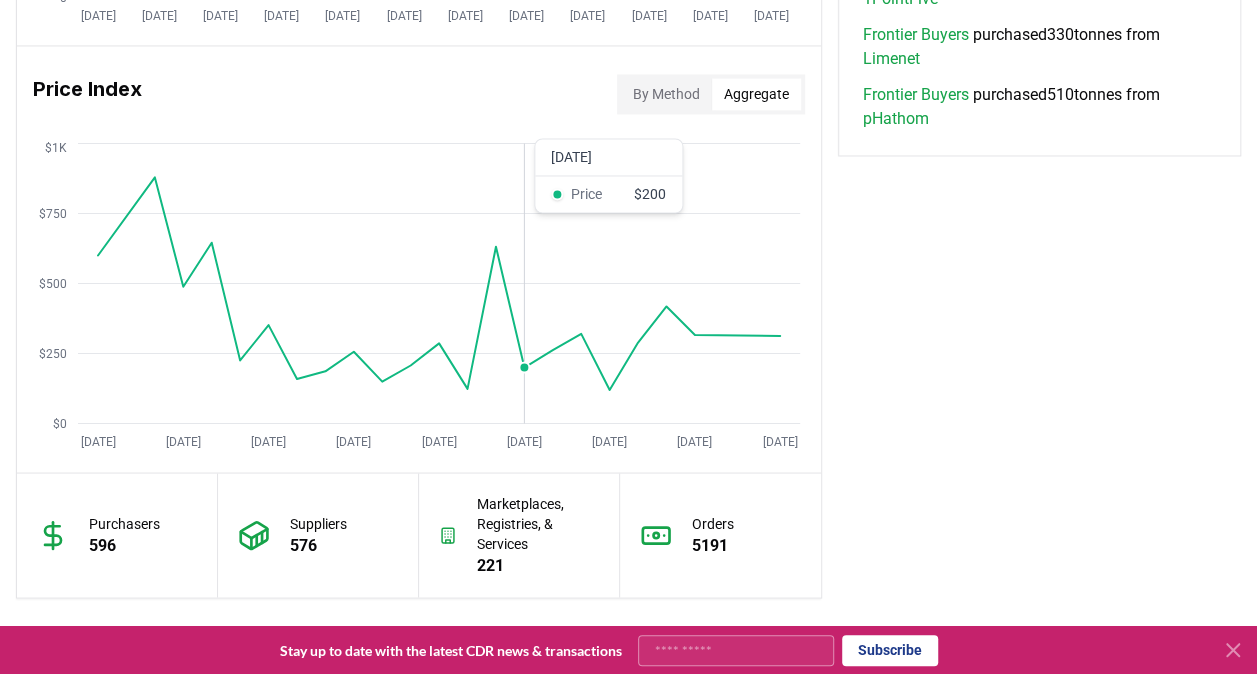 scroll, scrollTop: 1503, scrollLeft: 0, axis: vertical 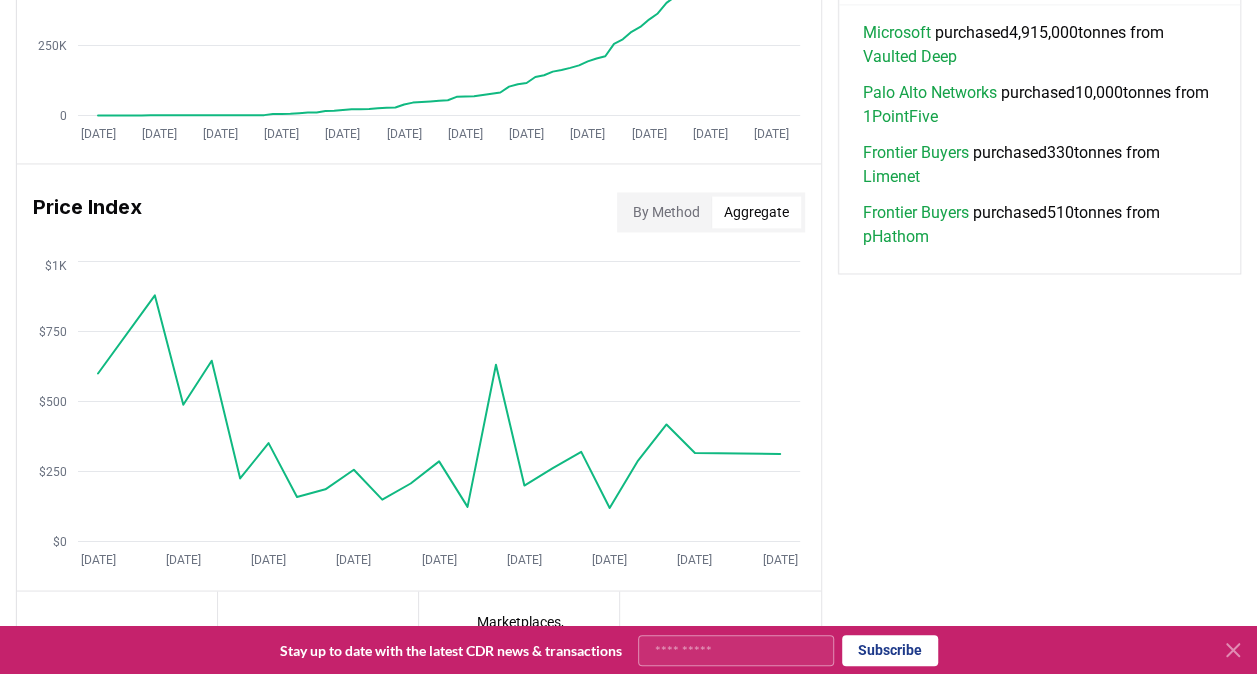 click on "By Method" at bounding box center [666, 212] 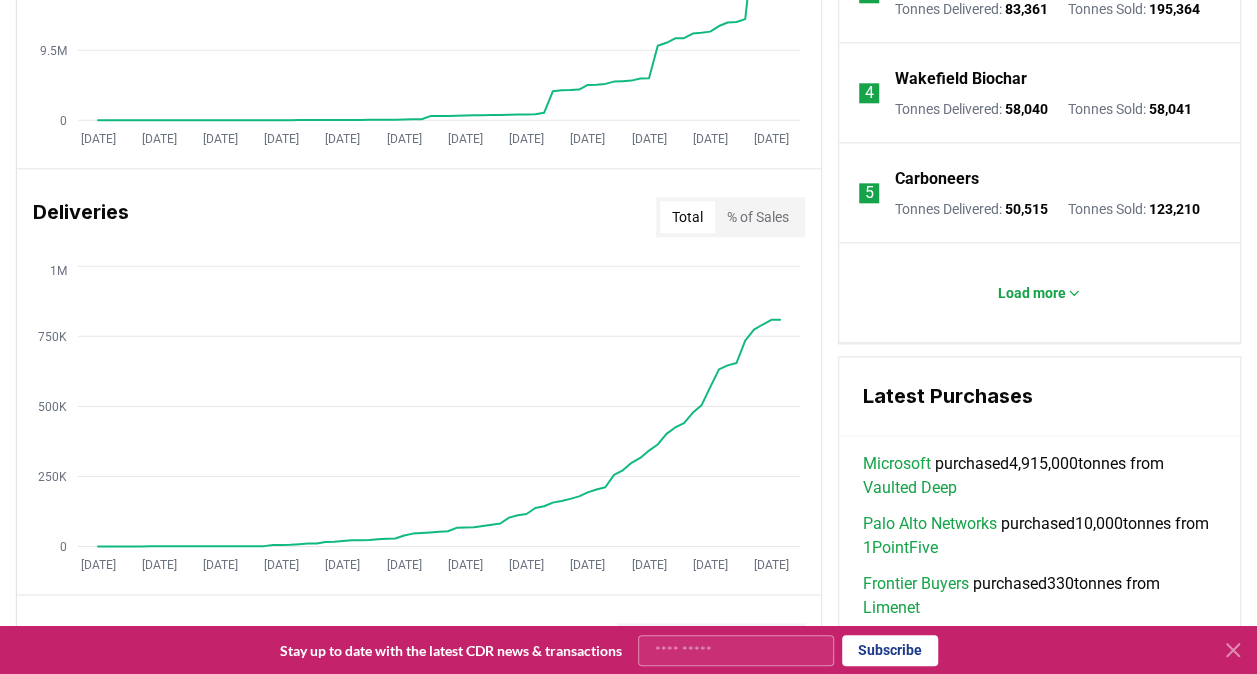 scroll, scrollTop: 1073, scrollLeft: 0, axis: vertical 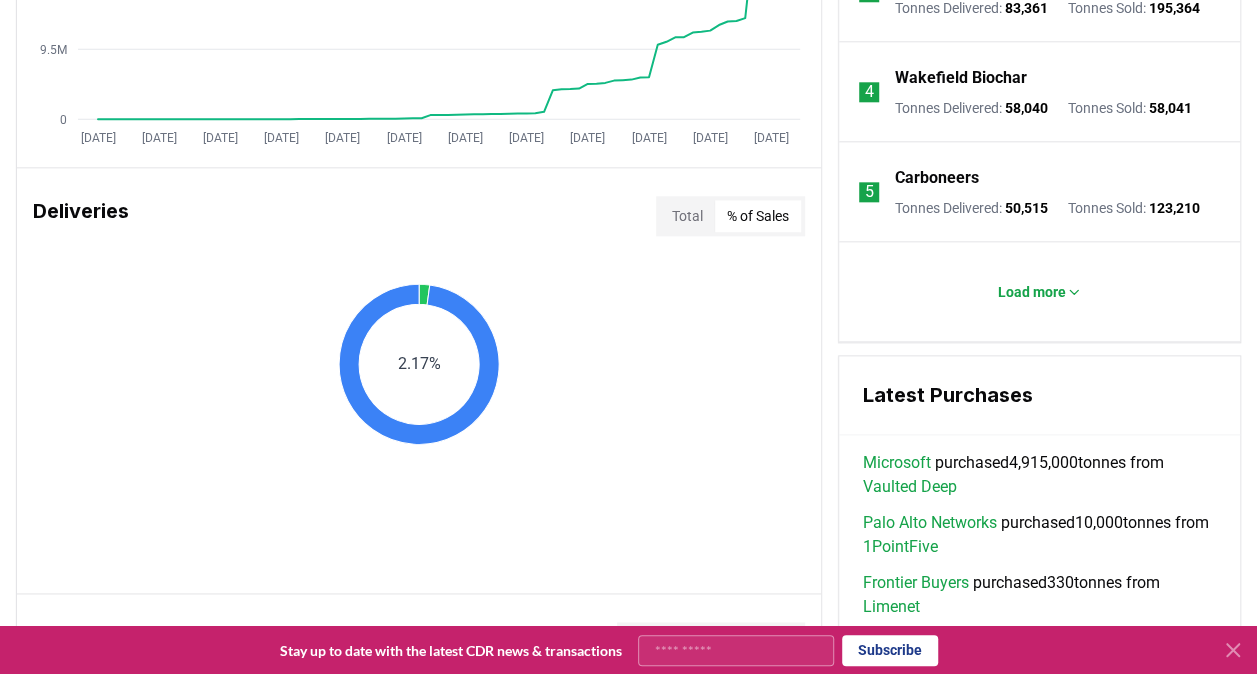 click on "% of Sales" at bounding box center [758, 216] 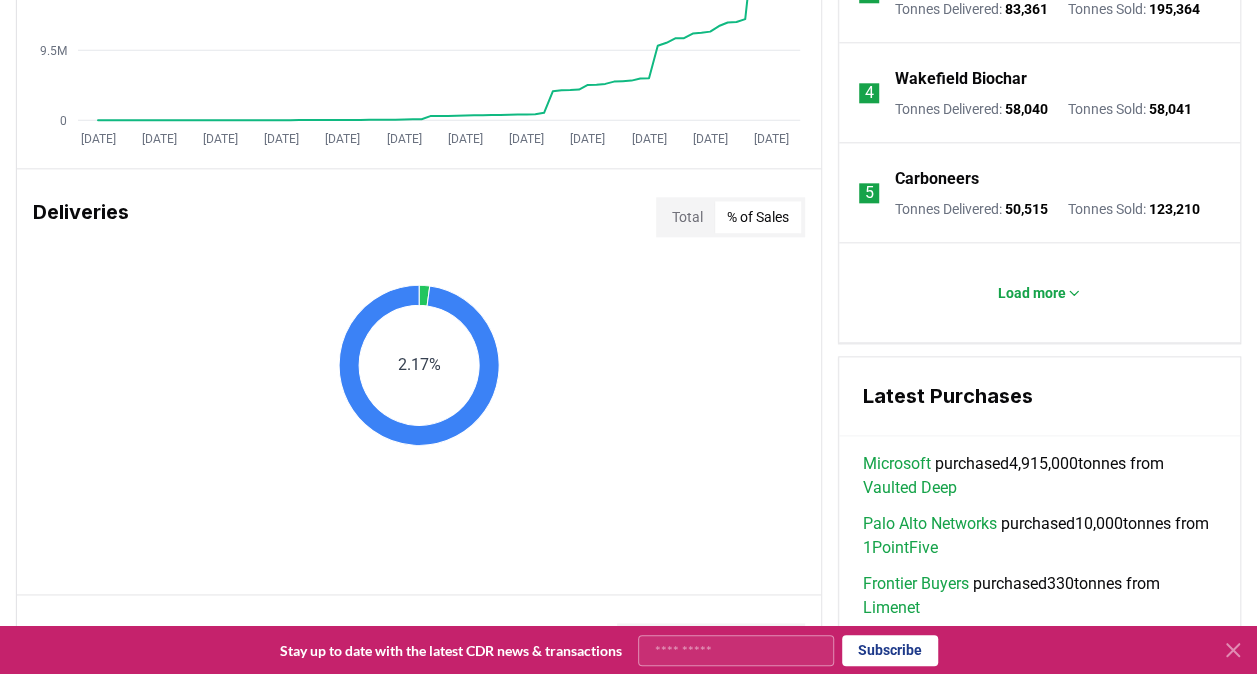 scroll, scrollTop: 1071, scrollLeft: 0, axis: vertical 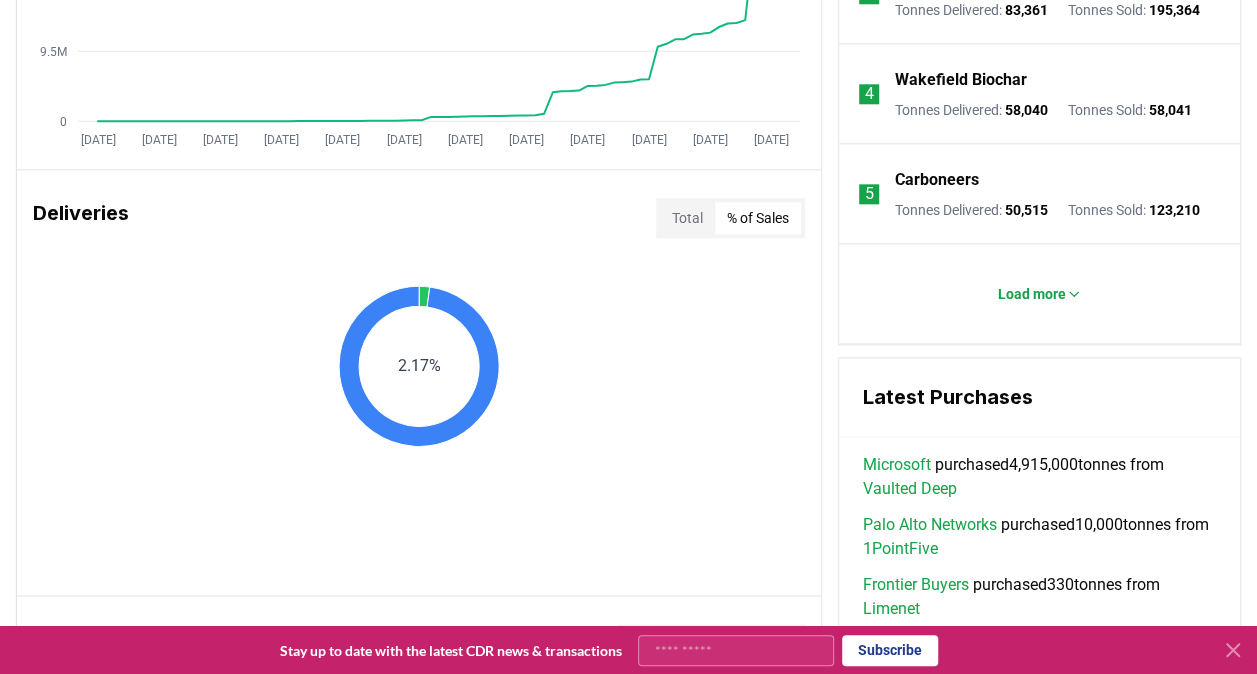 click on "Total" at bounding box center (687, 218) 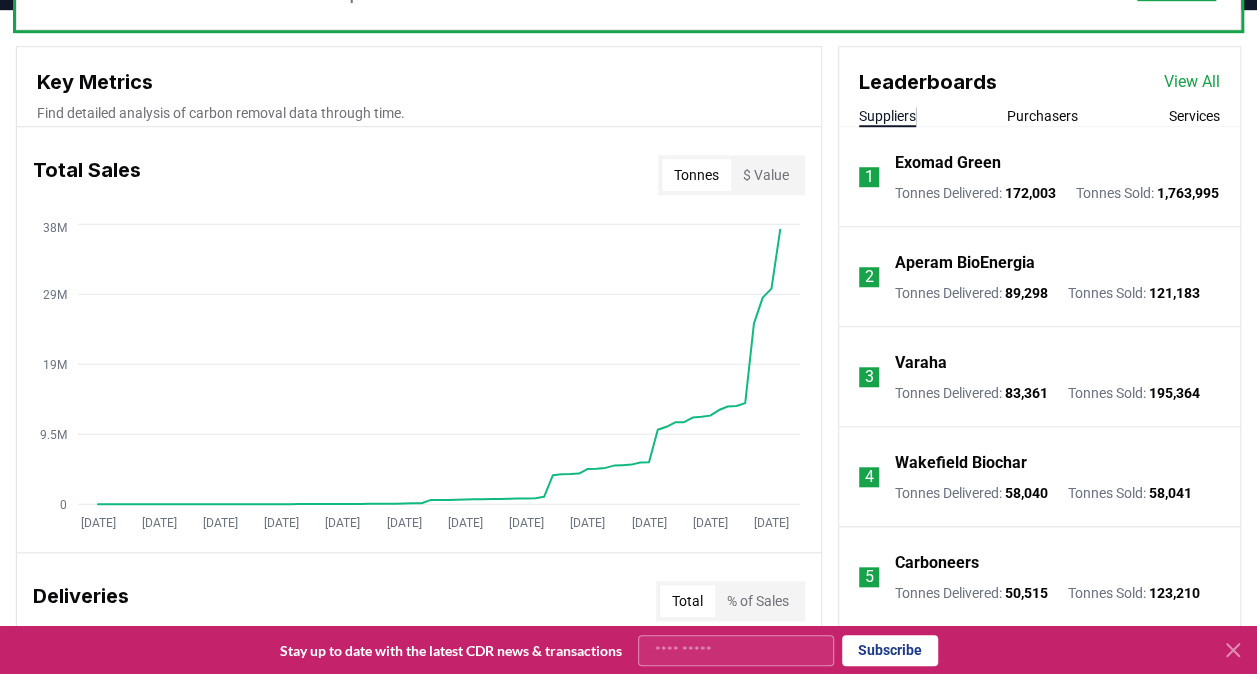 scroll, scrollTop: 687, scrollLeft: 0, axis: vertical 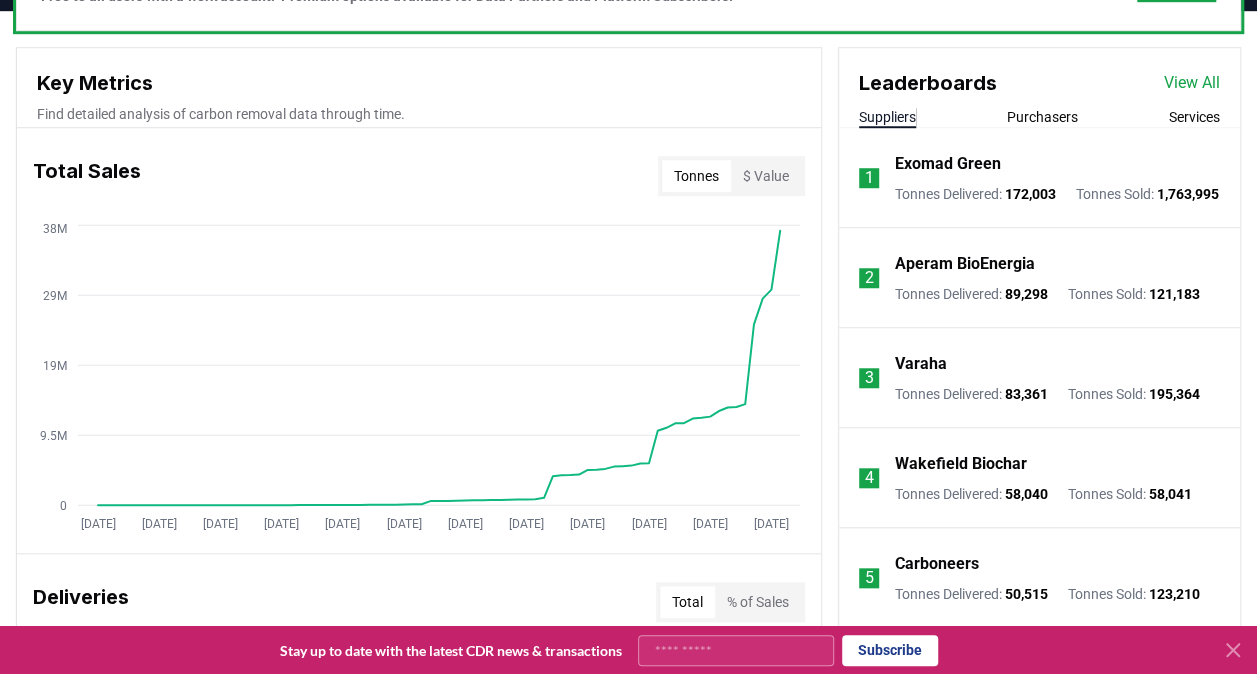 click on "$ Value" at bounding box center [766, 176] 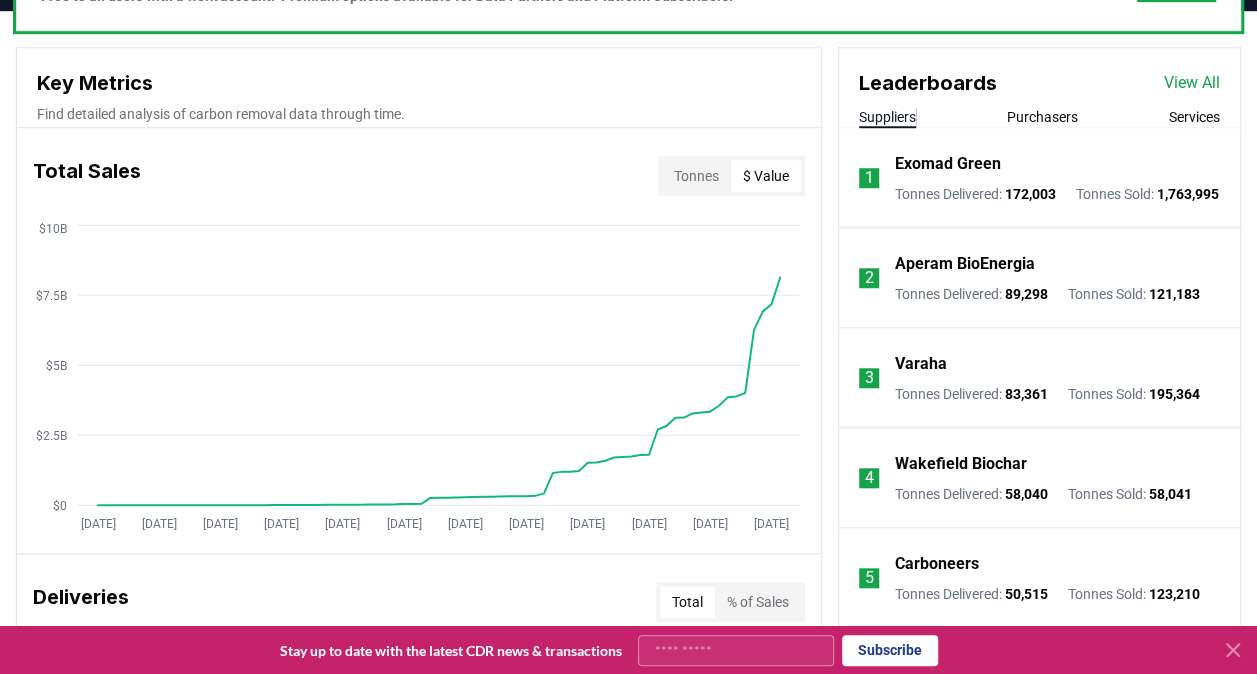 click on "Tonnes" at bounding box center [696, 176] 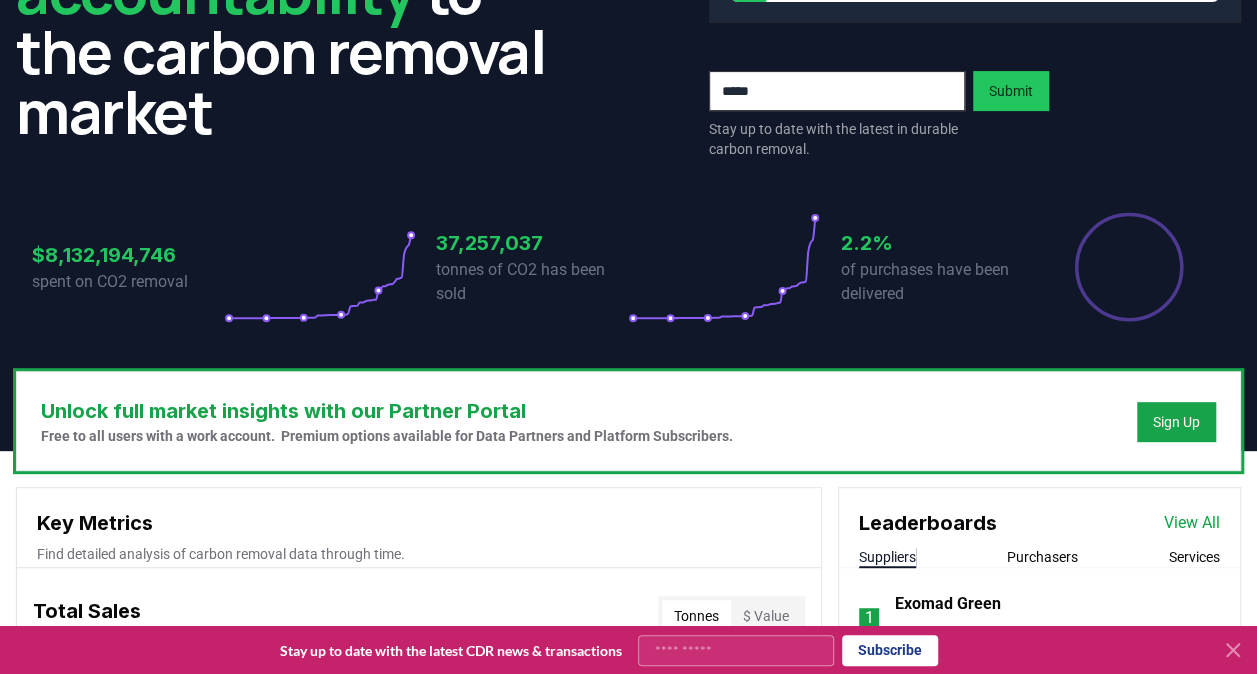 scroll, scrollTop: 0, scrollLeft: 0, axis: both 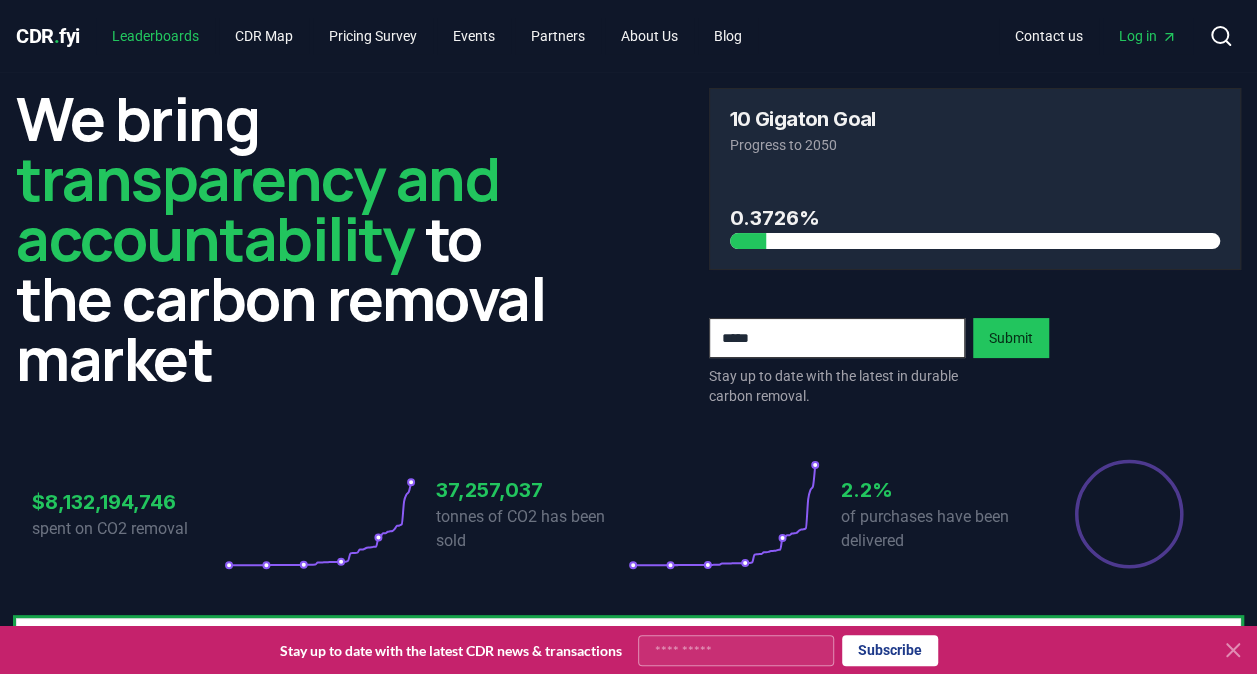 click on "Leaderboards" at bounding box center [155, 36] 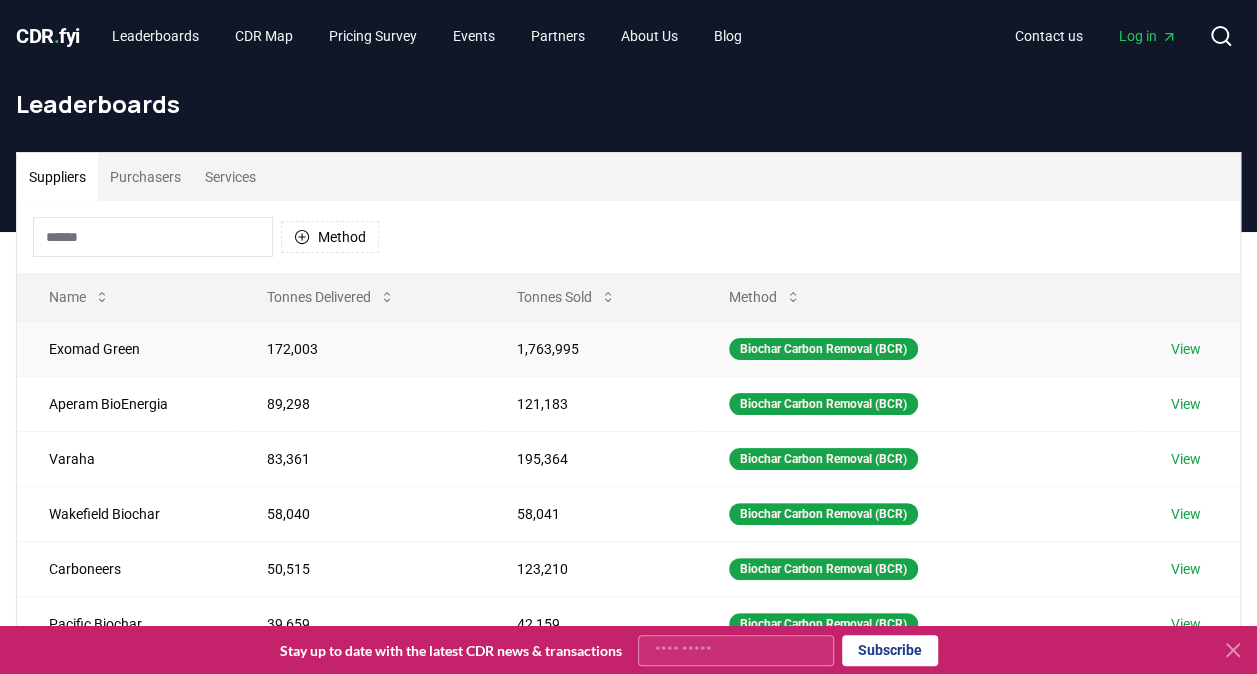 click on "Exomad Green" at bounding box center (126, 348) 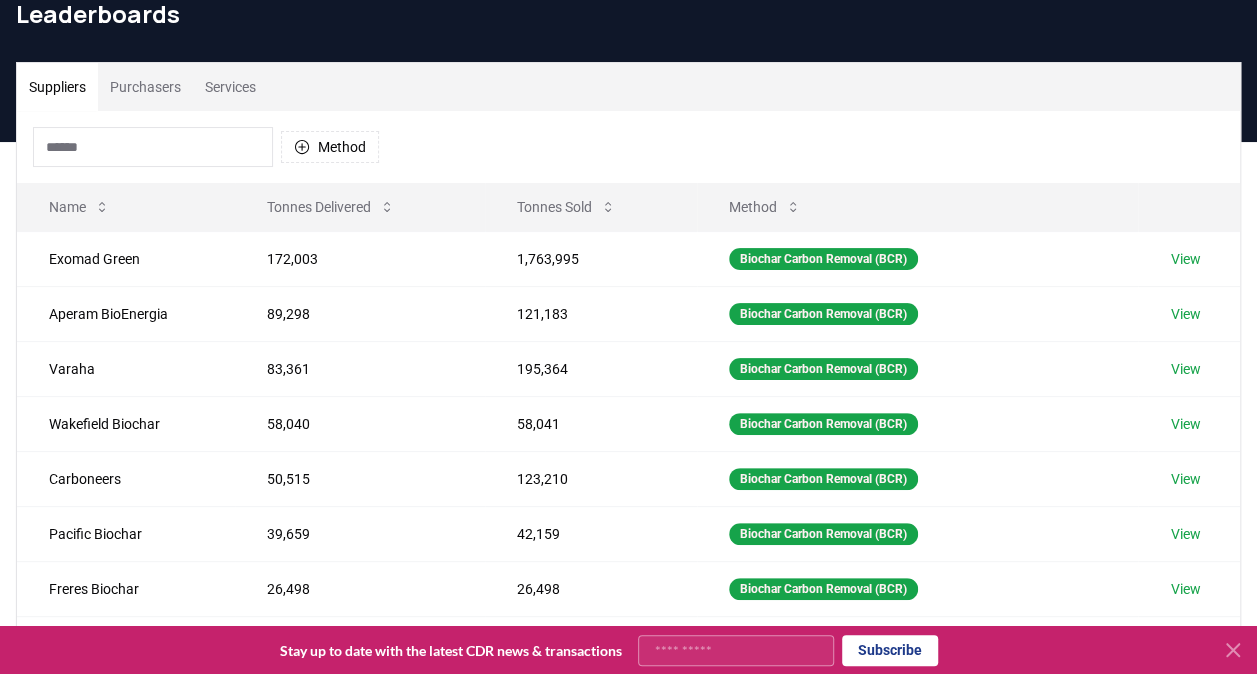 scroll, scrollTop: 0, scrollLeft: 0, axis: both 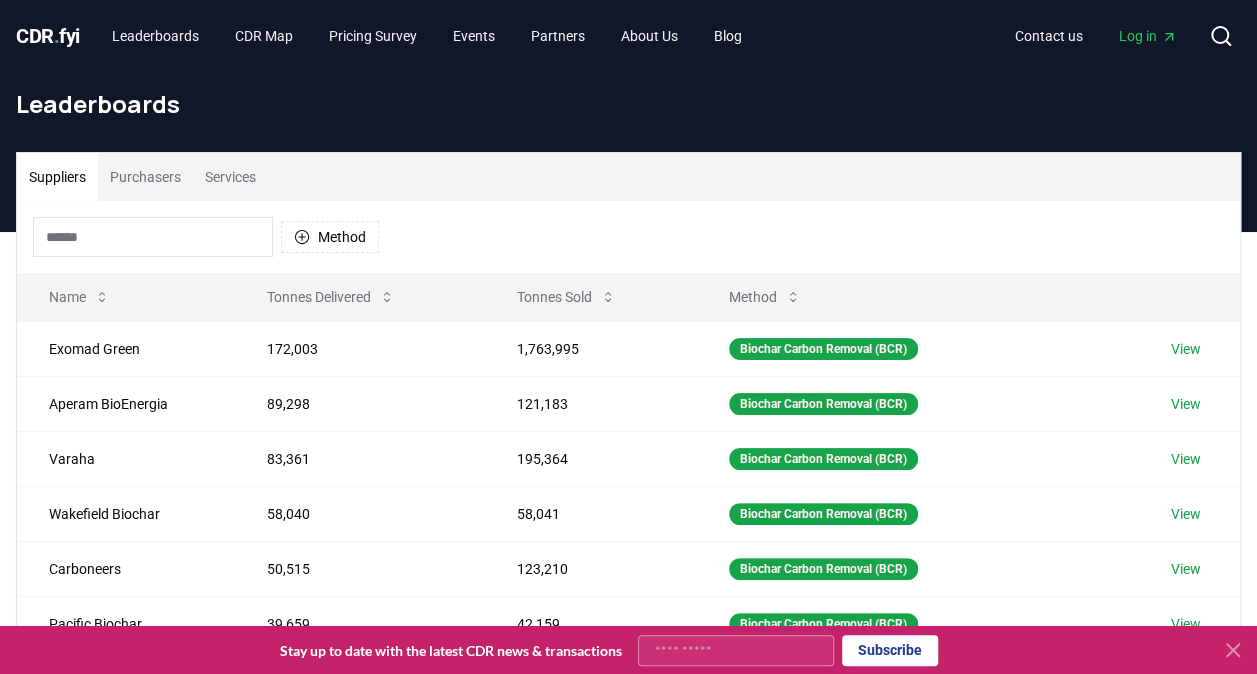 click on "Purchasers" at bounding box center [145, 177] 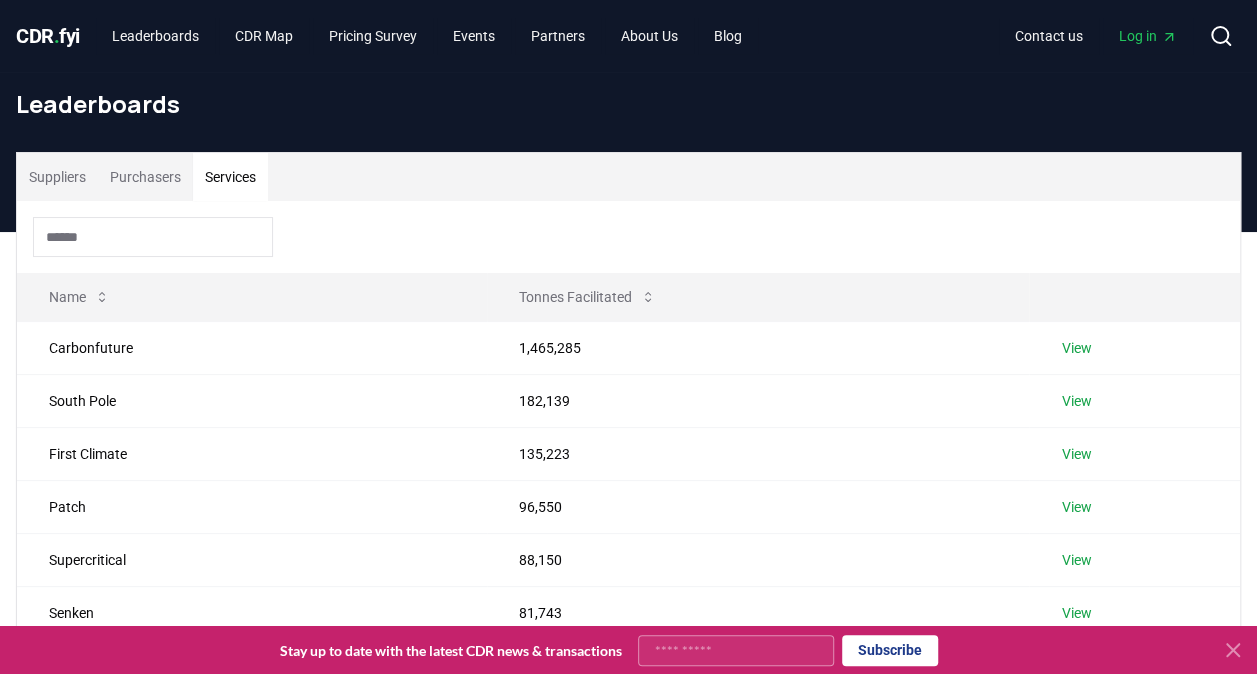 click on "Services" at bounding box center (230, 177) 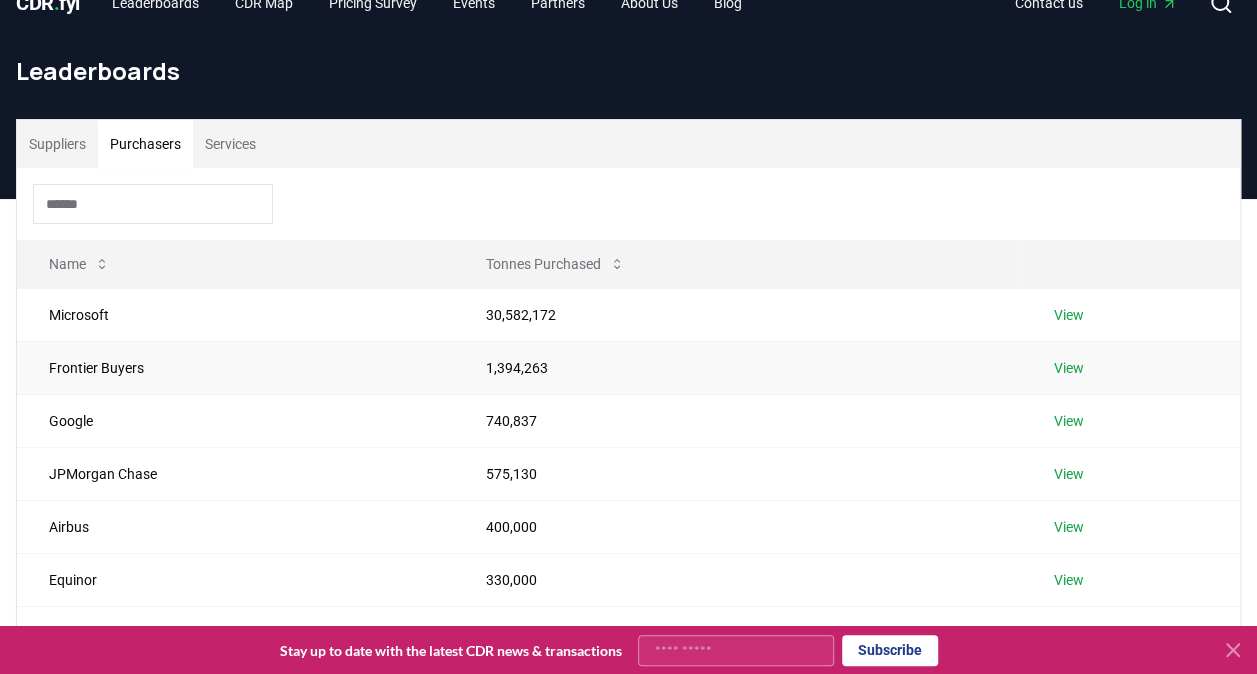 scroll, scrollTop: 0, scrollLeft: 0, axis: both 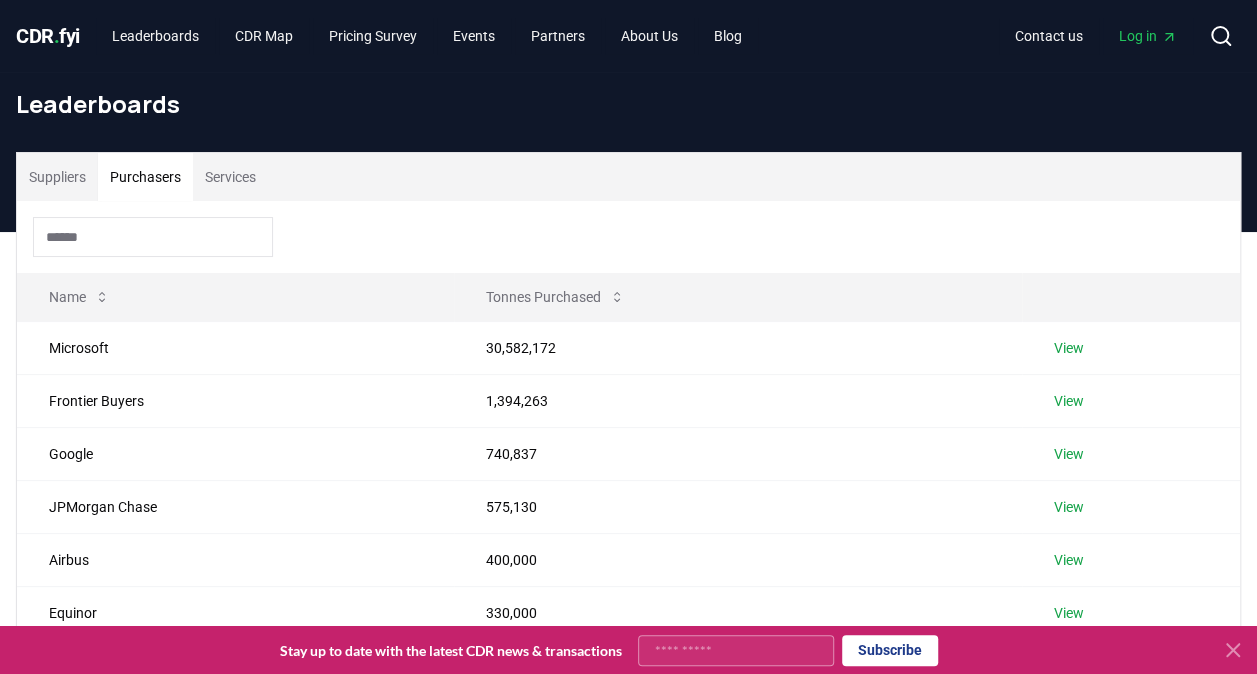 click on "Services" at bounding box center [230, 177] 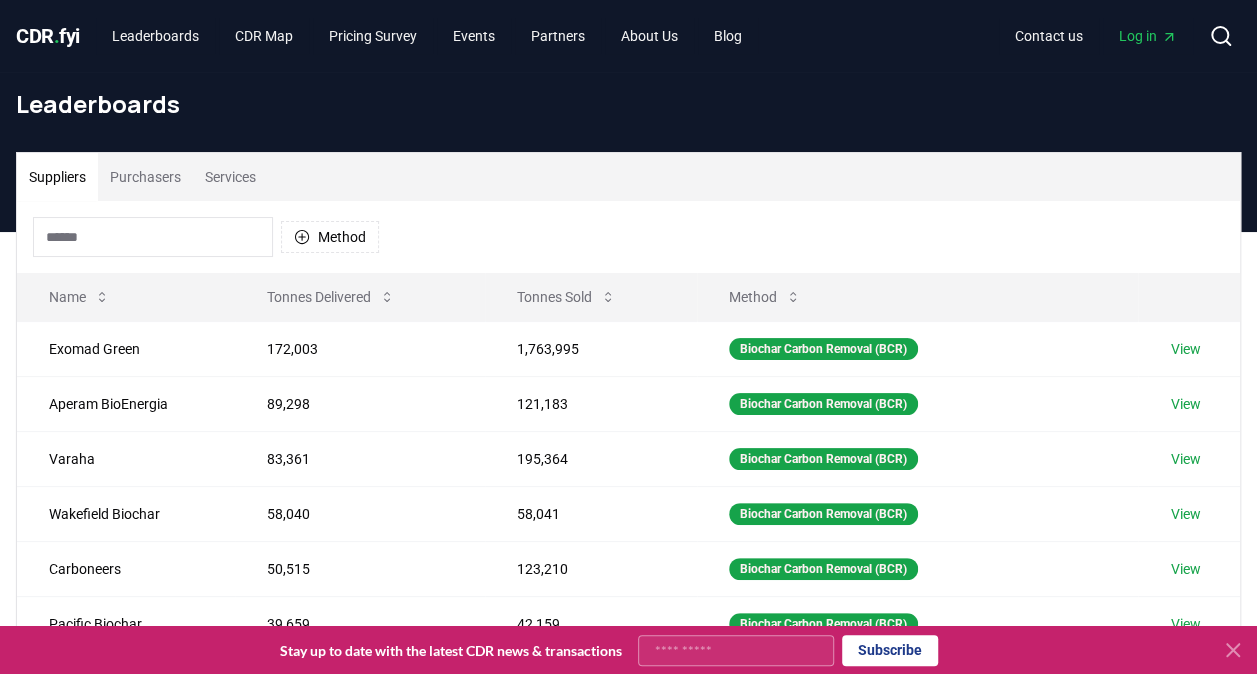 click on "Suppliers" at bounding box center (57, 177) 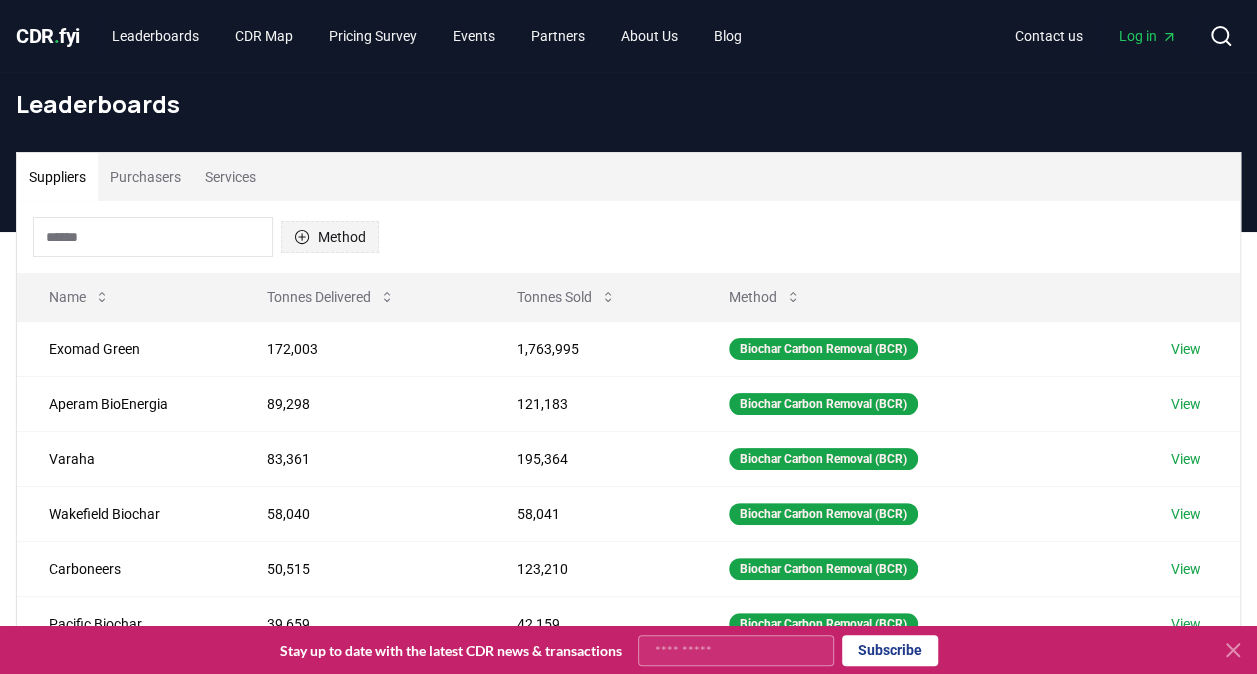click on "Method" at bounding box center [330, 237] 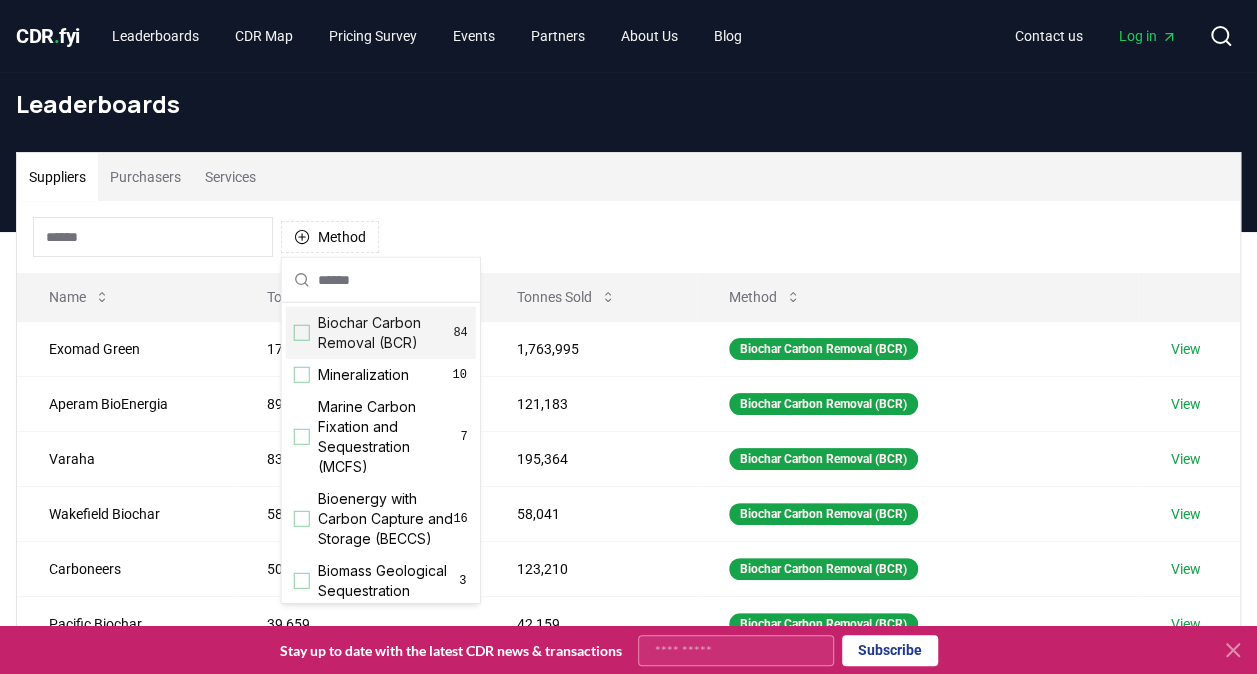 click on "Biochar Carbon Removal (BCR)" at bounding box center (386, 333) 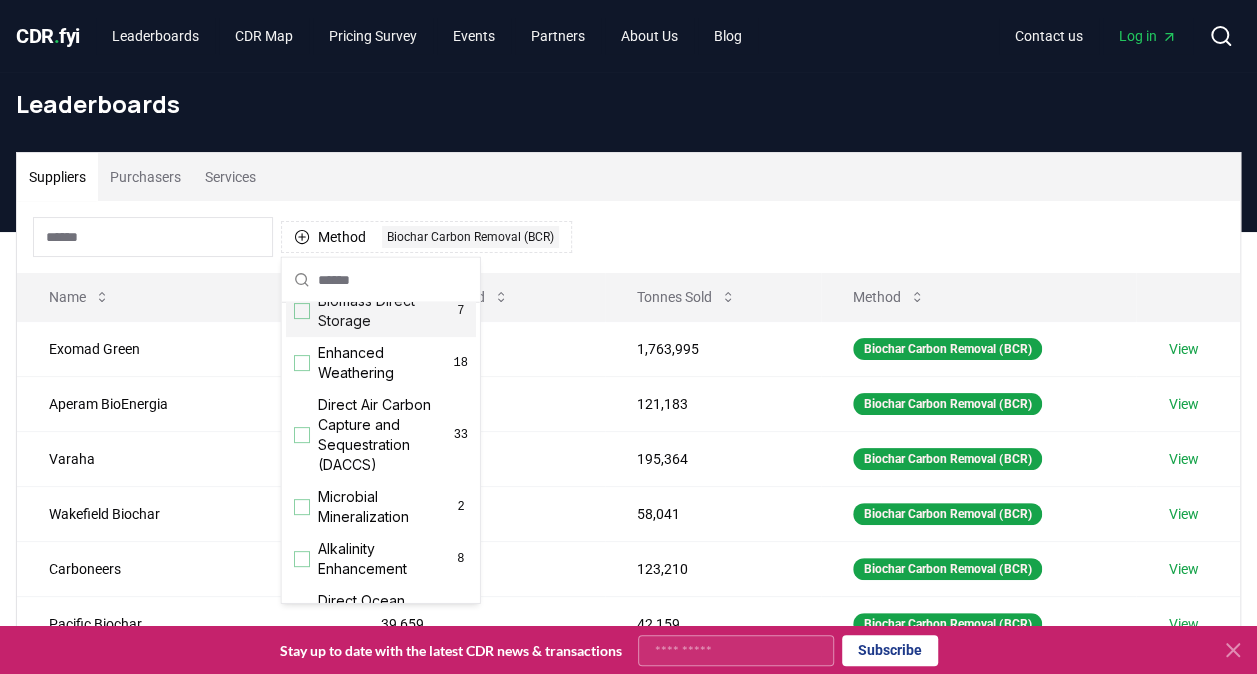 scroll, scrollTop: 329, scrollLeft: 0, axis: vertical 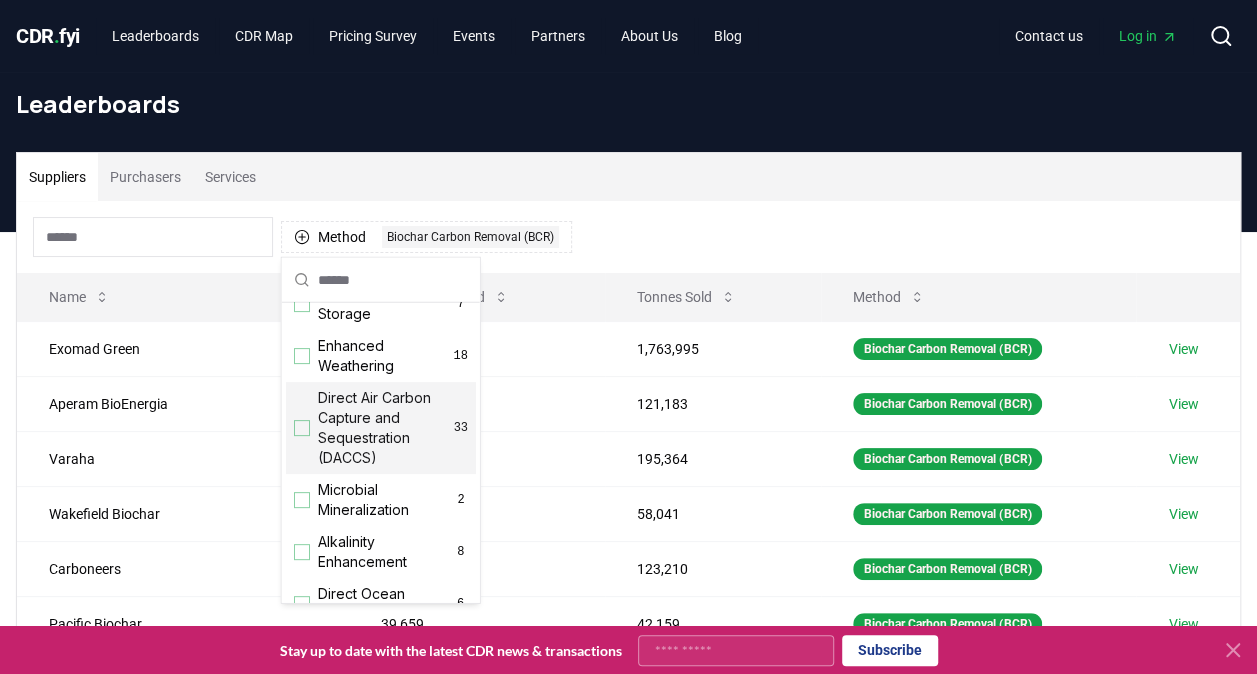 click on "Direct Air Carbon Capture and Sequestration (DACCS)" at bounding box center [386, 428] 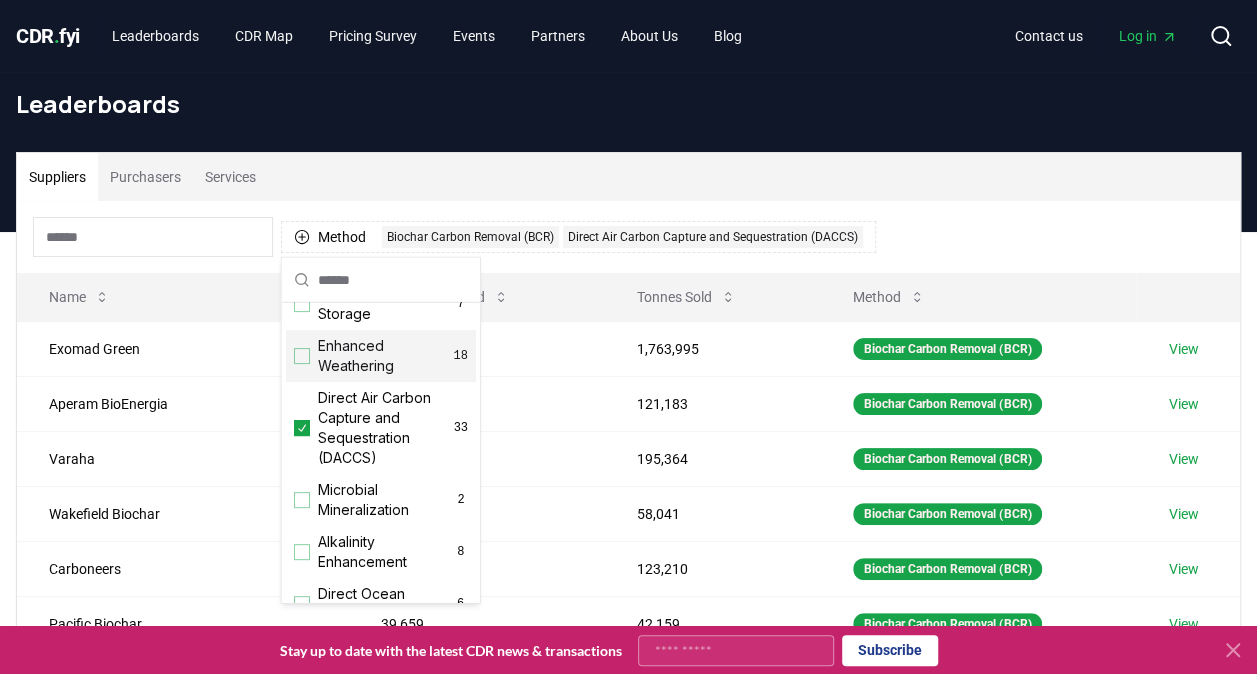 click on "Method 2 Biochar Carbon Removal (BCR) Direct Air Carbon Capture and Sequestration (DACCS)" at bounding box center (628, 237) 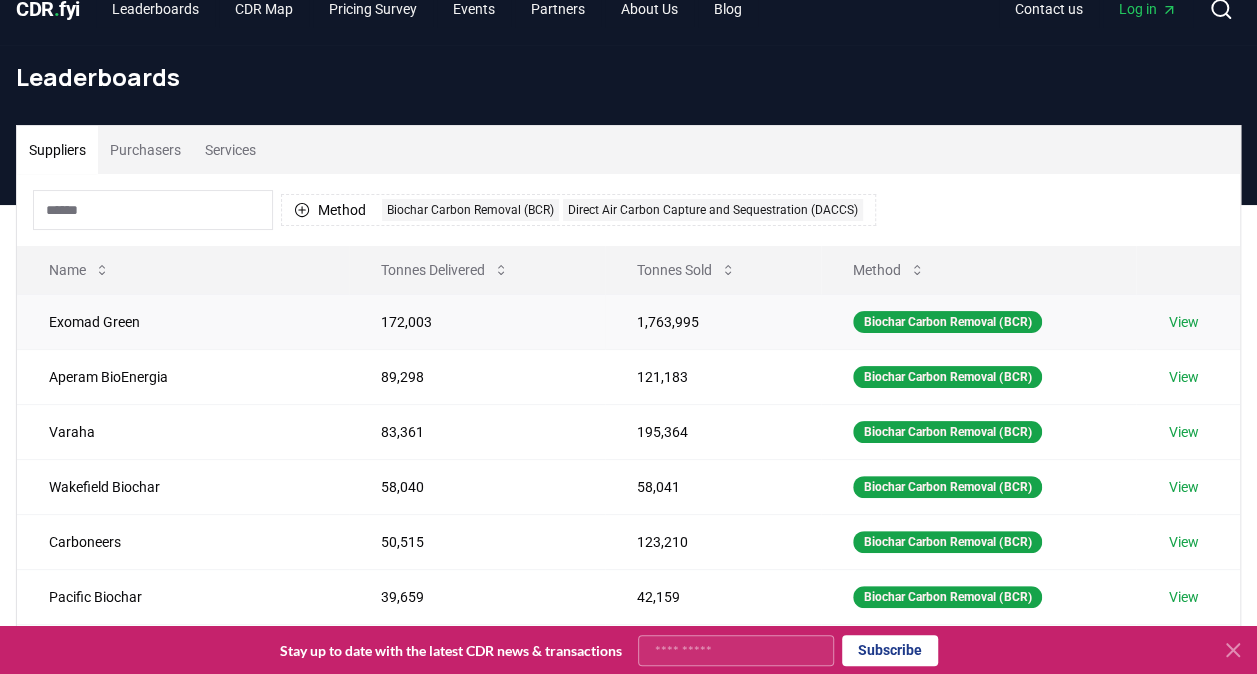 scroll, scrollTop: 2, scrollLeft: 0, axis: vertical 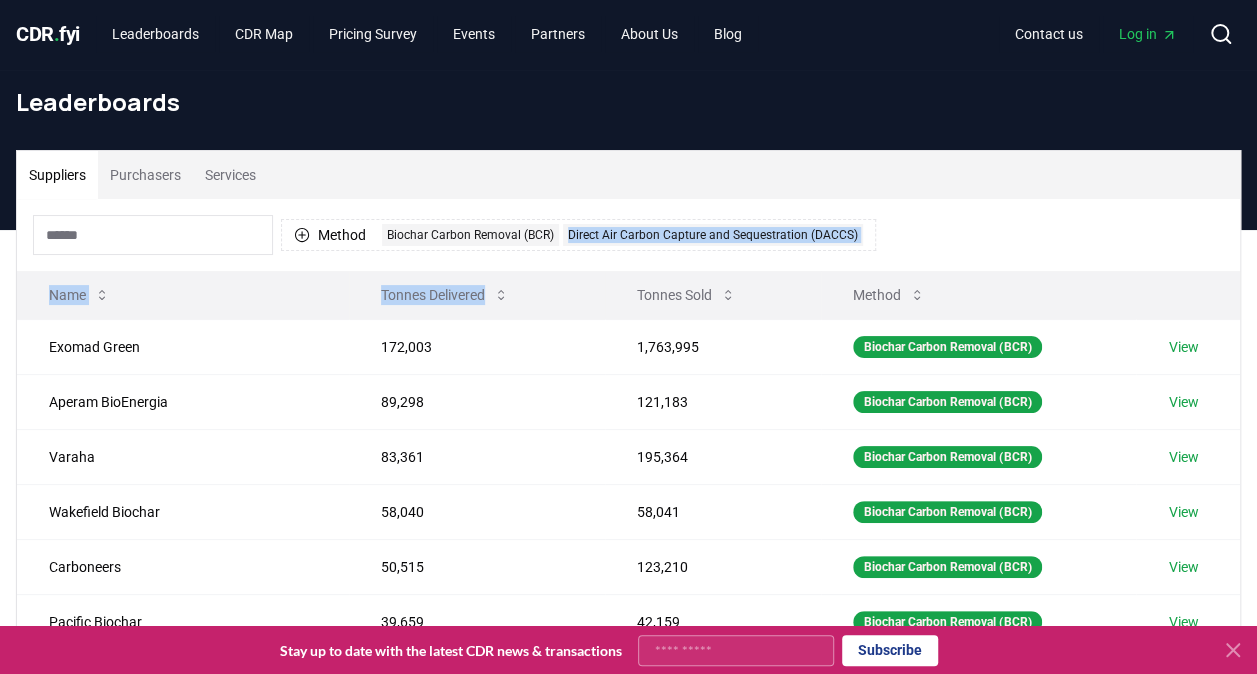 drag, startPoint x: 568, startPoint y: 252, endPoint x: 590, endPoint y: 314, distance: 65.78754 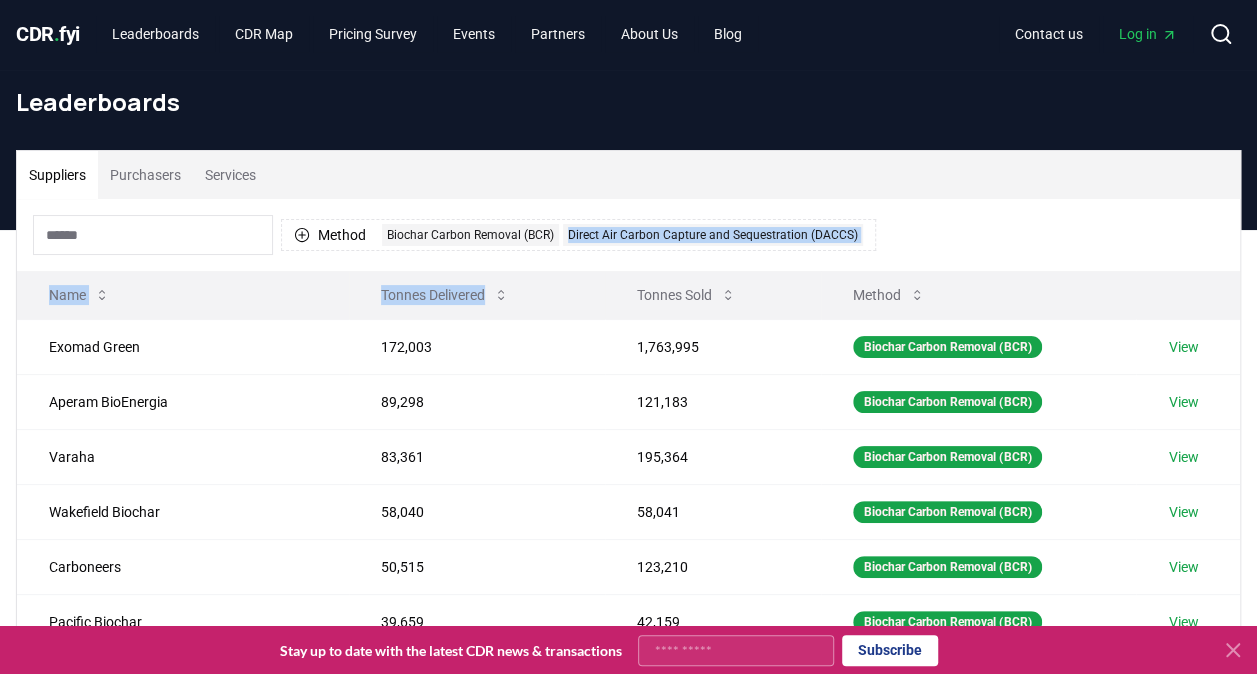 drag, startPoint x: 590, startPoint y: 314, endPoint x: 672, endPoint y: 292, distance: 84.89994 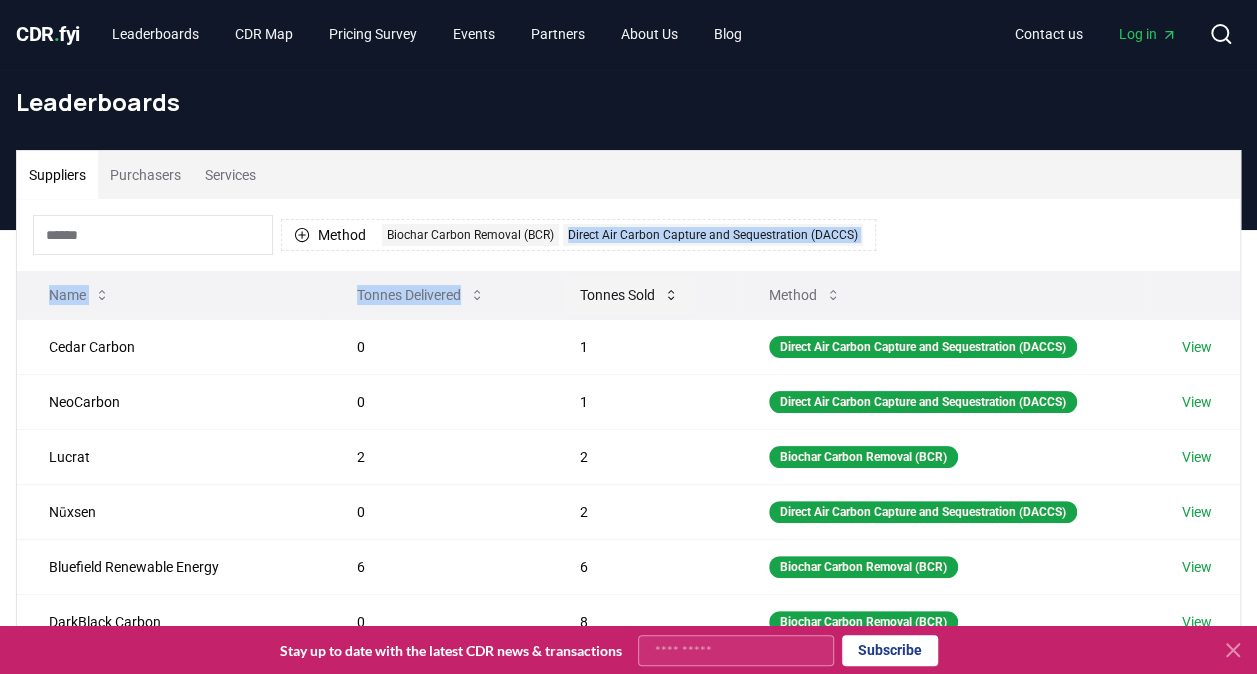 click on "Tonnes Sold" at bounding box center (629, 295) 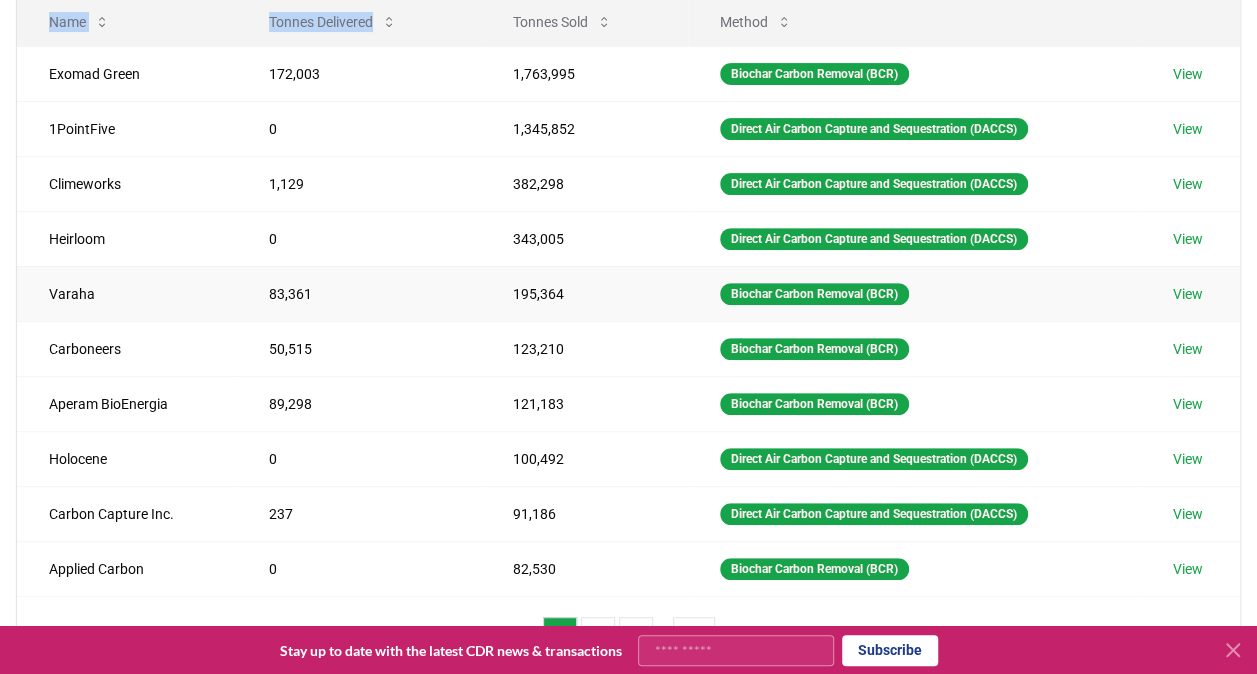 scroll, scrollTop: 274, scrollLeft: 0, axis: vertical 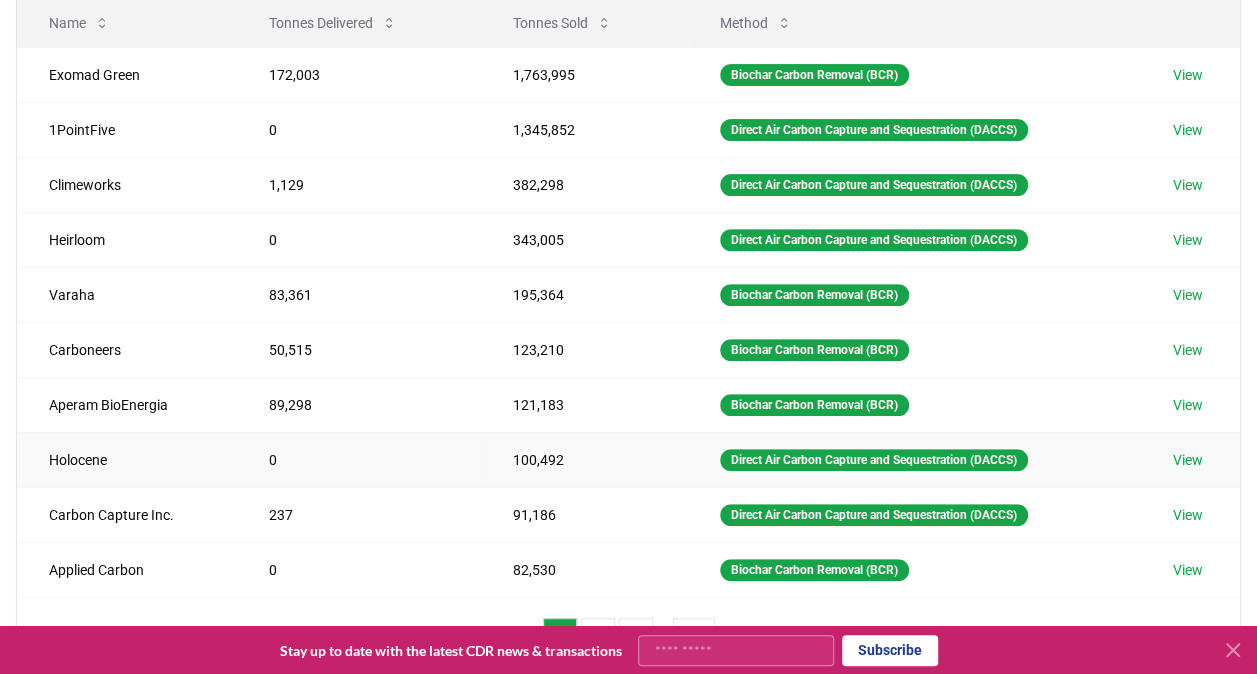 click on "100,492" at bounding box center (584, 459) 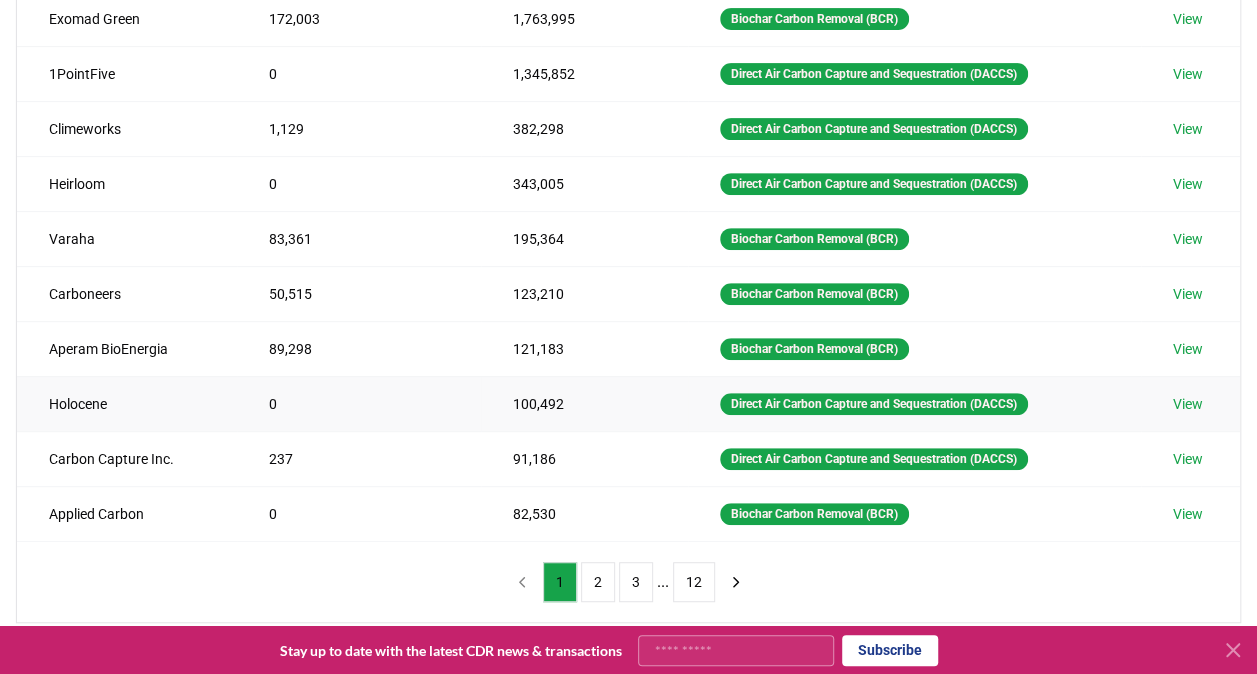 scroll, scrollTop: 331, scrollLeft: 0, axis: vertical 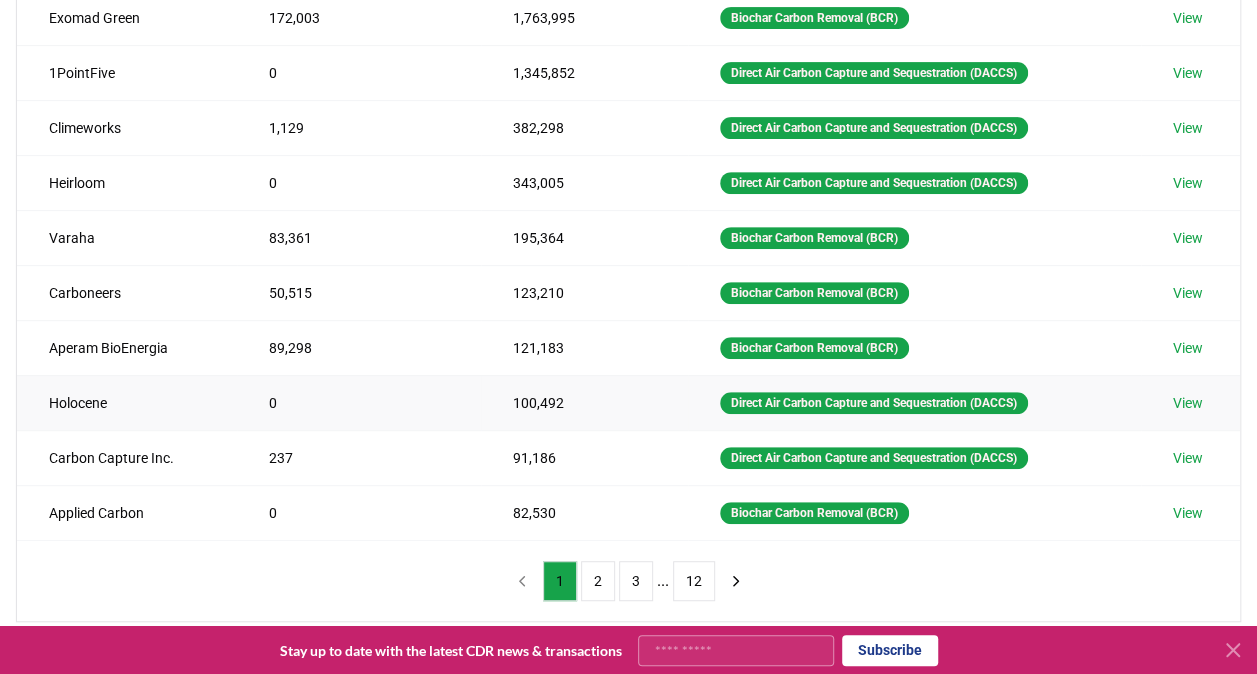 click on "91,186" at bounding box center (584, 457) 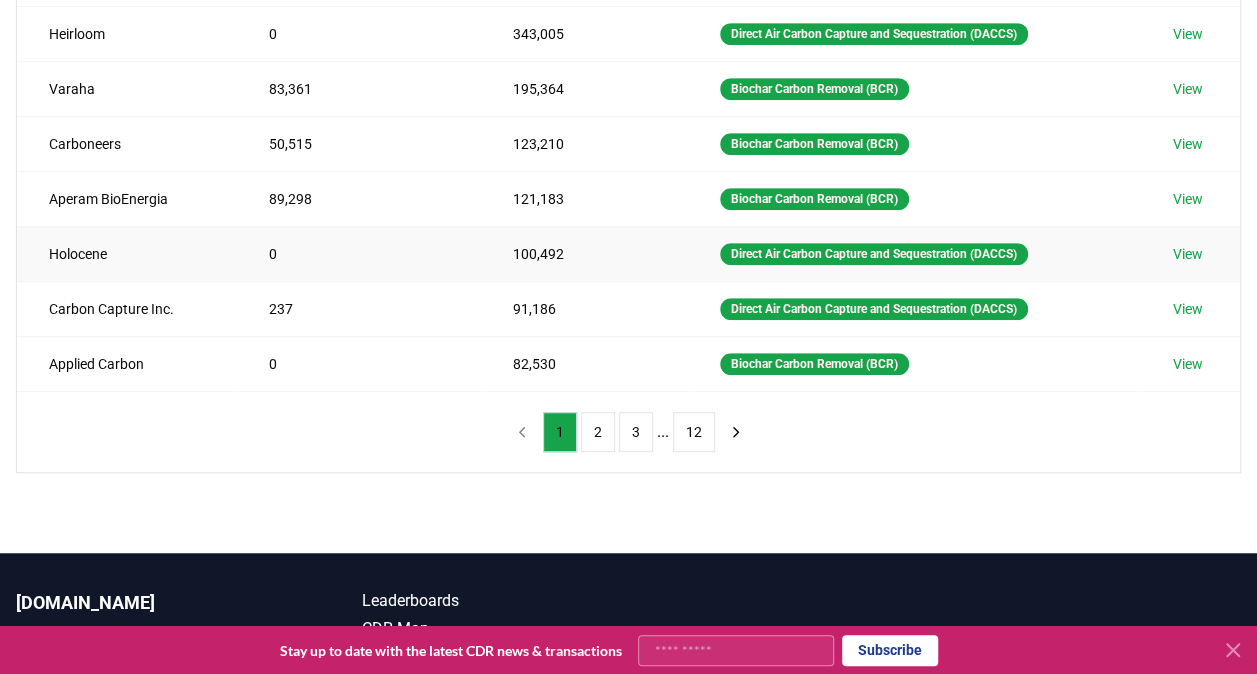scroll, scrollTop: 497, scrollLeft: 0, axis: vertical 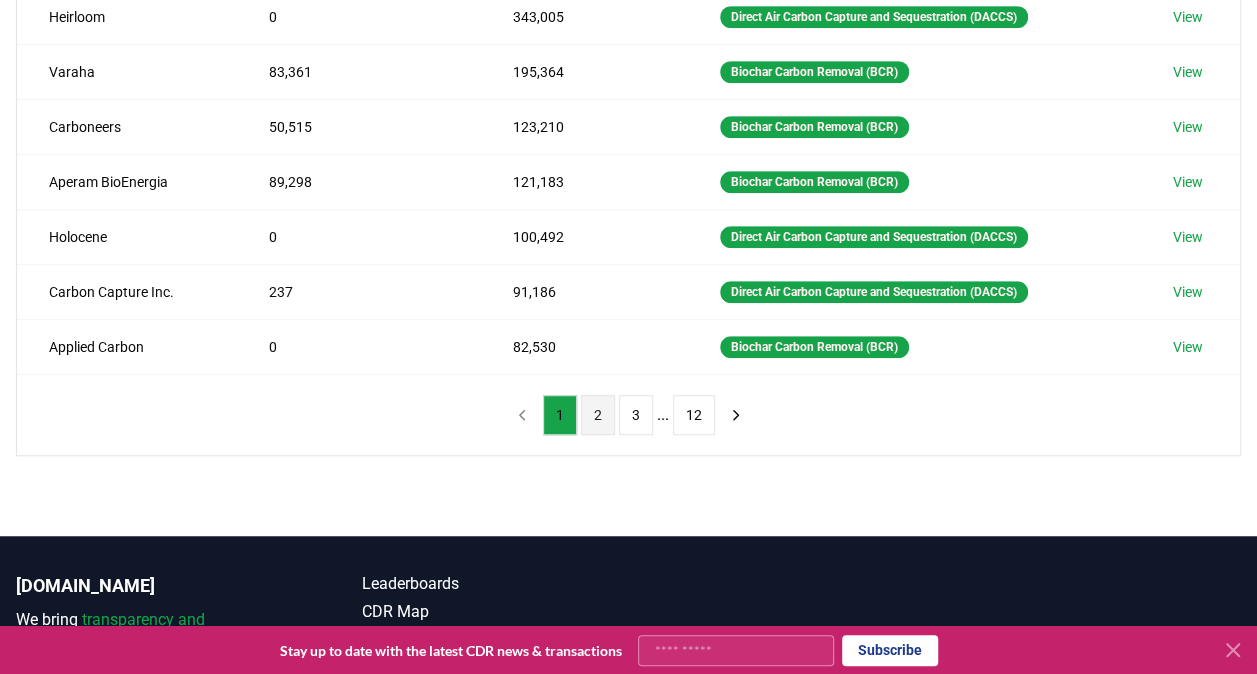 click on "2" at bounding box center (598, 415) 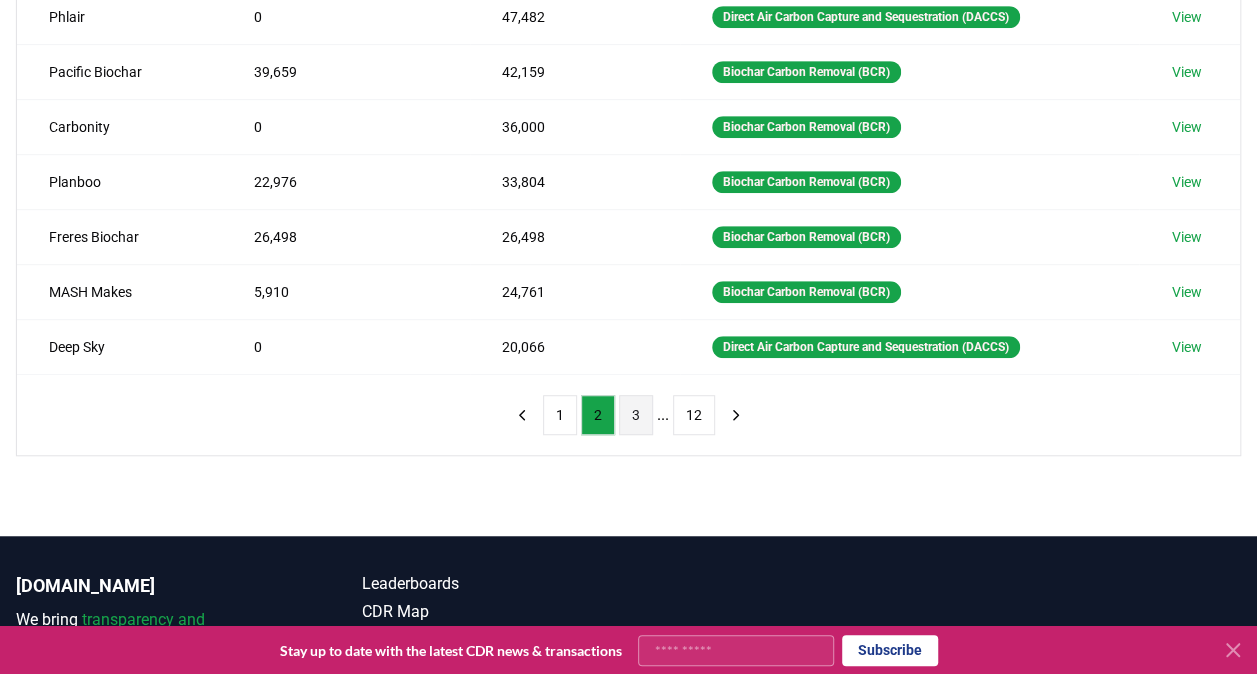 click on "3" at bounding box center (636, 415) 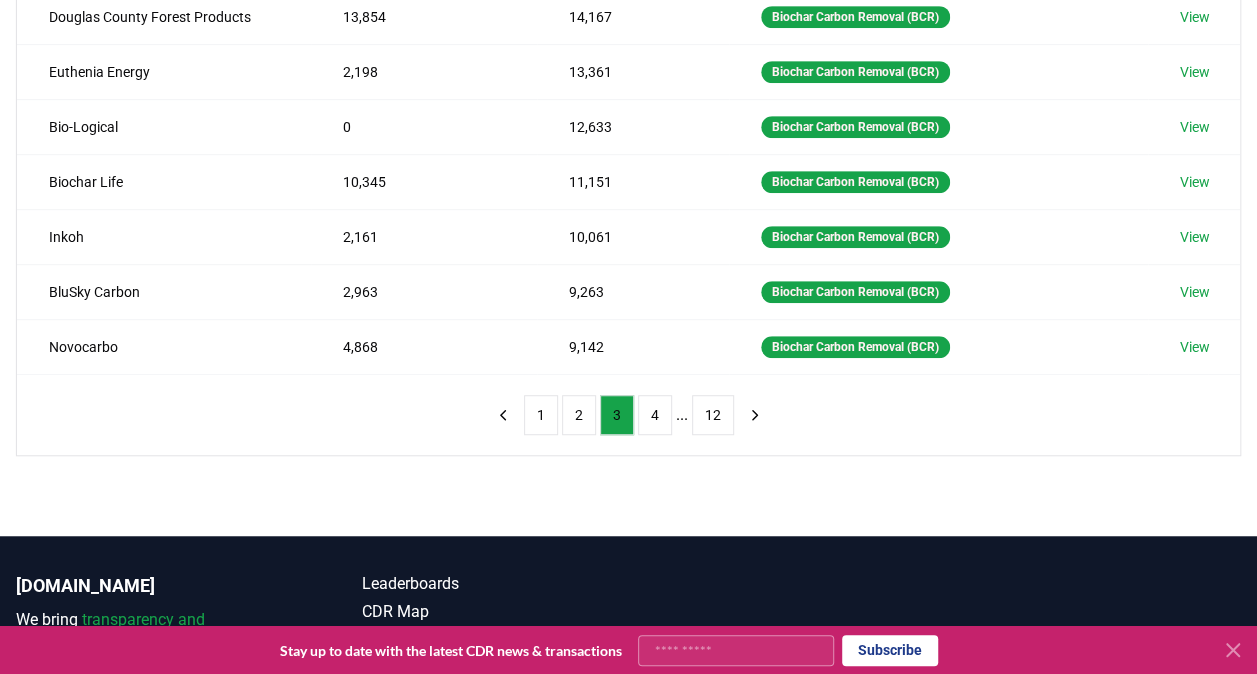 click on "Suppliers Purchasers Services Method 2 Biochar Carbon Removal (BCR) Direct Air Carbon Capture and Sequestration (DACCS) Name Tonnes Delivered Tonnes Sold Method Nellie Technologies 0 17,500 Direct Air Carbon Capture and Sequestration (DACCS) View Oregon Biochar Solutions 16,025 17,067 Biochar Carbon Removal (BCR) View Carbofex 6,633 14,623 Biochar Carbon Removal (BCR) View Douglas County Forest Products 13,854 14,167 Biochar Carbon Removal (BCR) View Euthenia Energy 2,198 13,361 Biochar Carbon Removal (BCR) View Bio-Logical 0 12,633 Biochar Carbon Removal (BCR) View Biochar Life 10,345 11,151 Biochar Carbon Removal (BCR) View Inkoh 2,161 10,061 Biochar Carbon Removal (BCR) View BluSky Carbon 2,963 9,263 Biochar Carbon Removal (BCR) View Novocarbo 4,868 9,142 Biochar Carbon Removal (BCR) View 1 2 3 4 ... 12" at bounding box center (628, 135) 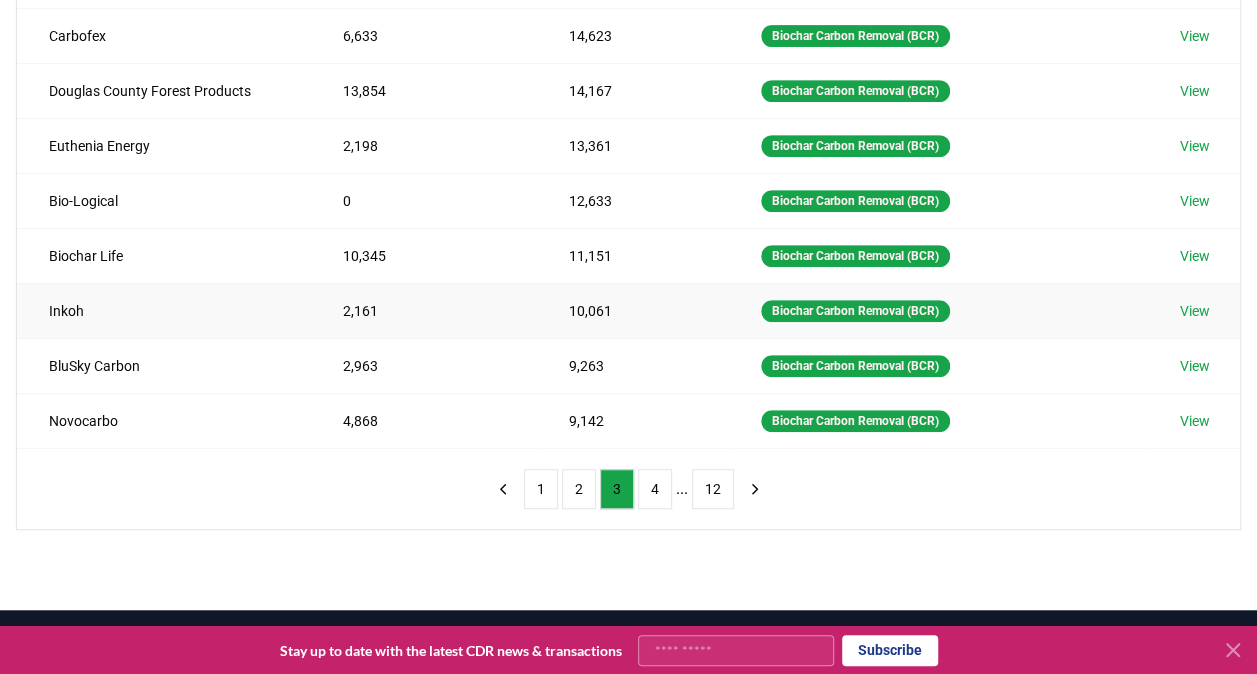 scroll, scrollTop: 424, scrollLeft: 0, axis: vertical 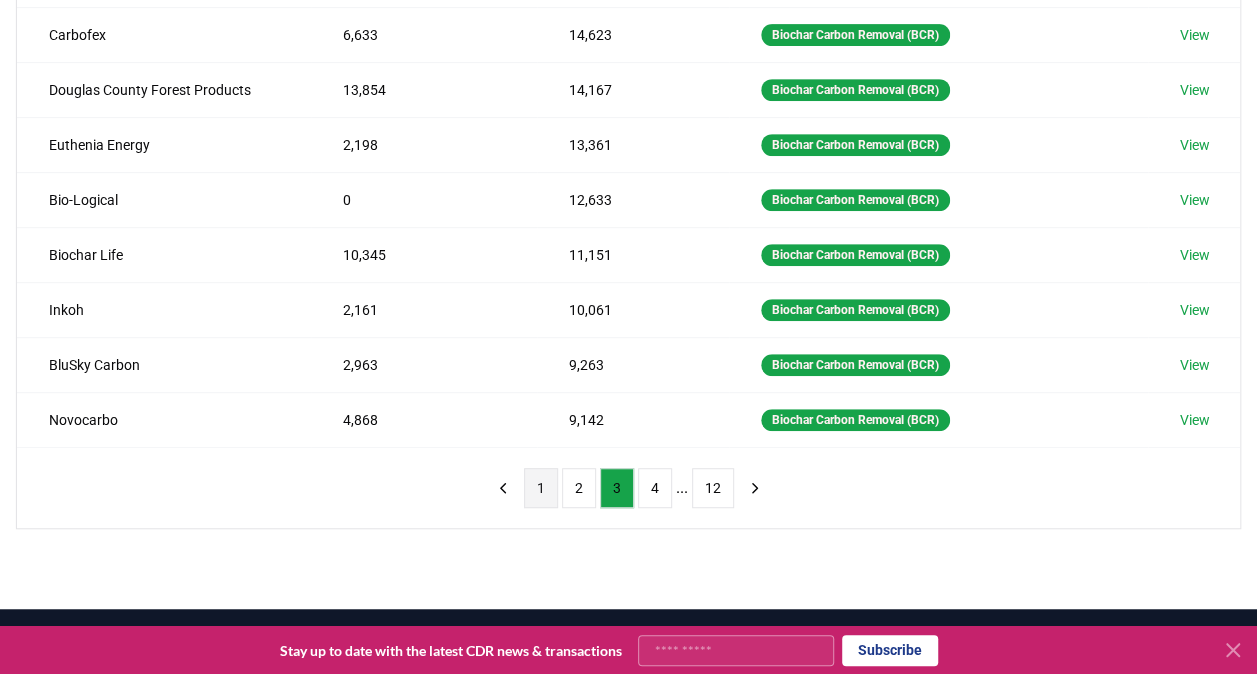 click on "1" at bounding box center (541, 488) 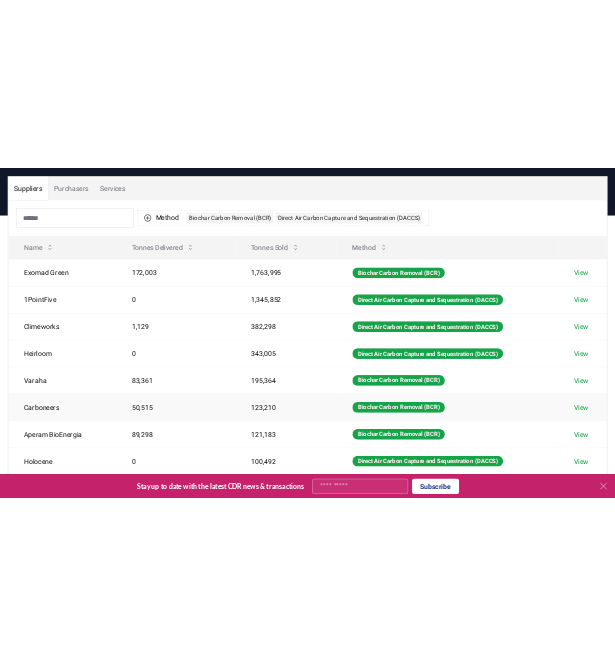 scroll, scrollTop: 133, scrollLeft: 0, axis: vertical 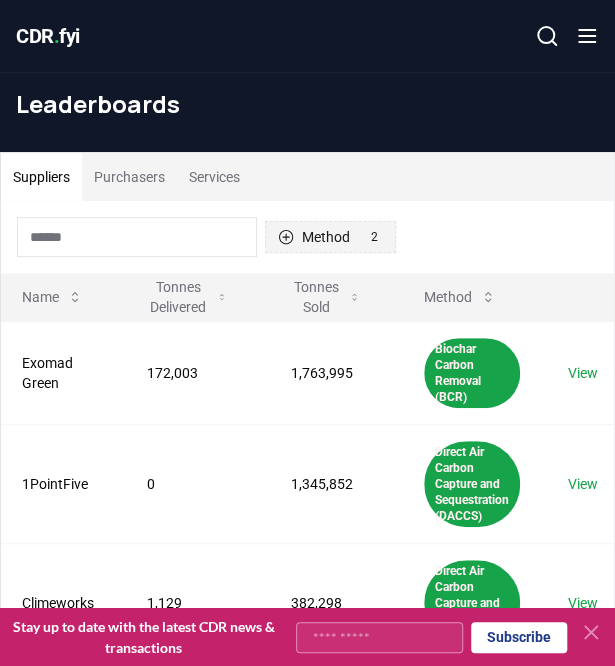 click on "Method 2 Biochar Carbon Removal (BCR) Direct Air Carbon Capture and Sequestration (DACCS)" at bounding box center (330, 237) 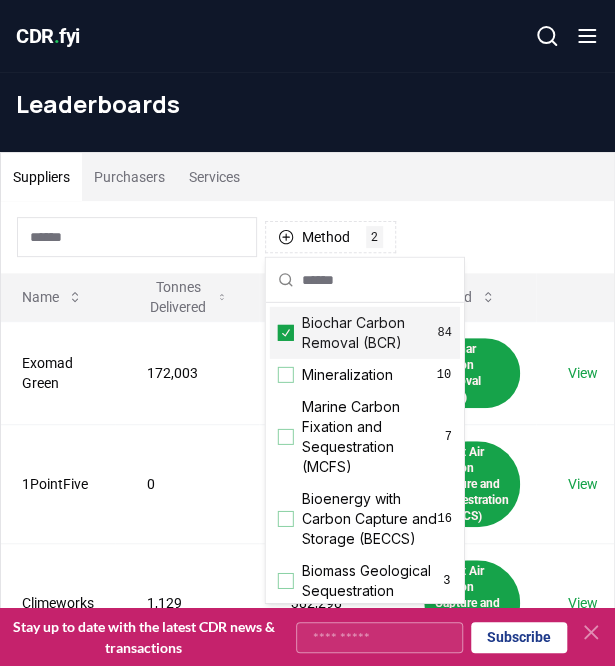 click 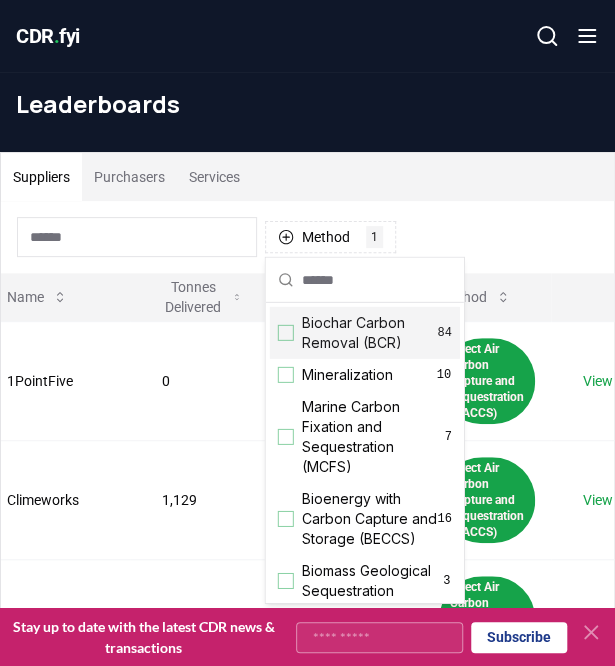 click on "Method 1 Direct Air Carbon Capture and Sequestration (DACCS)" at bounding box center (307, 237) 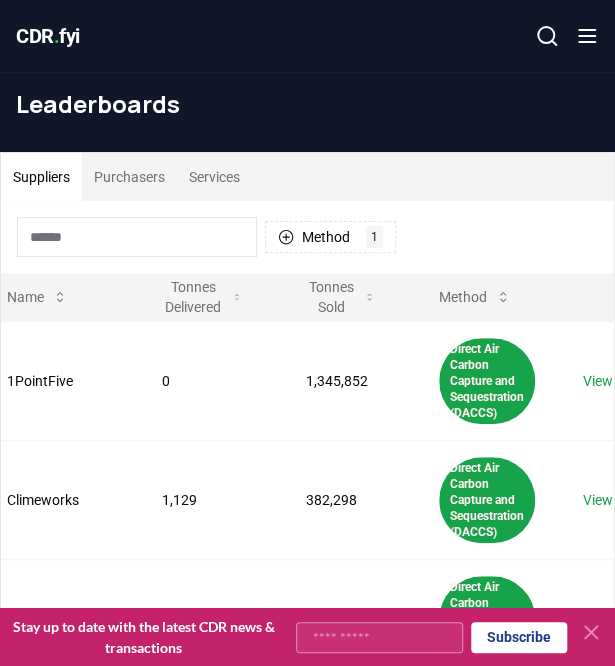 click 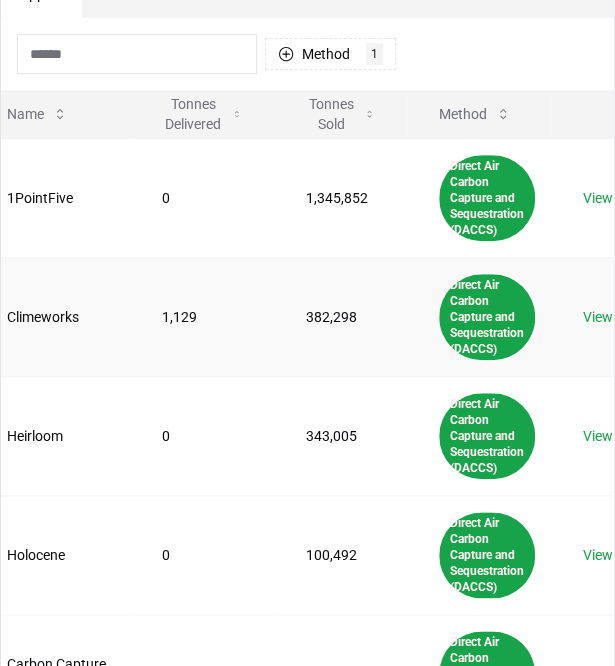 scroll, scrollTop: 184, scrollLeft: 0, axis: vertical 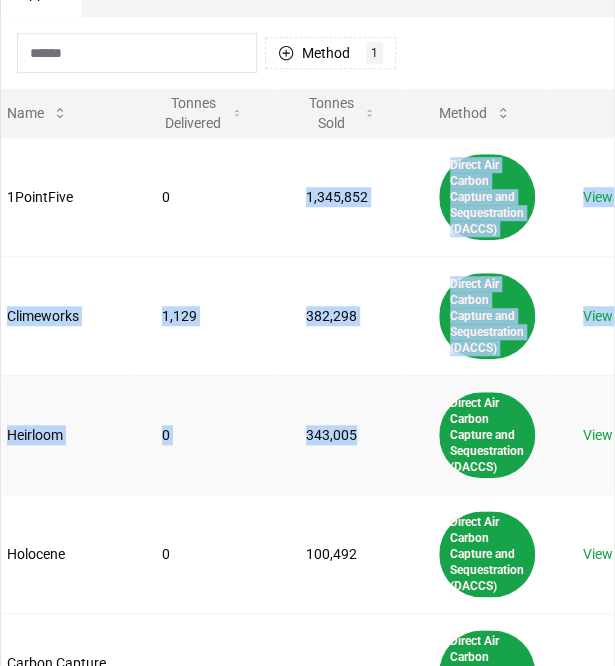 drag, startPoint x: 285, startPoint y: 192, endPoint x: 339, endPoint y: 396, distance: 211.02606 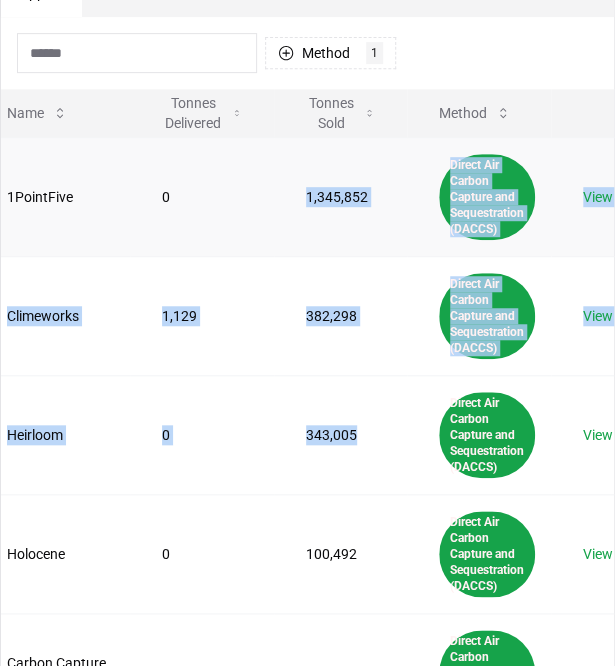 drag, startPoint x: 339, startPoint y: 396, endPoint x: 305, endPoint y: 237, distance: 162.59459 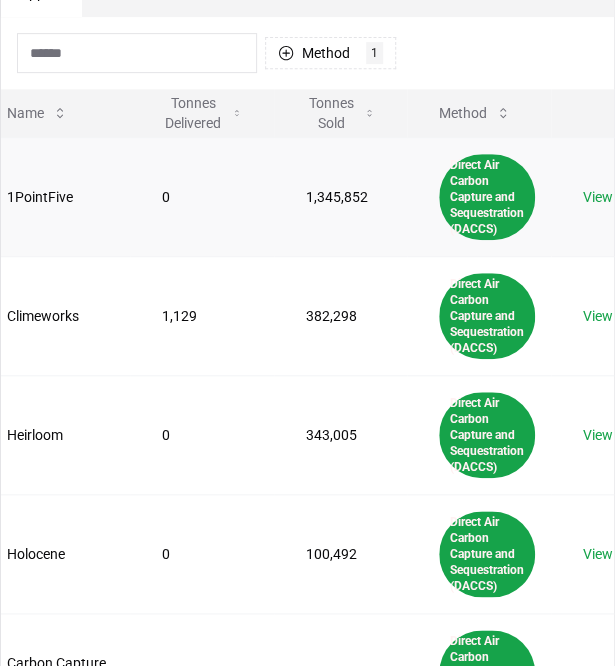 click on "1,345,852" at bounding box center [340, 196] 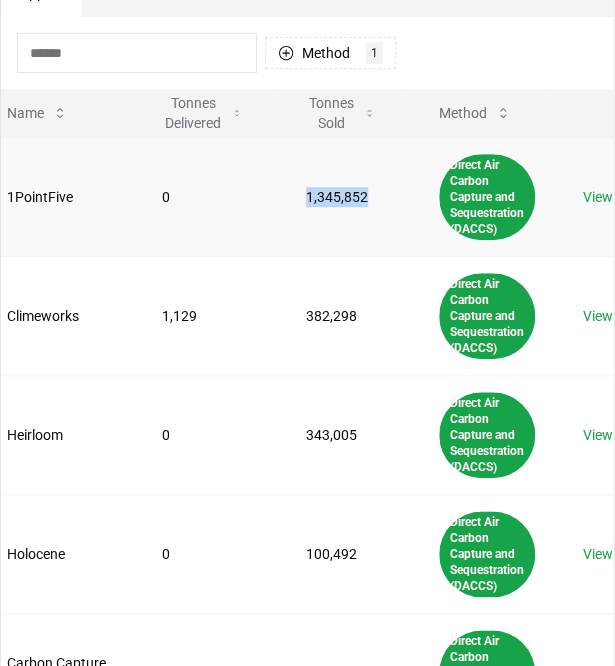 click on "1,345,852" at bounding box center (340, 196) 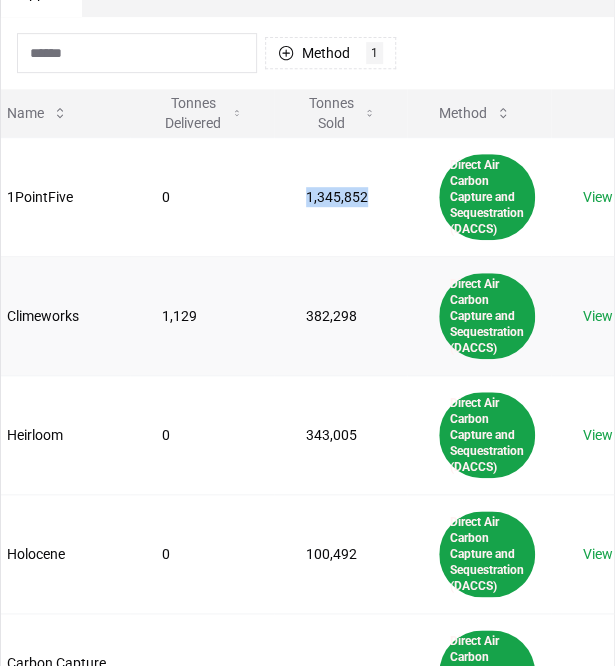 click on "382,298" at bounding box center (340, 315) 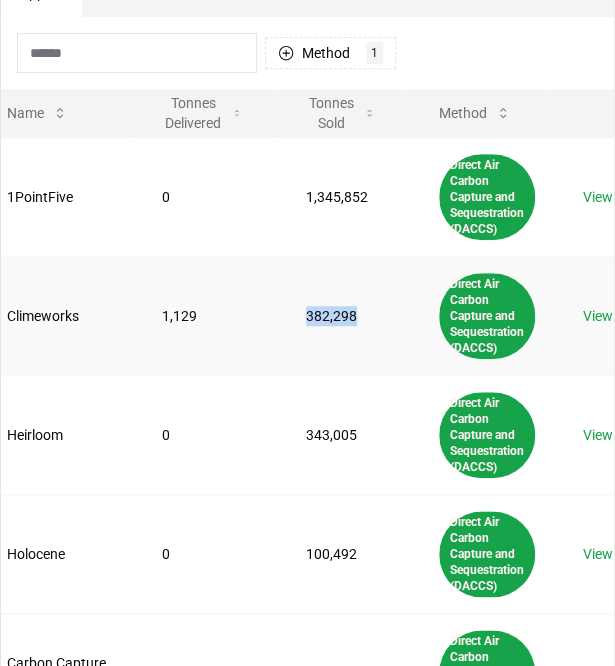 click on "382,298" at bounding box center [340, 315] 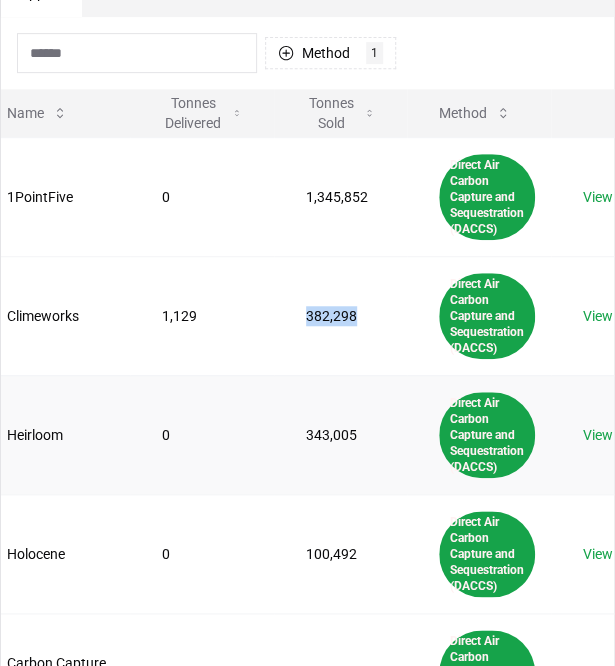 click on "343,005" at bounding box center (340, 434) 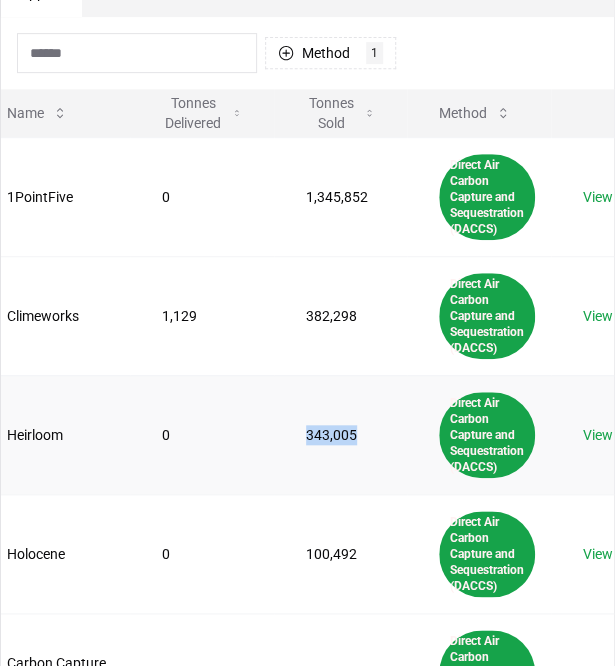 click on "343,005" at bounding box center (340, 434) 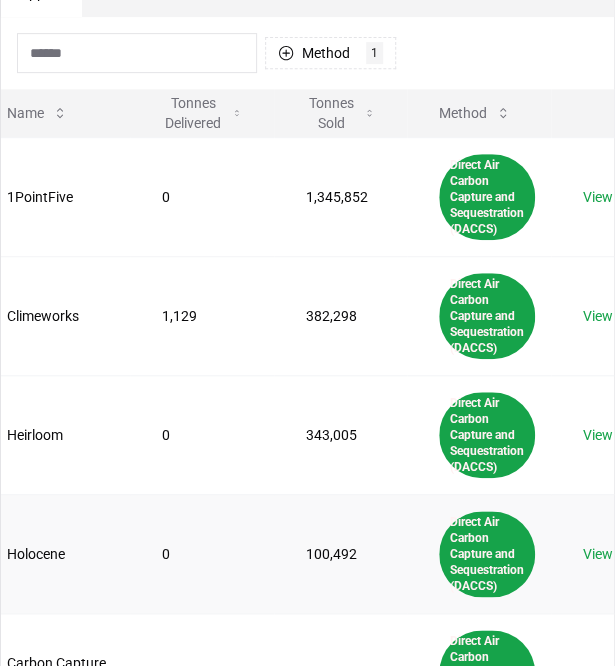 click on "100,492" at bounding box center (340, 553) 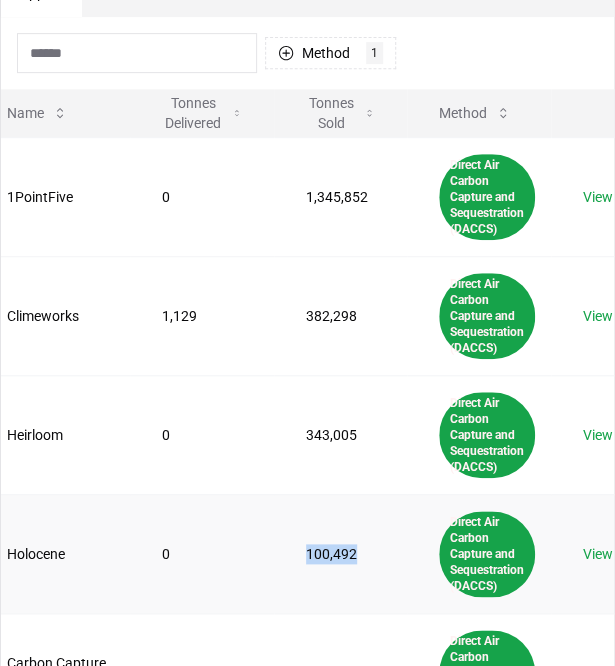 click on "100,492" at bounding box center [340, 553] 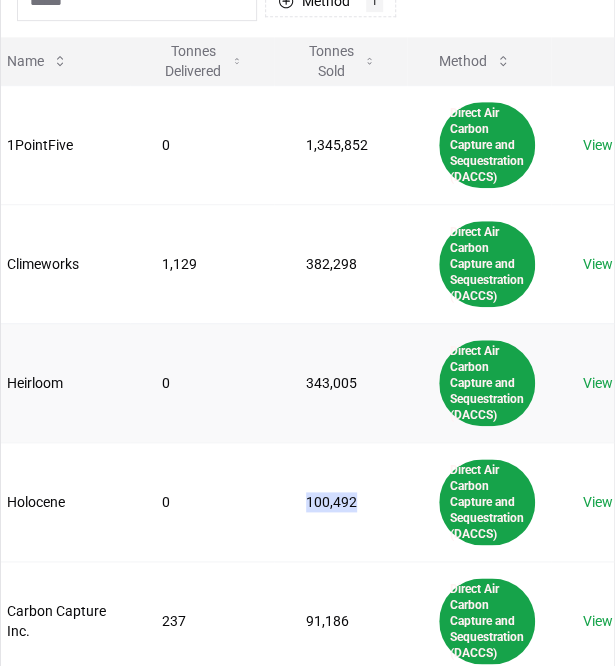 scroll, scrollTop: 237, scrollLeft: 0, axis: vertical 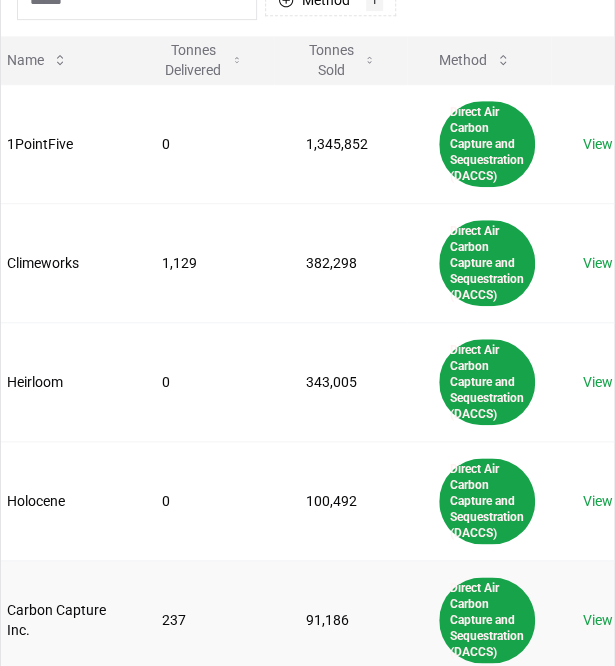 click on "91,186" at bounding box center (340, 619) 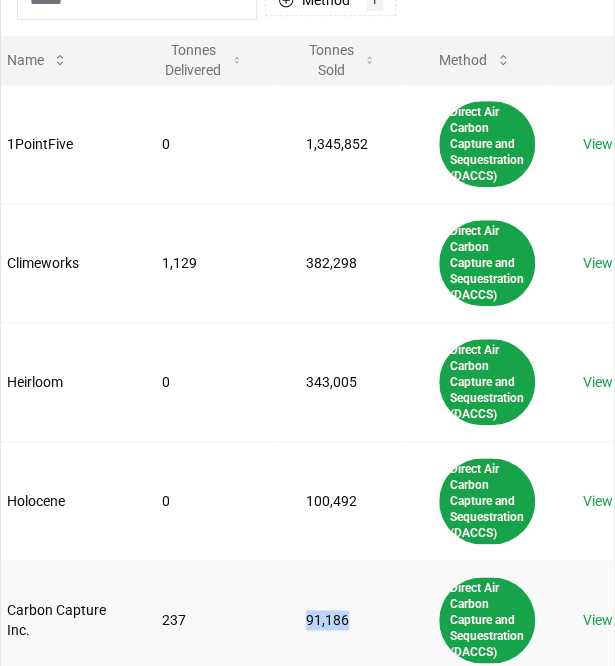 click on "91,186" at bounding box center [340, 619] 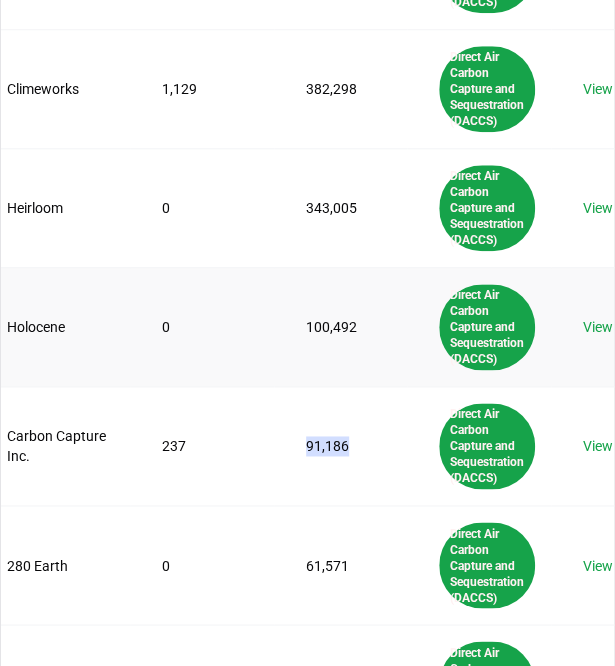 scroll, scrollTop: 477, scrollLeft: 0, axis: vertical 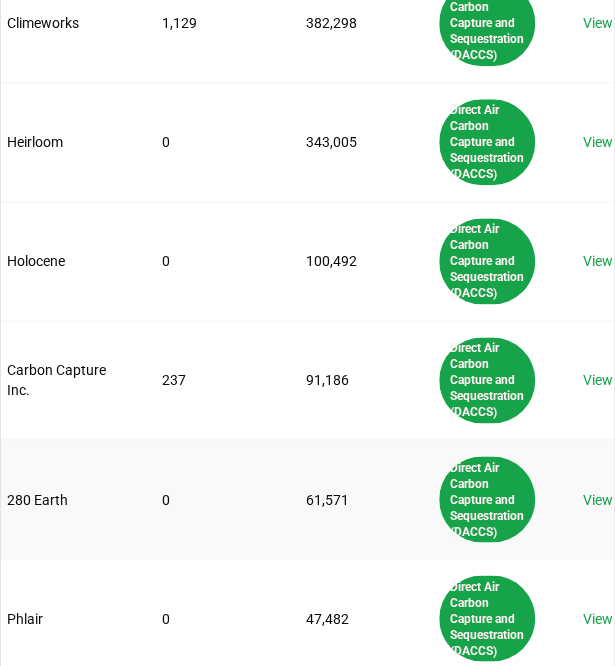 click on "61,571" at bounding box center [340, 498] 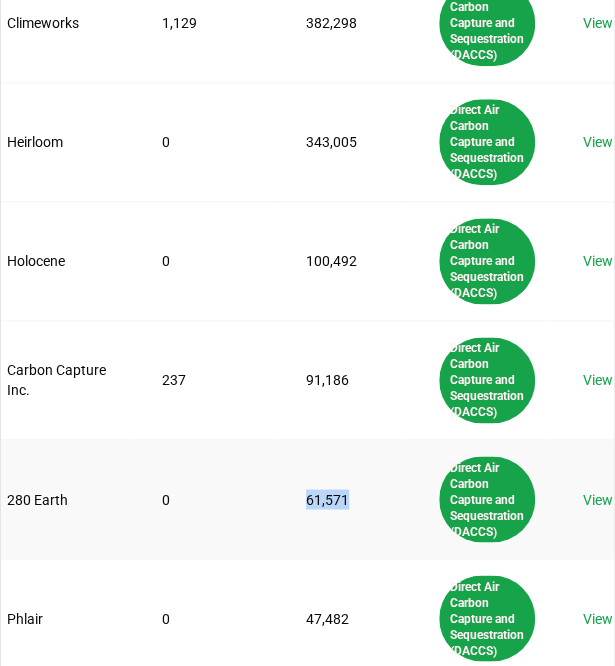 click on "61,571" at bounding box center [340, 498] 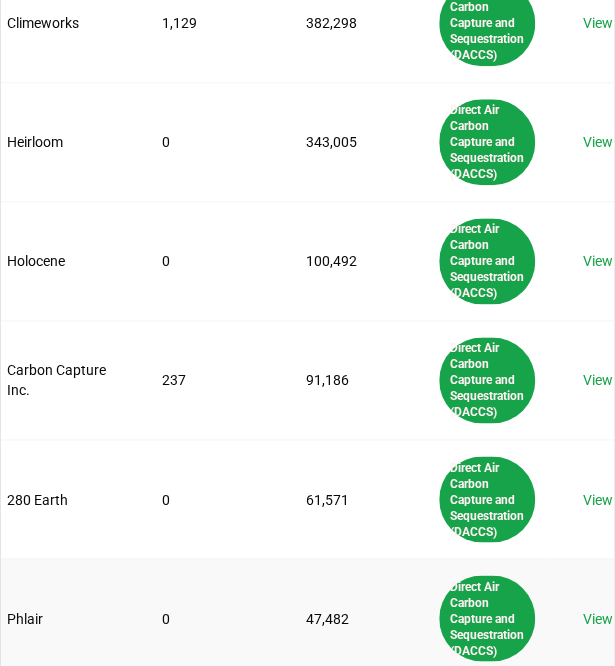 click on "47,482" at bounding box center [340, 617] 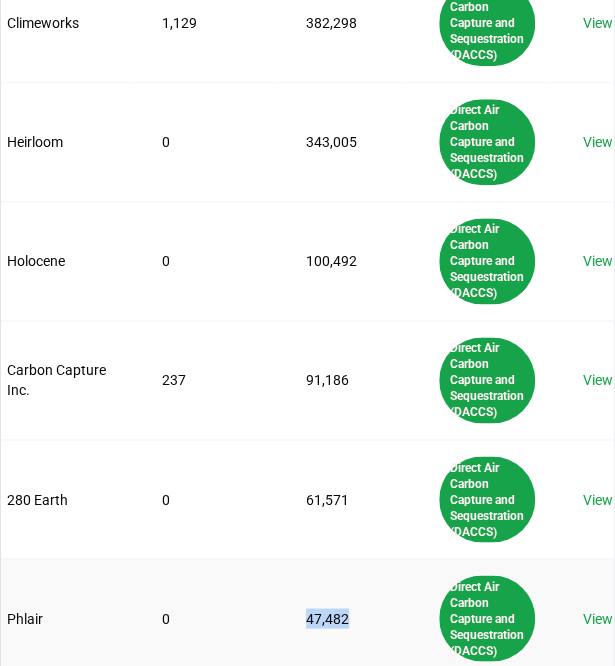 click on "47,482" at bounding box center [340, 617] 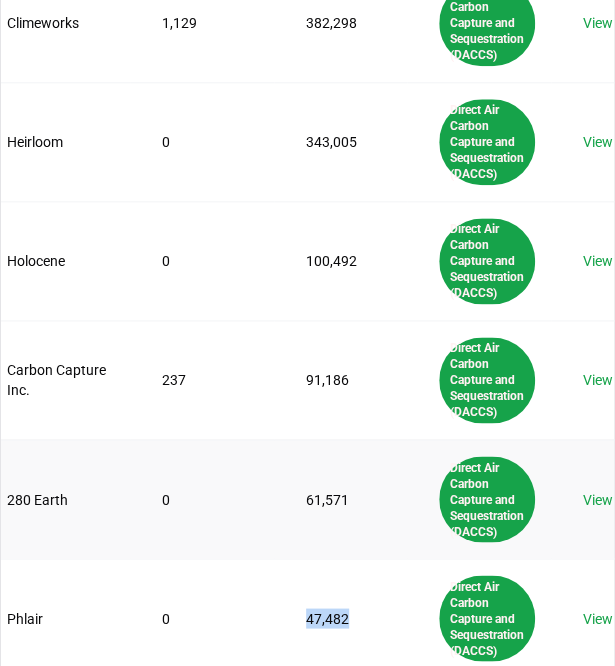 click on "61,571" at bounding box center (340, 498) 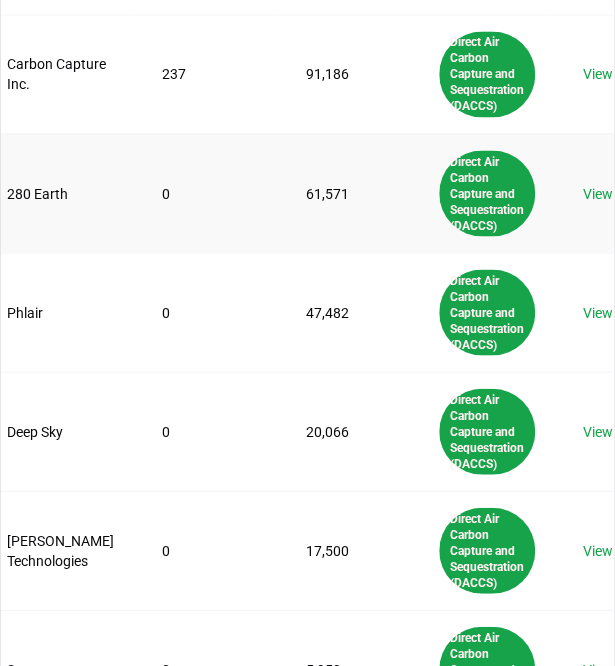 scroll, scrollTop: 795, scrollLeft: 0, axis: vertical 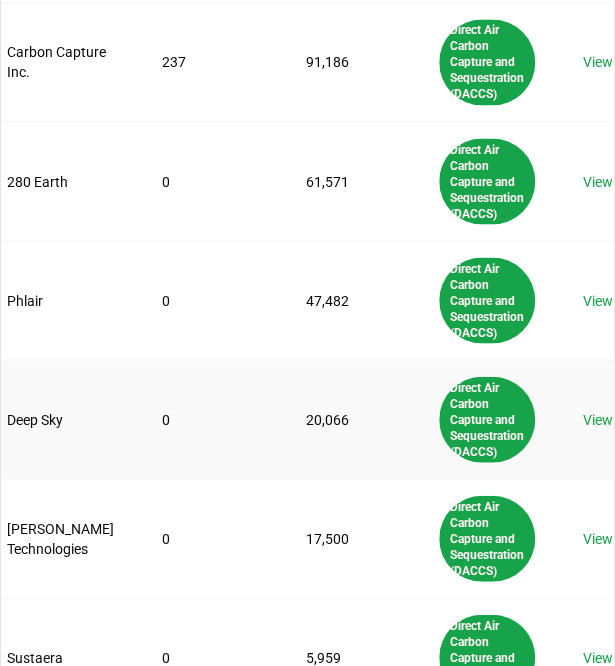 click on "20,066" at bounding box center [340, 418] 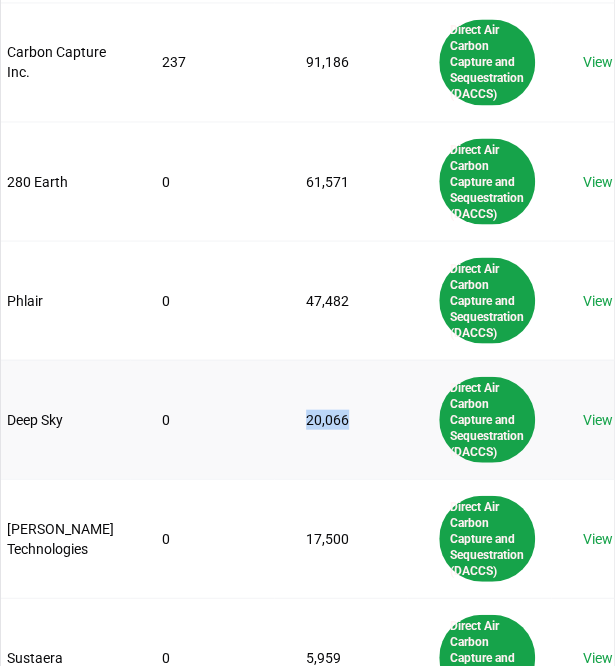 click on "20,066" at bounding box center [340, 418] 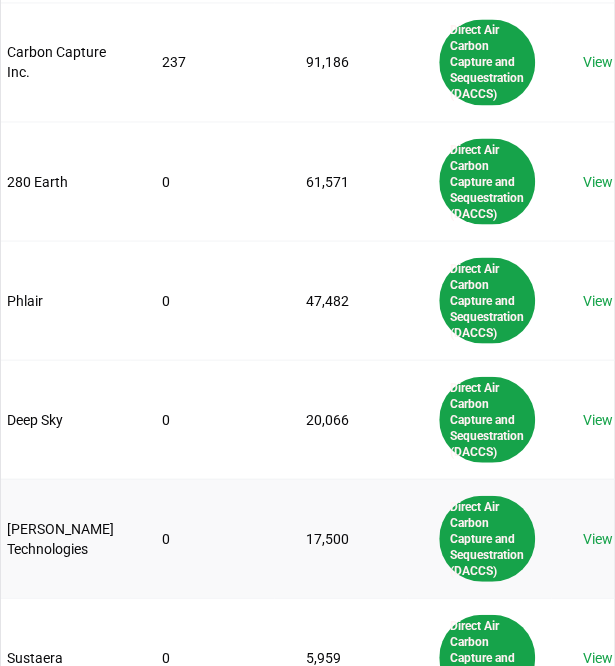 click on "17,500" at bounding box center (340, 537) 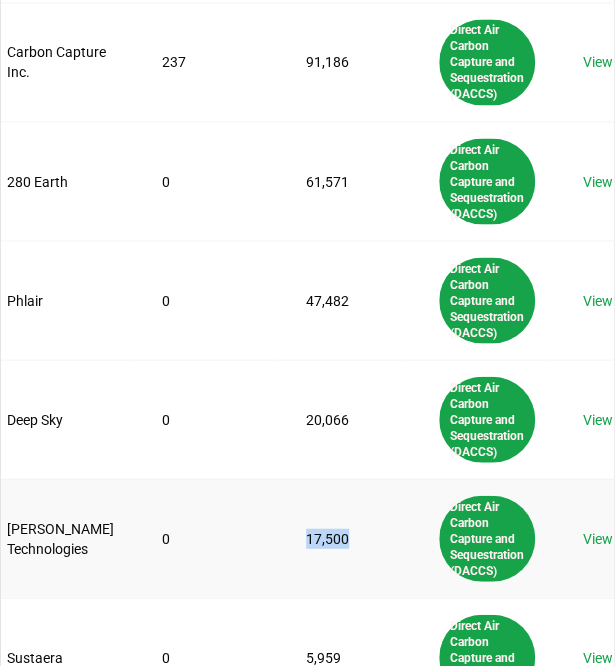 click on "17,500" at bounding box center [340, 537] 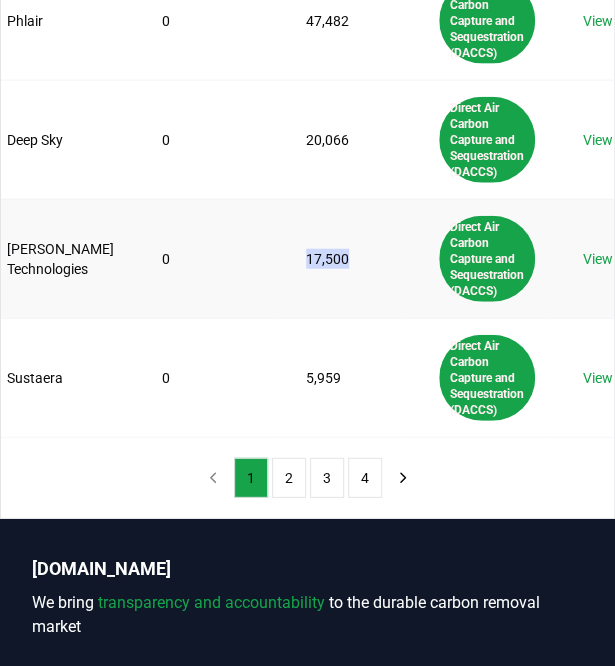 scroll, scrollTop: 1075, scrollLeft: 0, axis: vertical 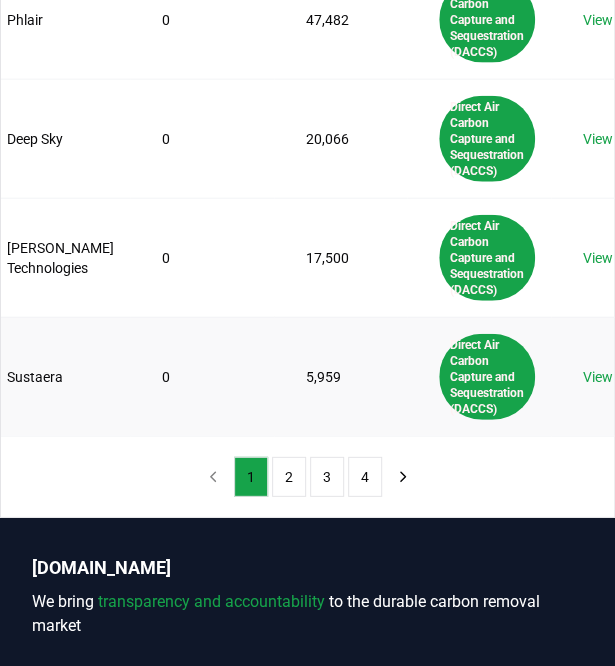 click on "5,959" at bounding box center [340, 376] 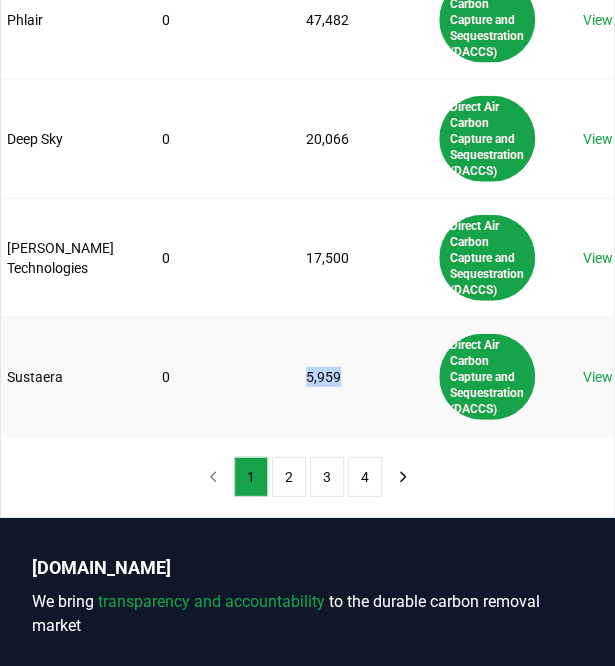 click on "5,959" at bounding box center (340, 376) 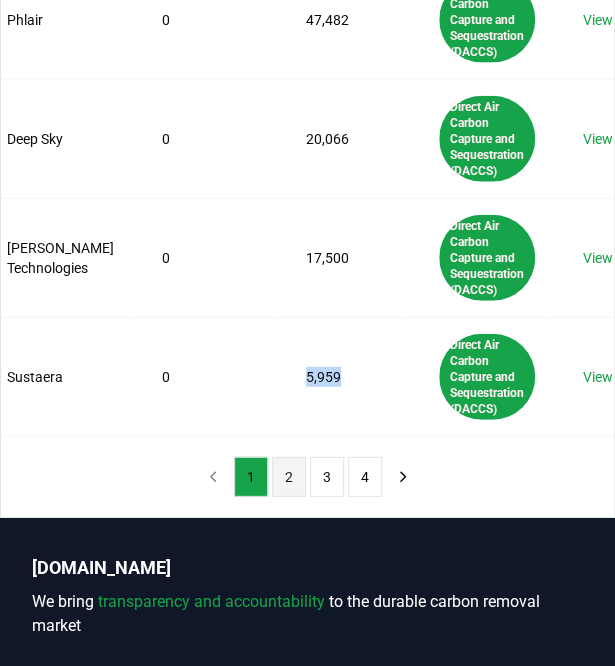 click on "2" at bounding box center [289, 477] 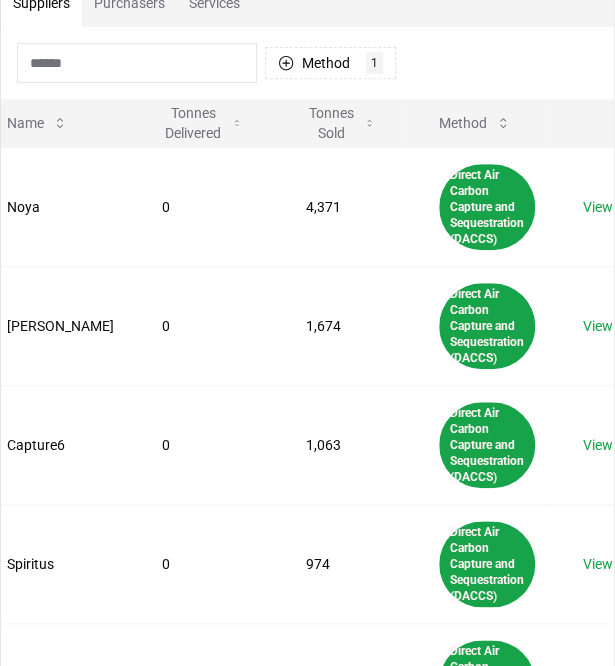scroll, scrollTop: 159, scrollLeft: 0, axis: vertical 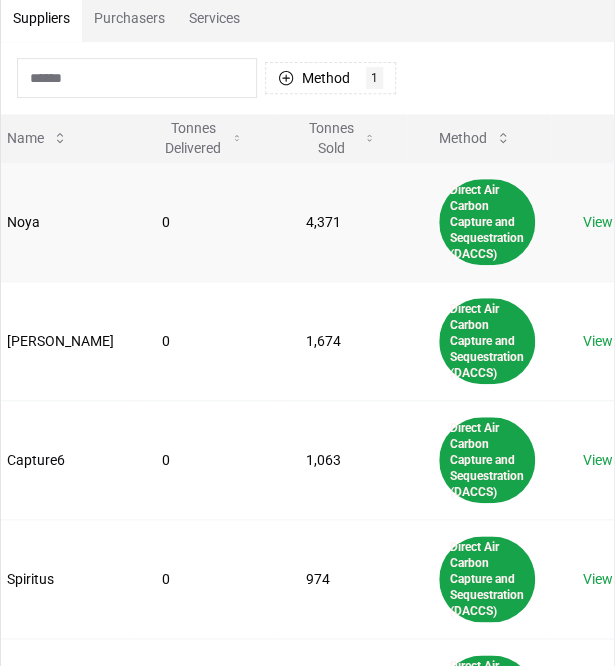 click on "4,371" at bounding box center (340, 221) 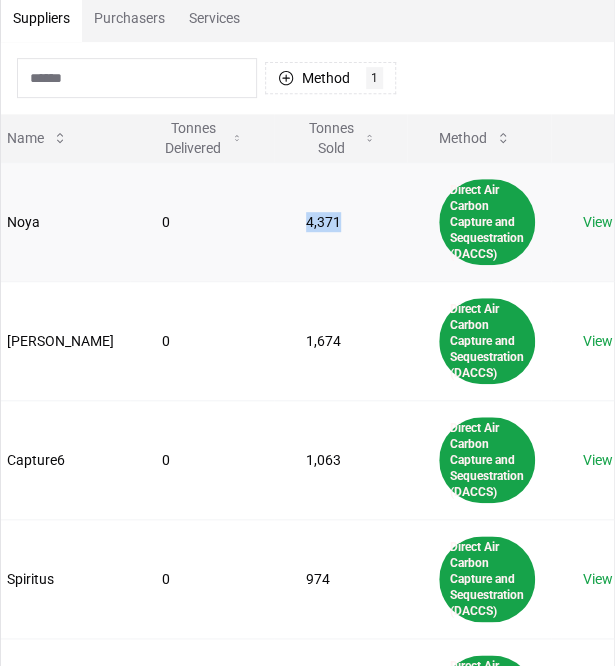 click on "4,371" at bounding box center [340, 221] 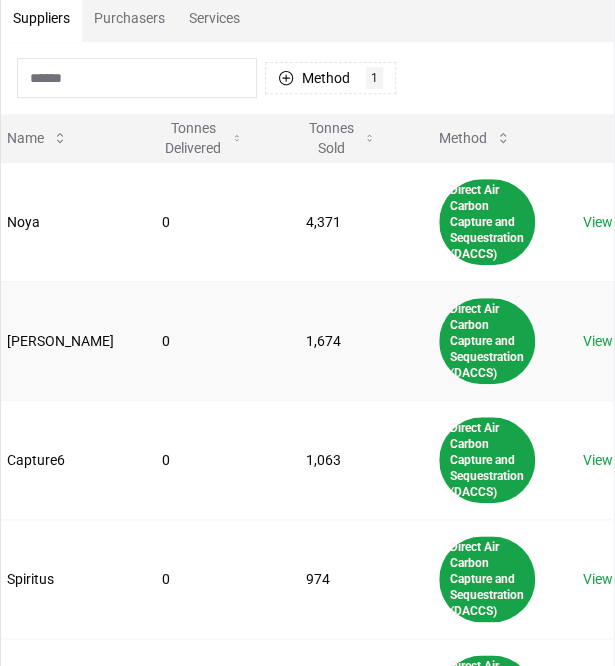 click on "1,674" at bounding box center [340, 340] 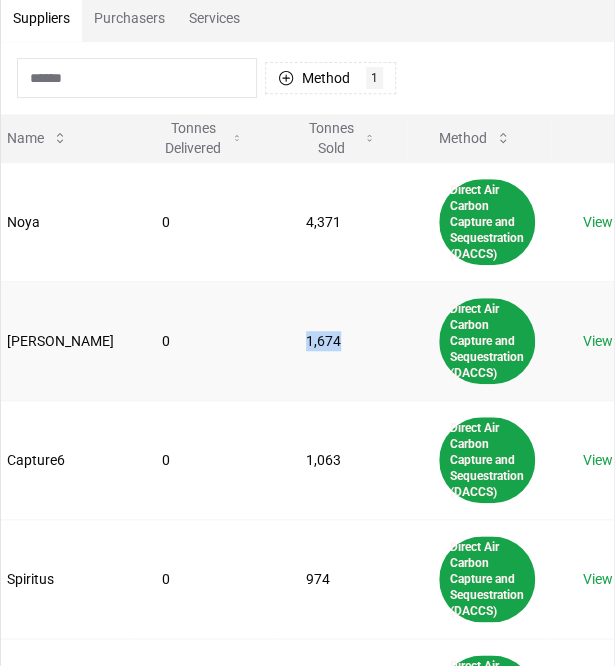 click on "1,674" at bounding box center (340, 340) 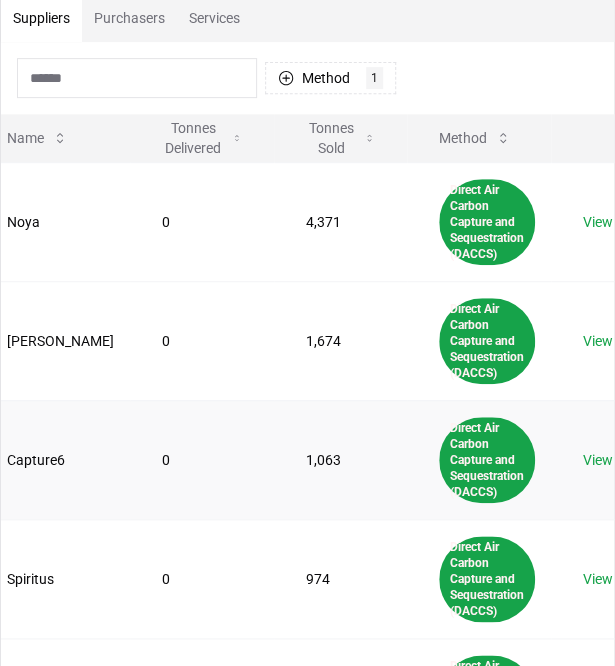 click on "1,063" at bounding box center [340, 459] 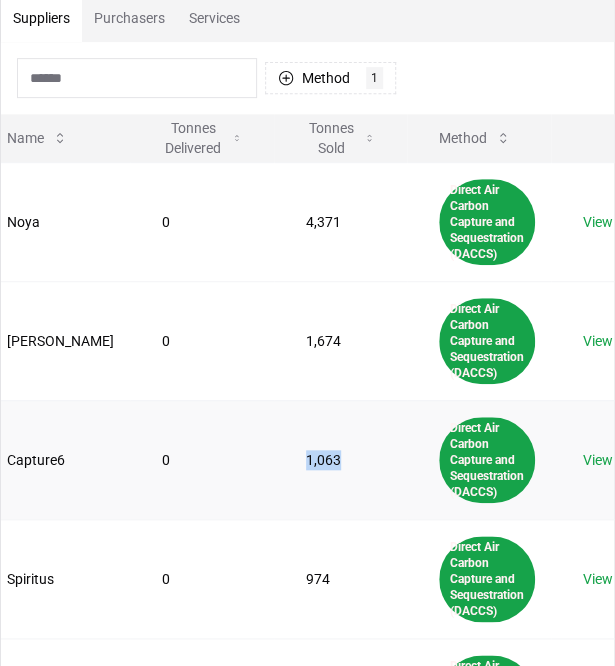 click on "1,063" at bounding box center (340, 459) 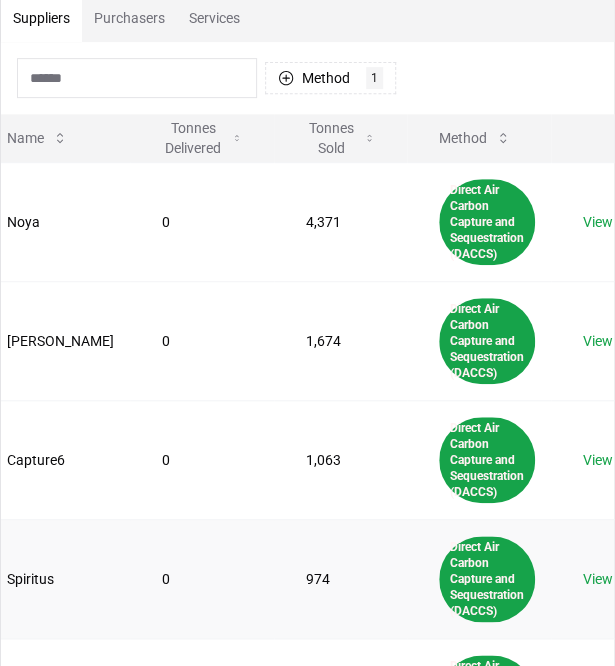 click on "974" at bounding box center (340, 578) 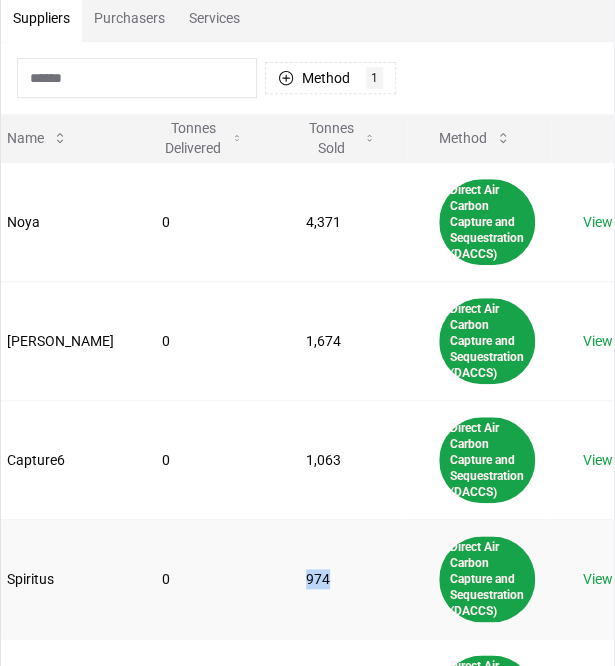 click on "974" at bounding box center (340, 578) 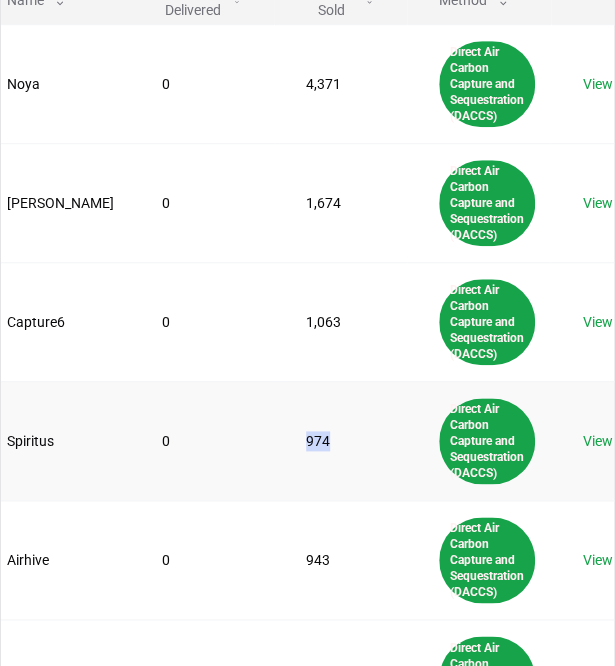 scroll, scrollTop: 299, scrollLeft: 0, axis: vertical 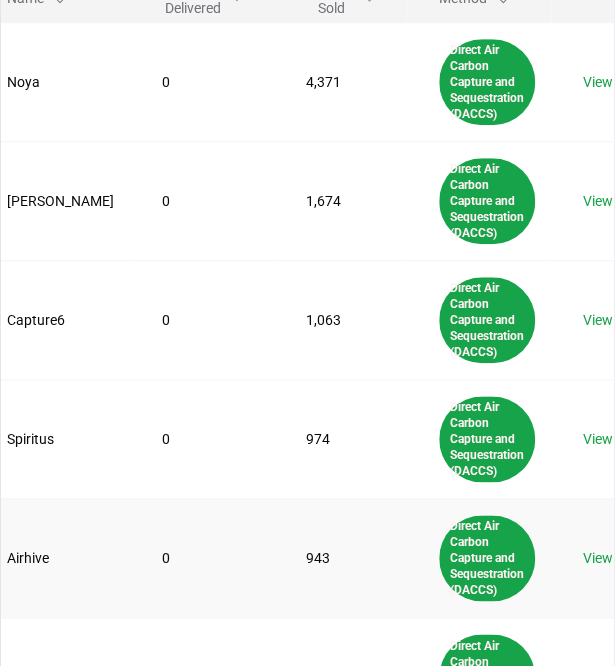 click on "943" at bounding box center (340, 557) 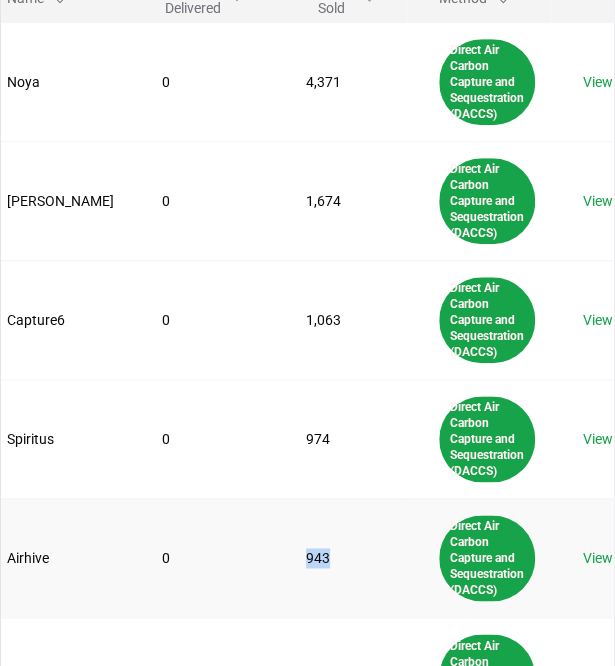 click on "943" at bounding box center (340, 557) 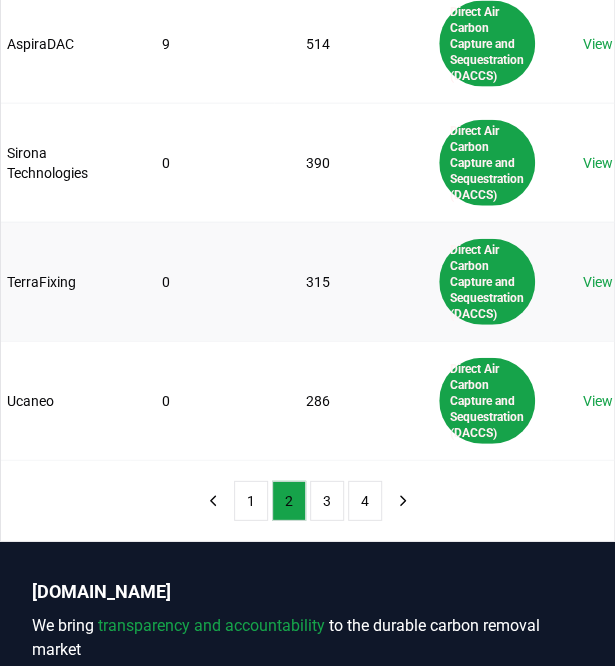 scroll, scrollTop: 1059, scrollLeft: 0, axis: vertical 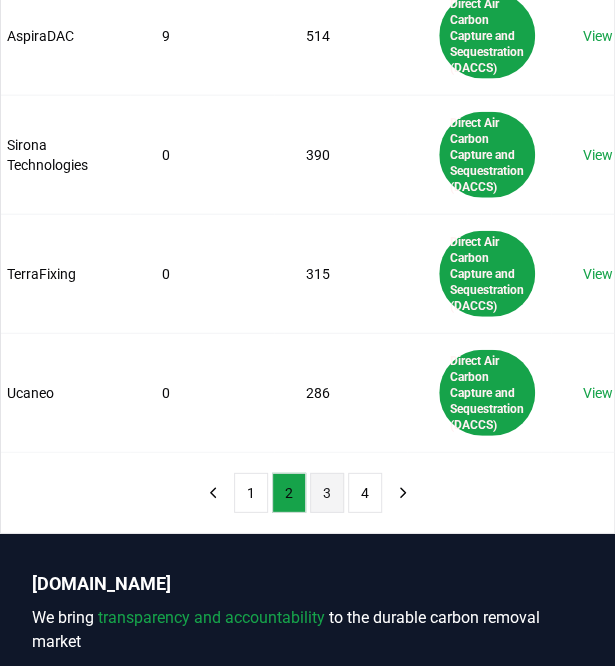 click on "3" at bounding box center (327, 493) 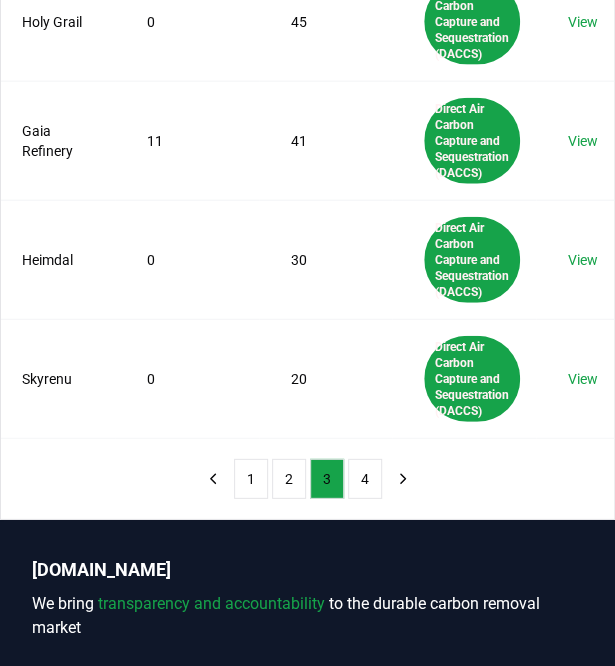 scroll, scrollTop: 1089, scrollLeft: 0, axis: vertical 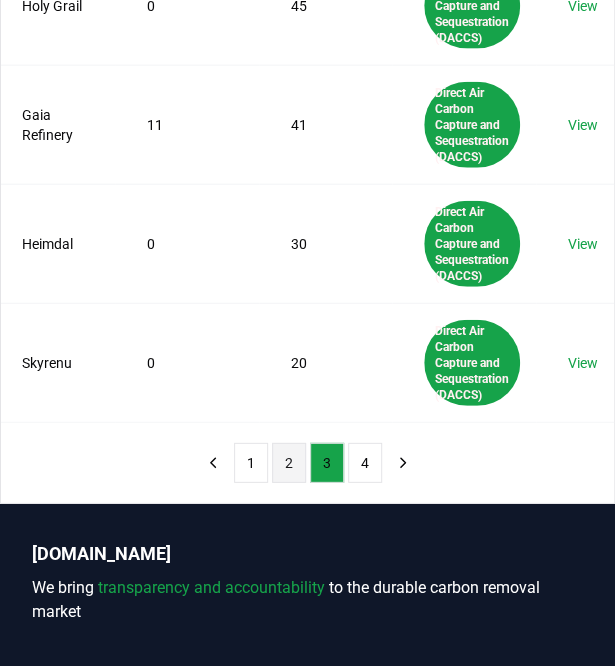 click on "2" at bounding box center [289, 463] 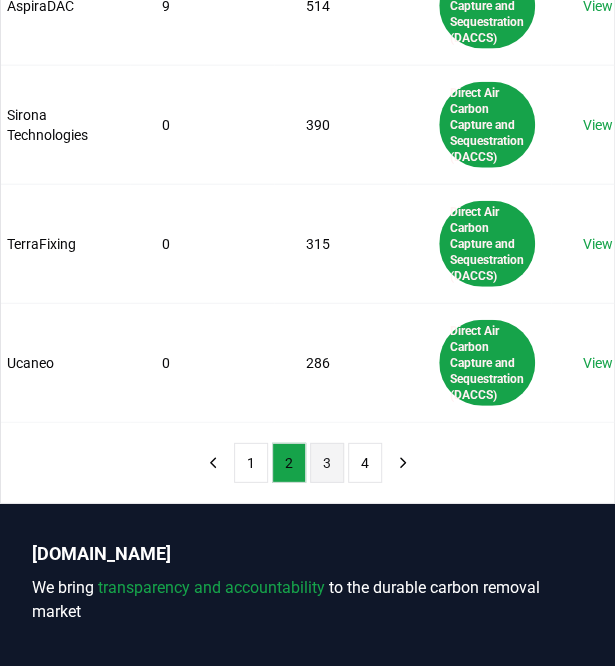 click on "3" at bounding box center [327, 463] 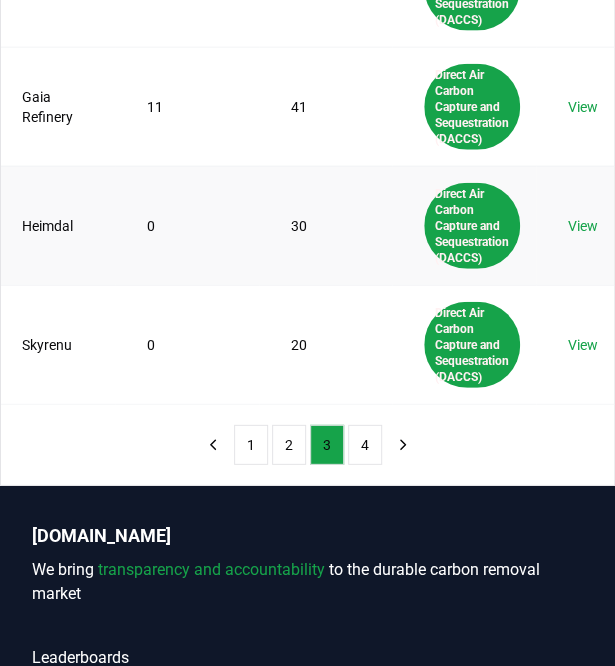 scroll, scrollTop: 1123, scrollLeft: 0, axis: vertical 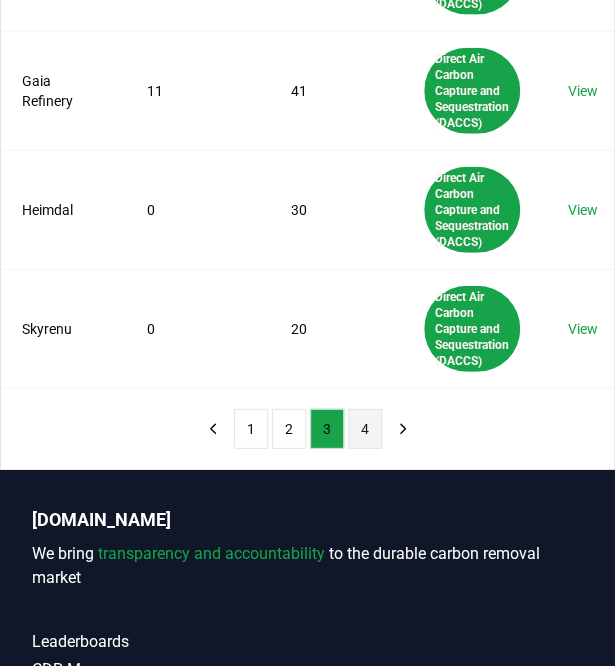 click on "4" at bounding box center [365, 429] 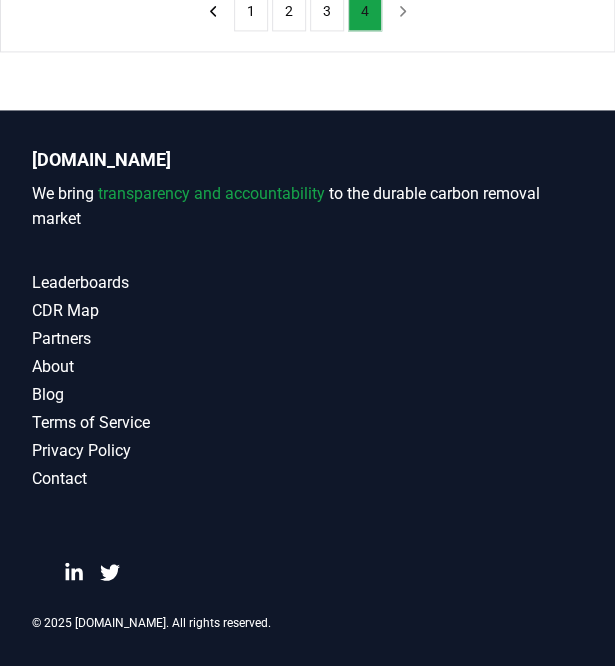 scroll, scrollTop: 708, scrollLeft: 0, axis: vertical 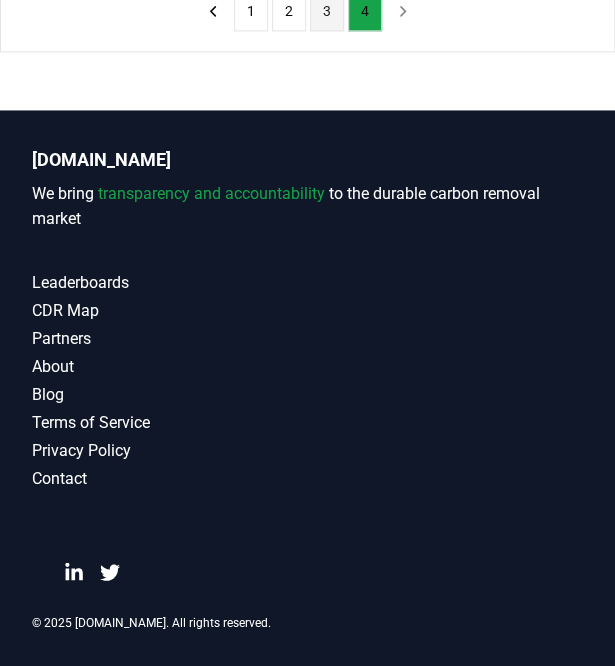 click on "3" at bounding box center (327, 11) 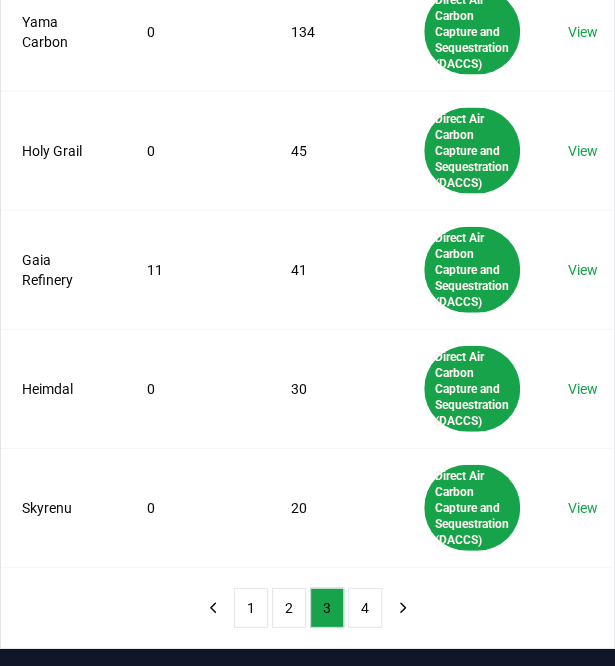 scroll, scrollTop: 942, scrollLeft: 0, axis: vertical 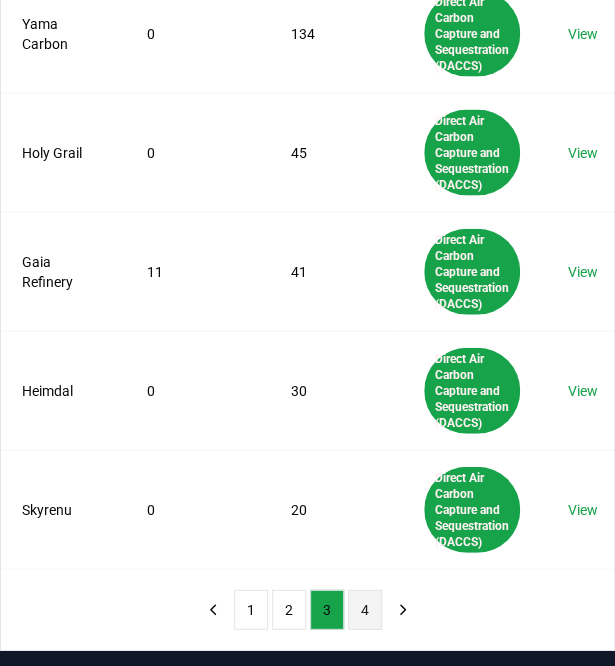 click on "4" at bounding box center (365, 610) 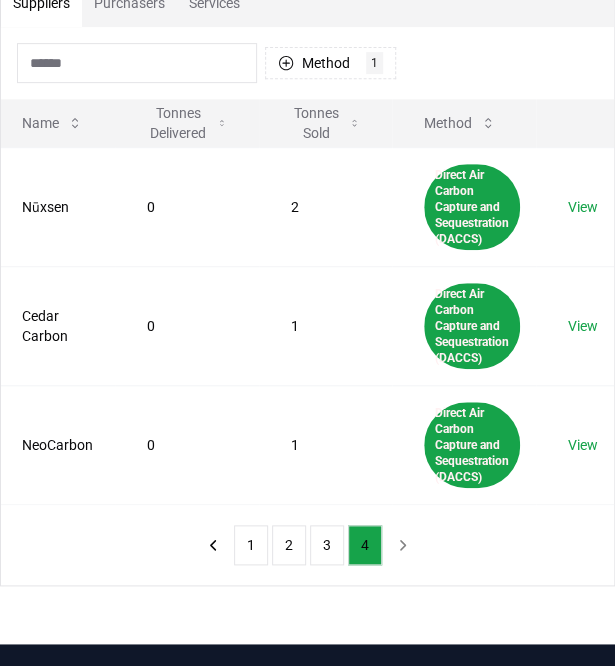 scroll, scrollTop: 176, scrollLeft: 0, axis: vertical 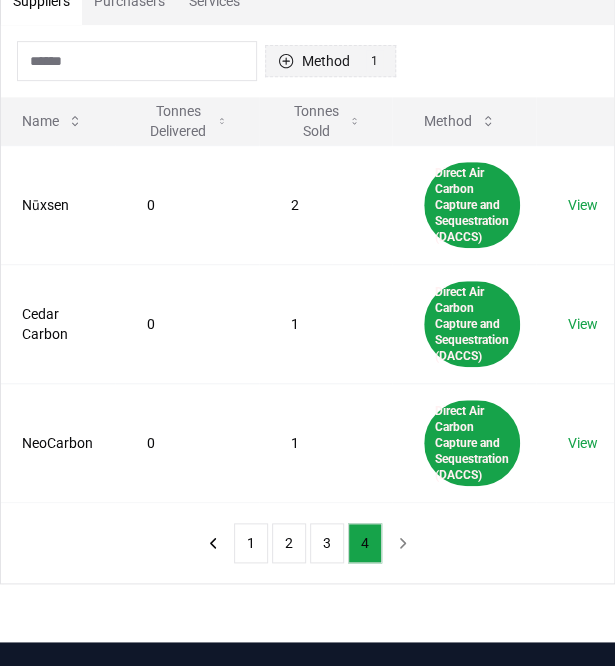 click on "1" at bounding box center [374, 61] 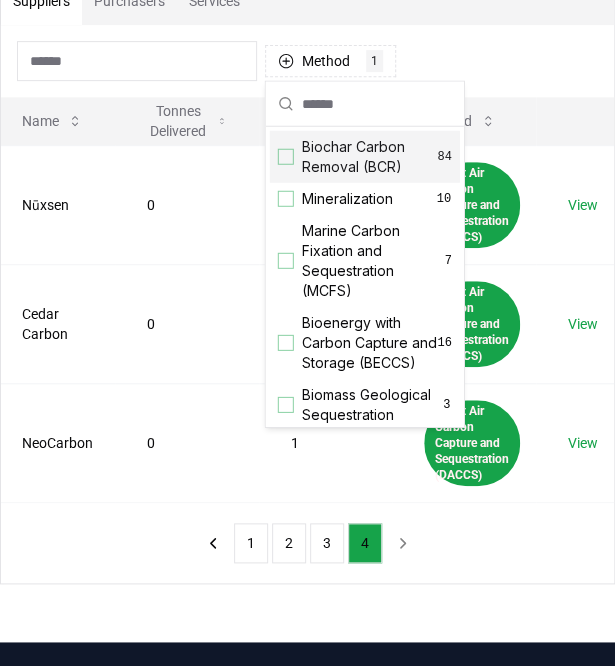 click at bounding box center [286, 157] 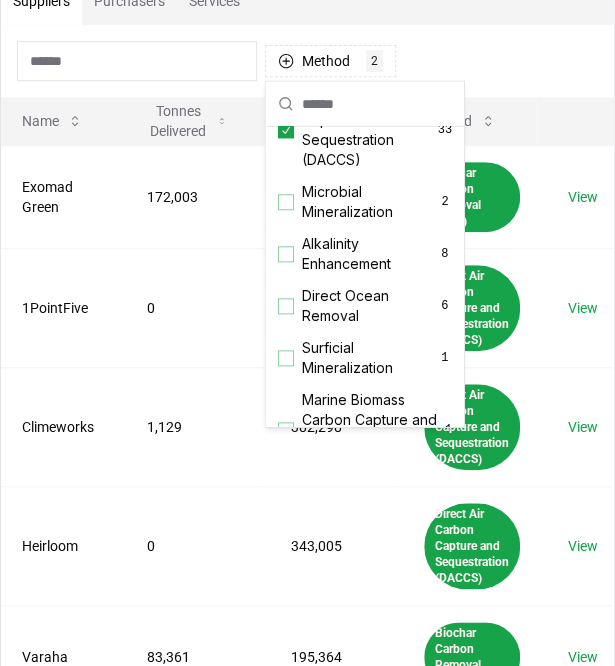 scroll, scrollTop: 451, scrollLeft: 0, axis: vertical 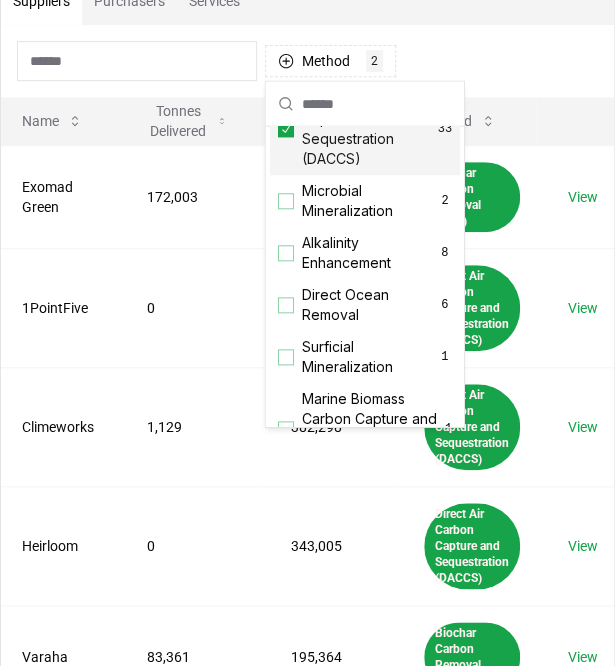click 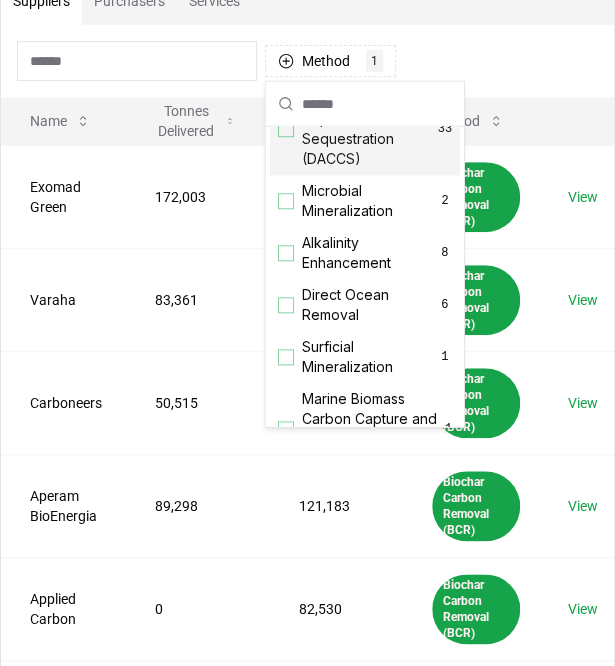 click on "Method 1 Biochar Carbon Removal (BCR)" at bounding box center (307, 61) 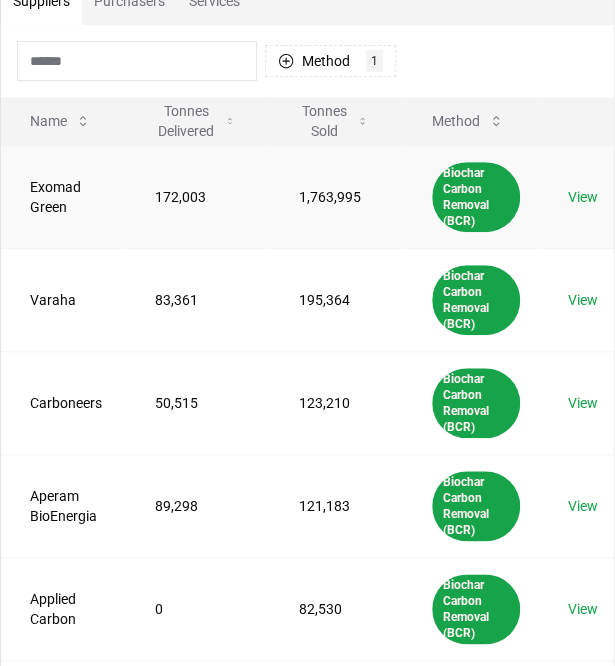 click on "1,763,995" at bounding box center [333, 196] 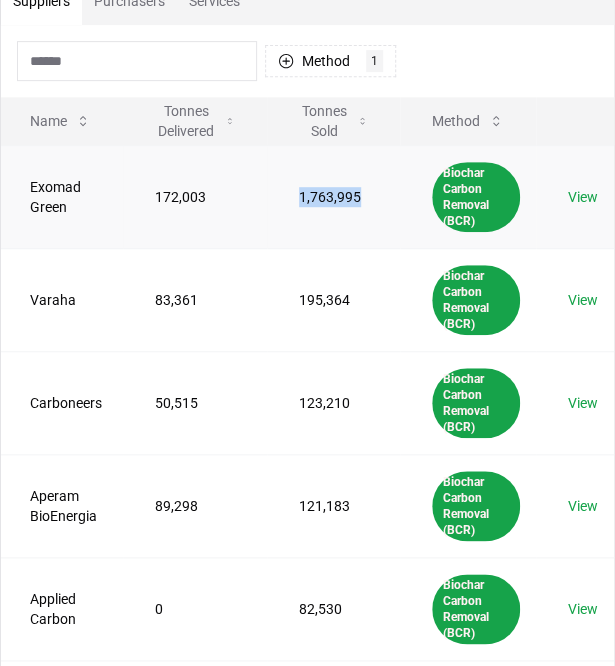 click on "1,763,995" at bounding box center (333, 196) 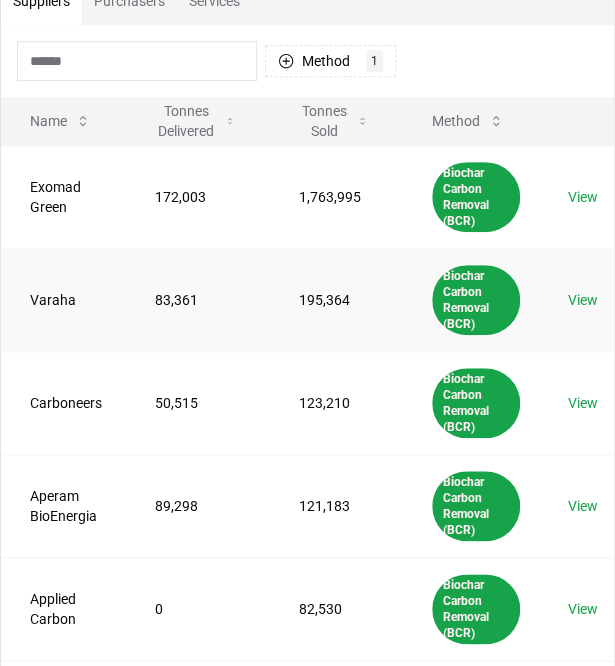 click on "195,364" at bounding box center (333, 299) 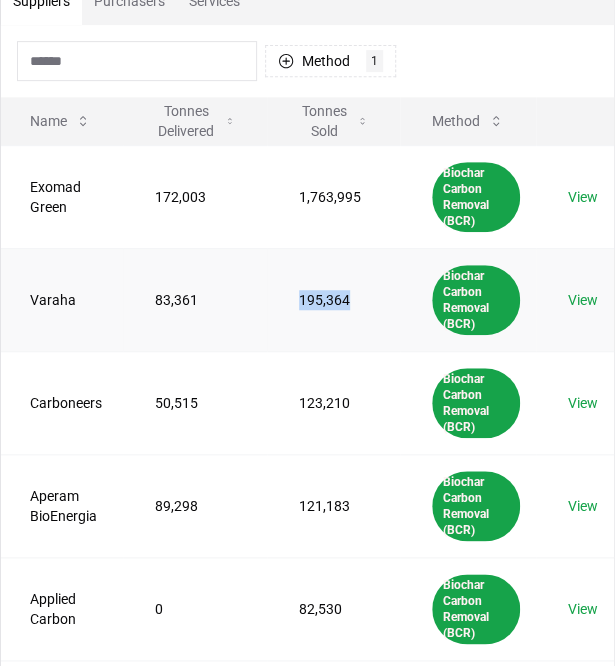 click on "195,364" at bounding box center (333, 299) 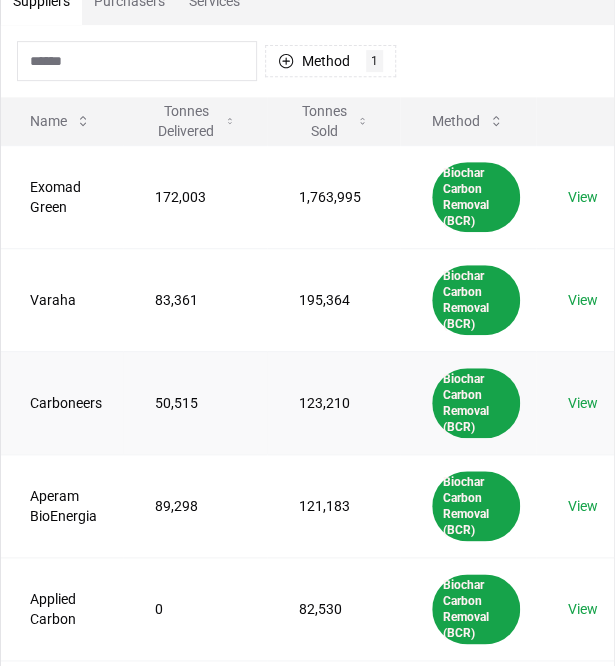 click on "123,210" at bounding box center [333, 402] 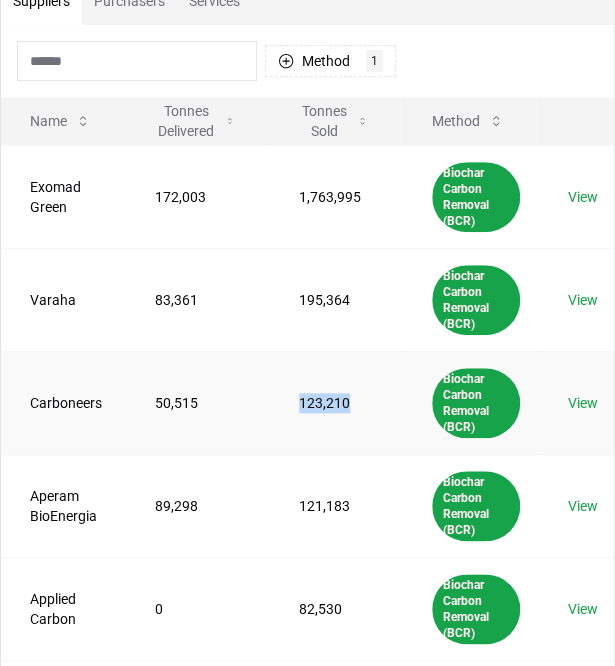 click on "123,210" at bounding box center (333, 402) 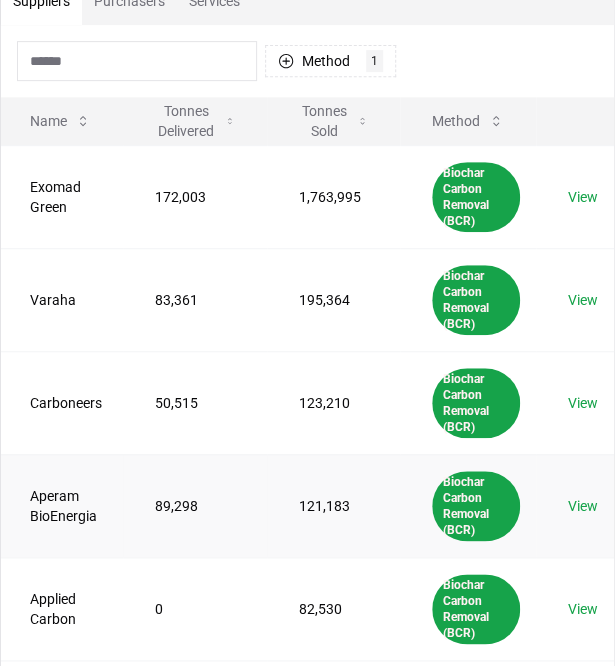 click on "121,183" at bounding box center (333, 505) 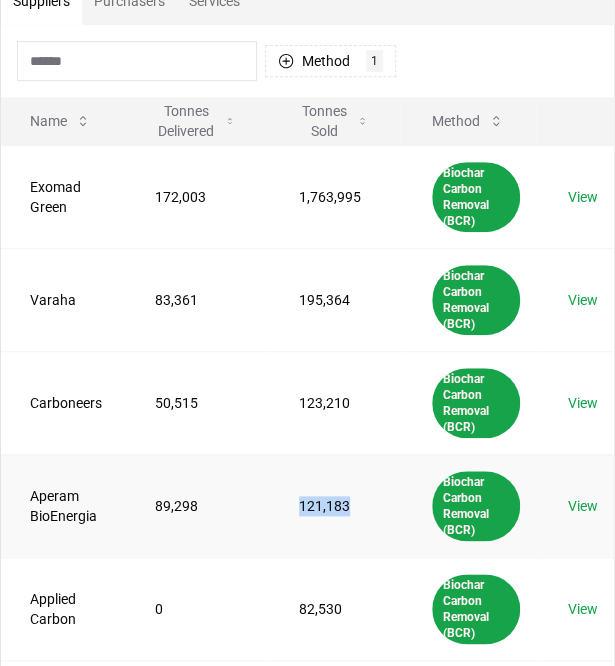 click on "121,183" at bounding box center [333, 505] 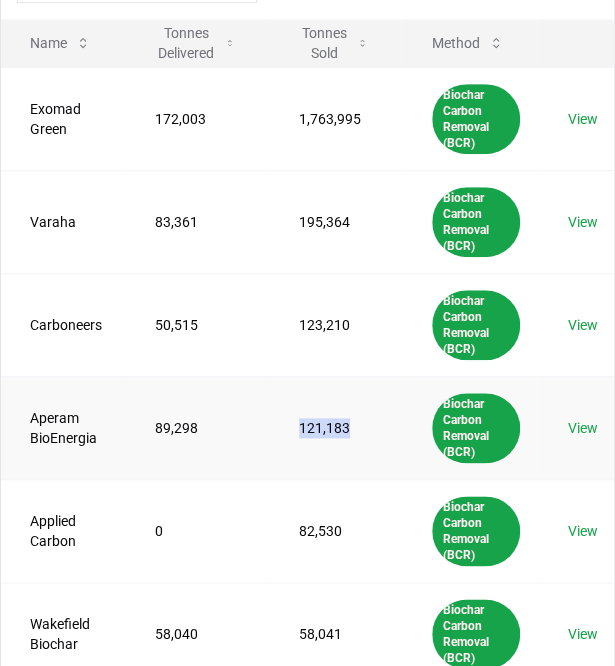 scroll, scrollTop: 258, scrollLeft: 0, axis: vertical 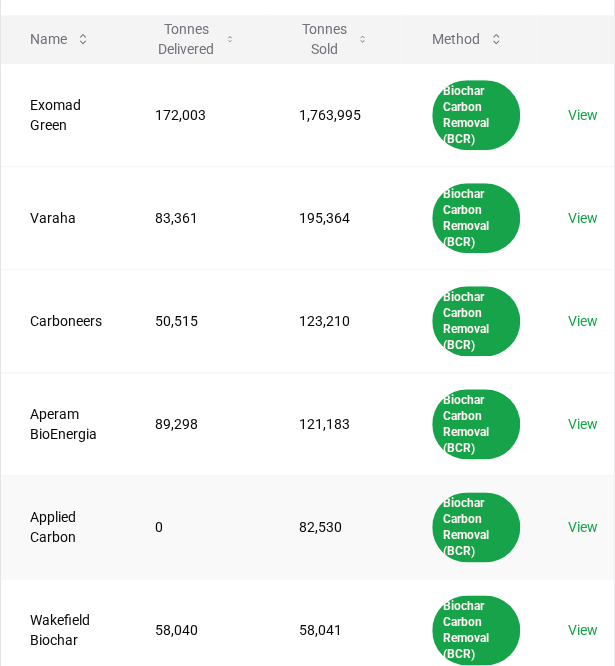 click on "82,530" at bounding box center (333, 526) 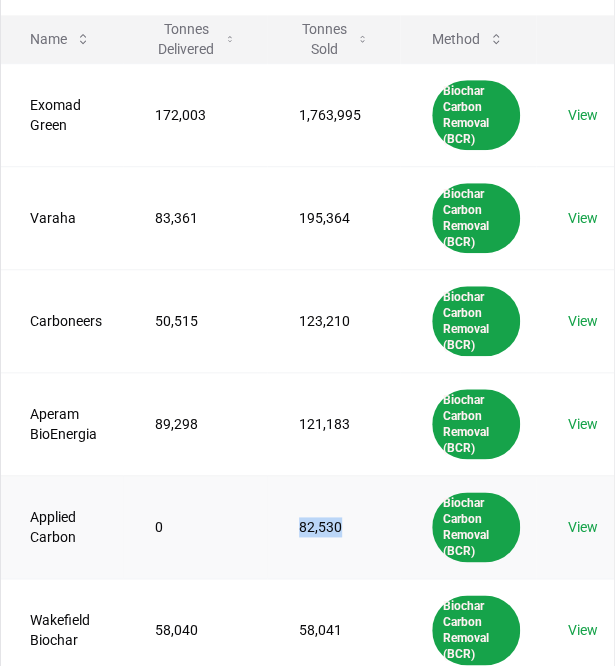 click on "82,530" at bounding box center (333, 526) 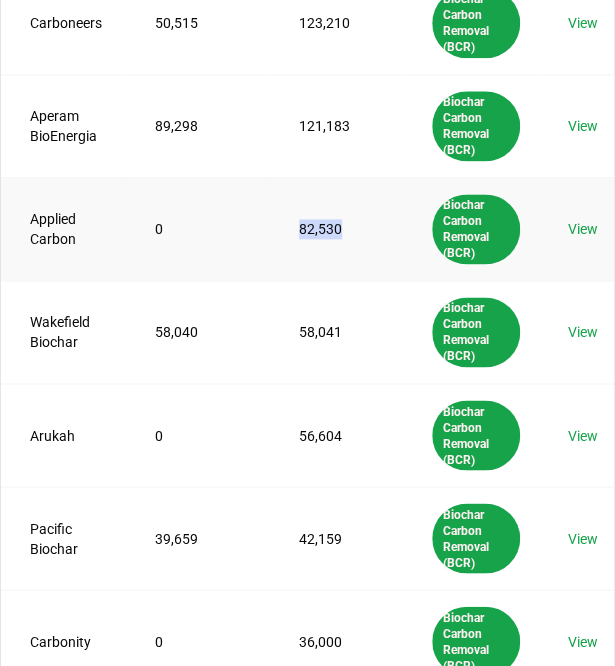 scroll, scrollTop: 558, scrollLeft: 0, axis: vertical 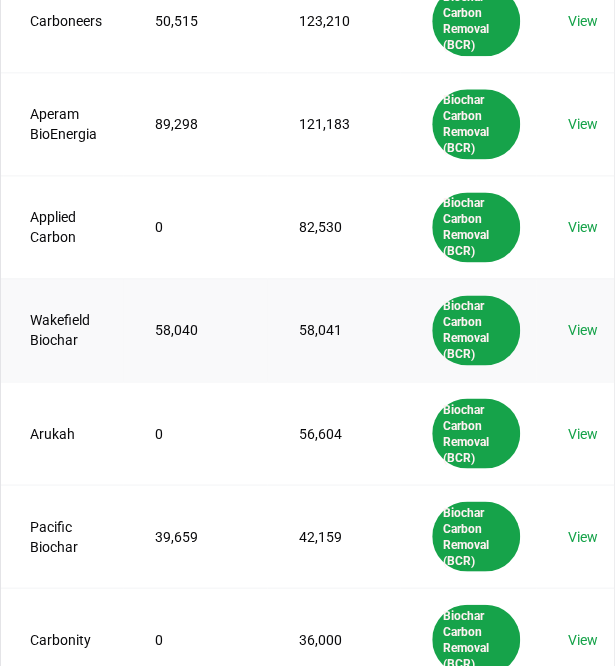 click on "58,041" at bounding box center [333, 329] 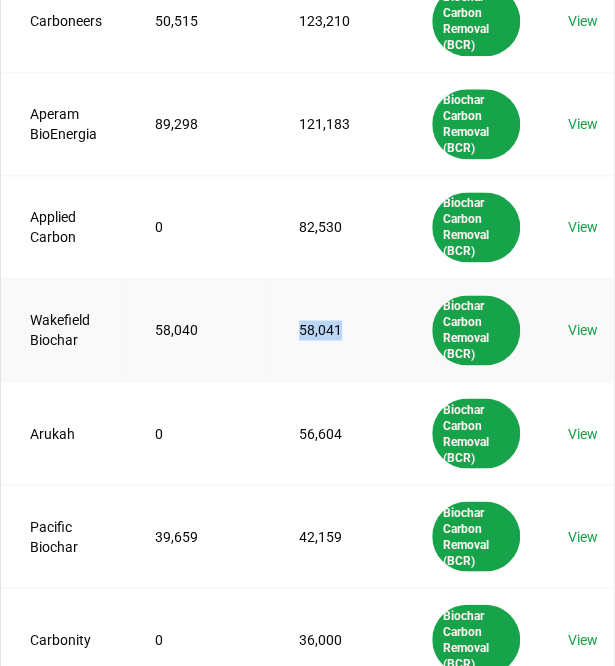 click on "58,041" at bounding box center [333, 329] 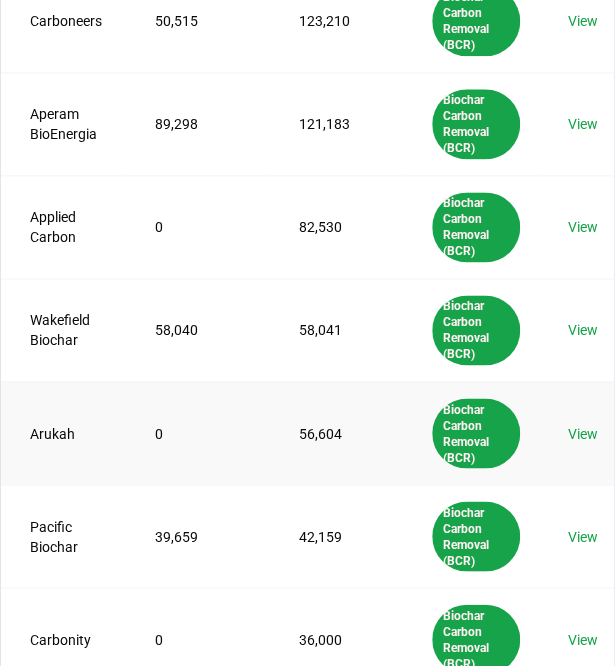 click on "56,604" at bounding box center [333, 432] 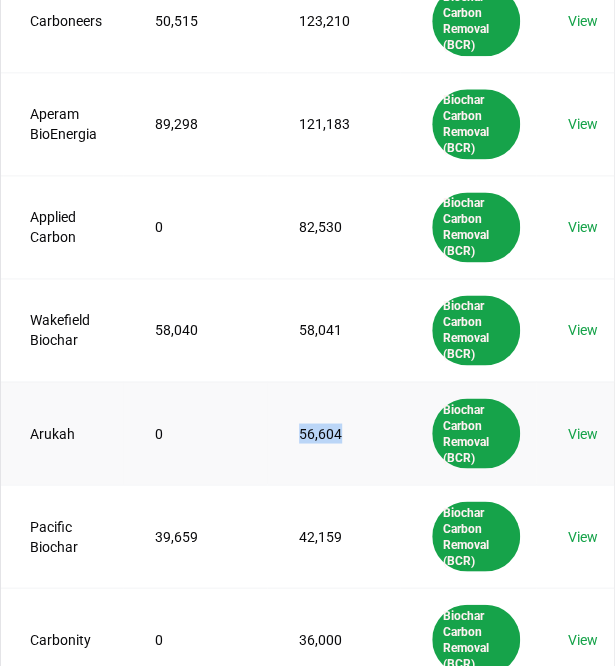 click on "56,604" at bounding box center [333, 432] 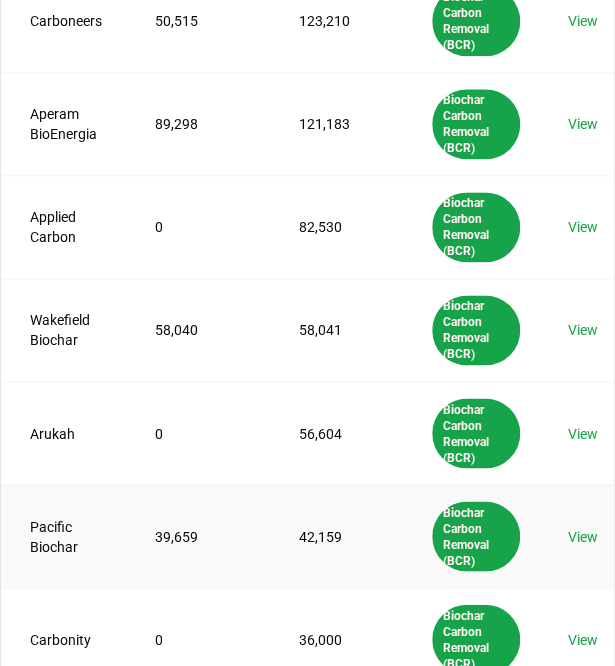click on "42,159" at bounding box center (333, 535) 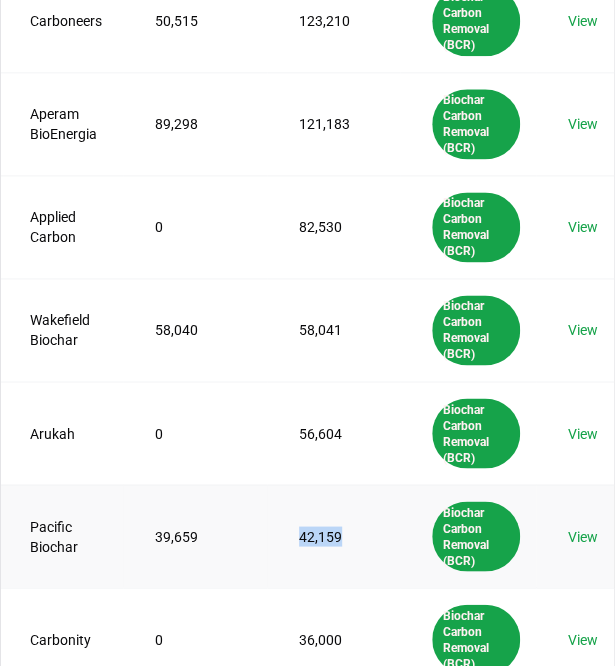 click on "42,159" at bounding box center [333, 535] 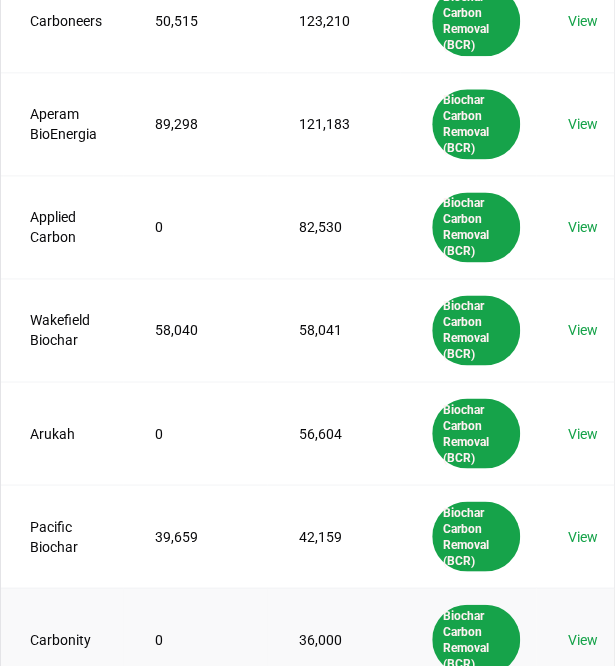 click on "36,000" at bounding box center [333, 638] 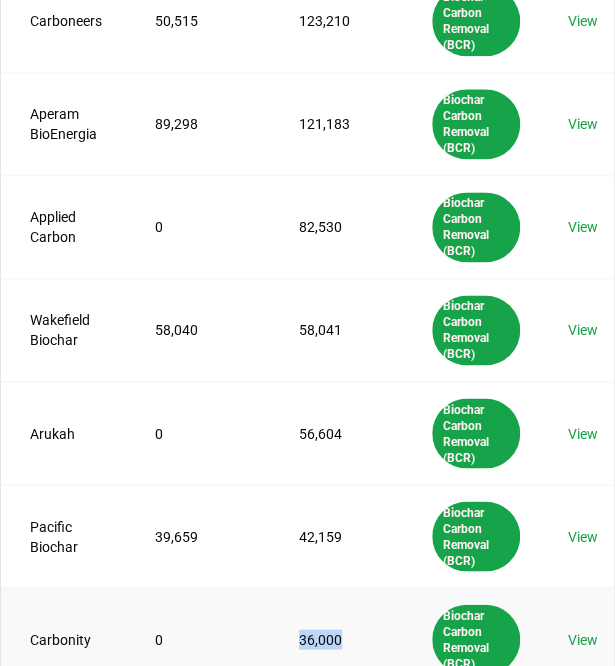 click on "36,000" at bounding box center (333, 638) 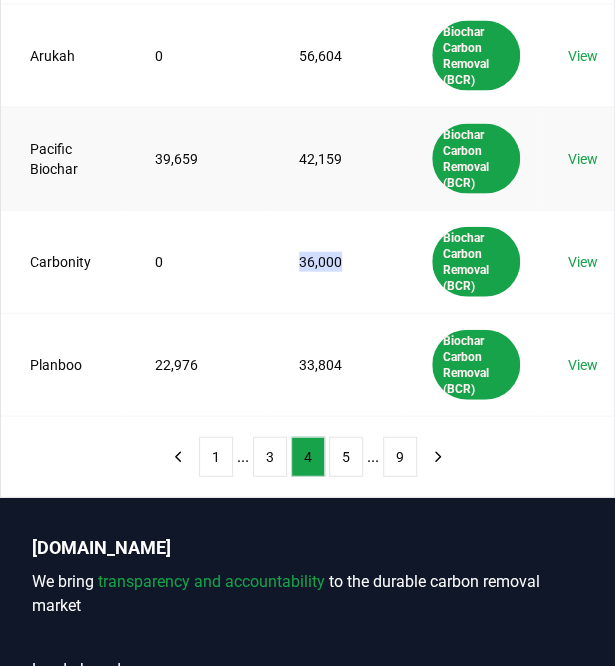 scroll, scrollTop: 1001, scrollLeft: 0, axis: vertical 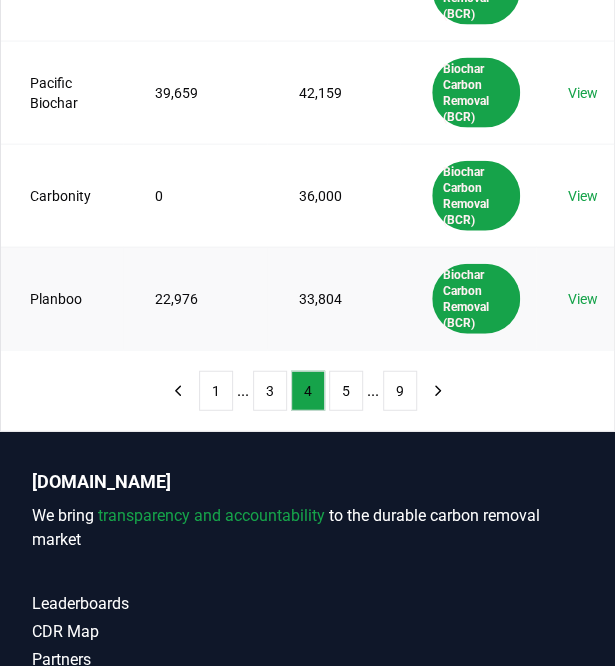click on "33,804" at bounding box center (333, 298) 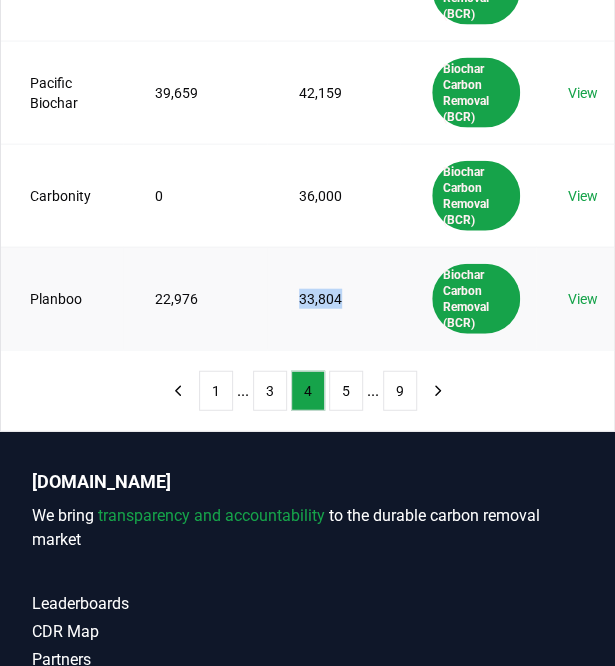 click on "33,804" at bounding box center (333, 298) 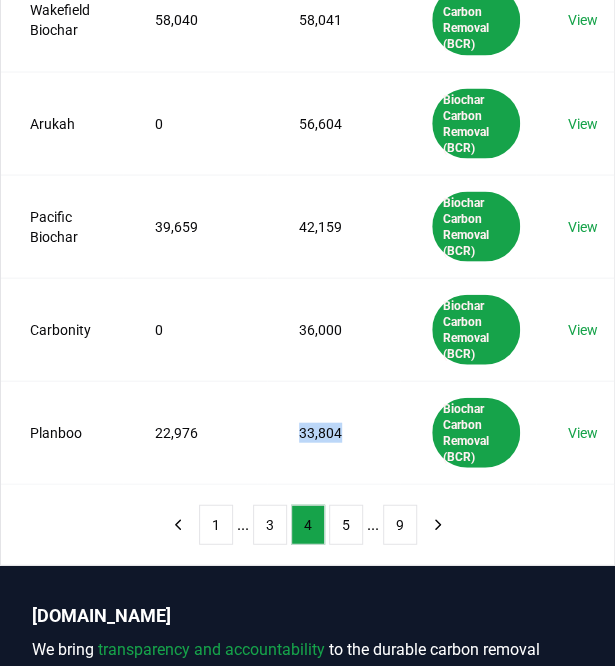 scroll, scrollTop: 917, scrollLeft: 0, axis: vertical 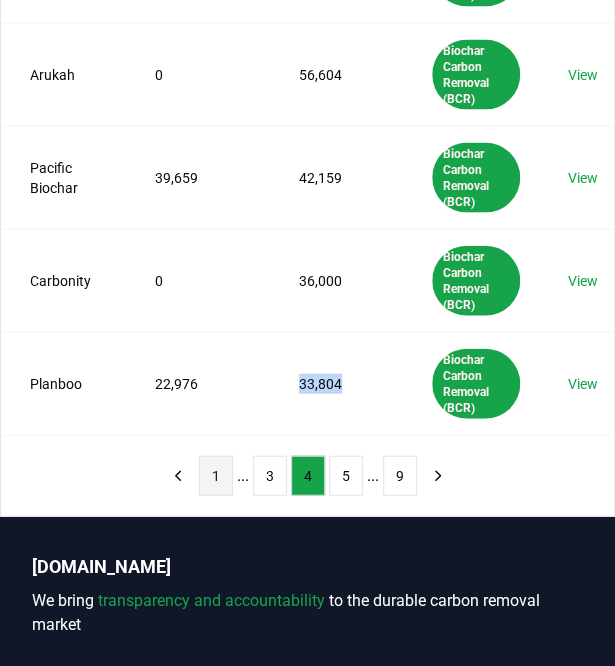 click on "1" at bounding box center (216, 475) 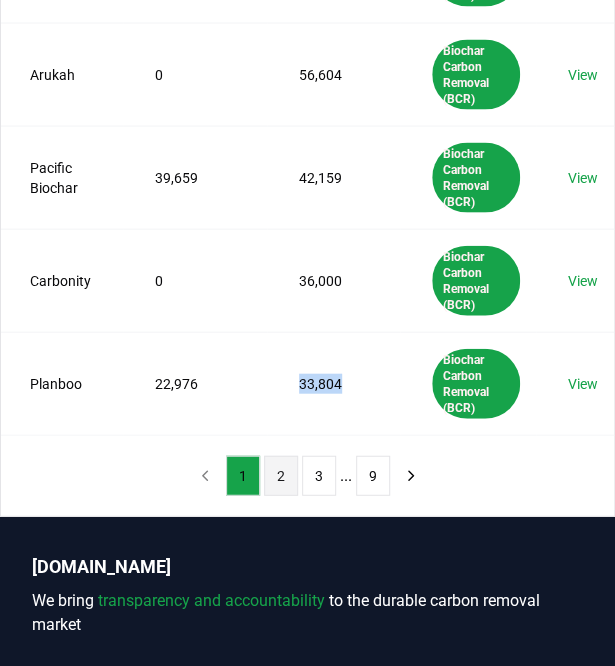 click on "2" at bounding box center [281, 475] 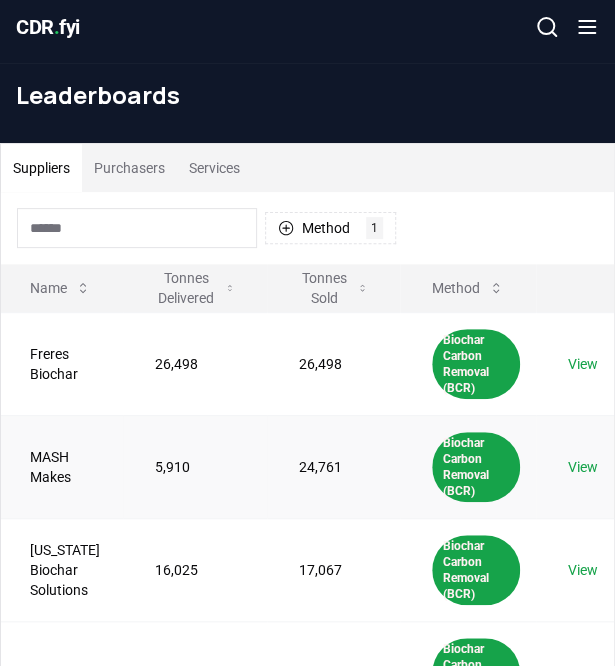 scroll, scrollTop: 0, scrollLeft: 0, axis: both 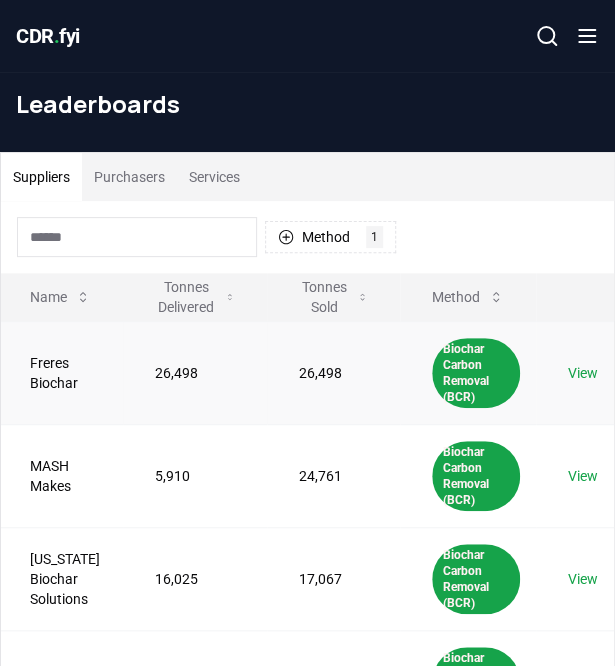 click on "26,498" at bounding box center [333, 372] 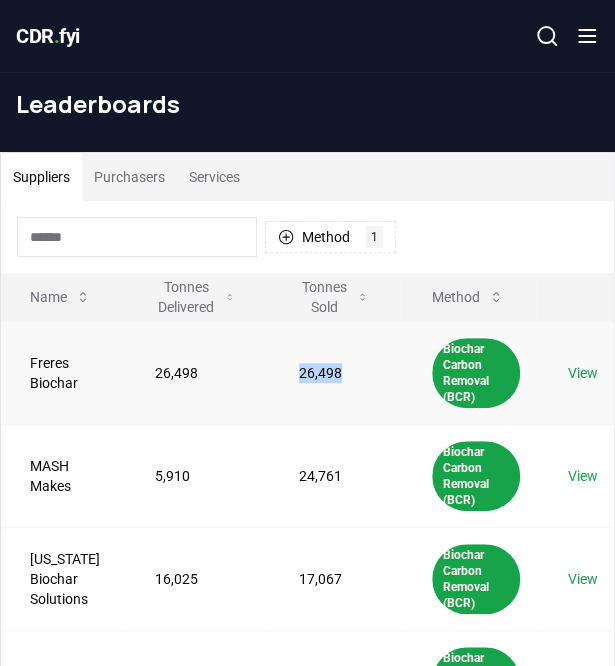click on "26,498" at bounding box center [333, 372] 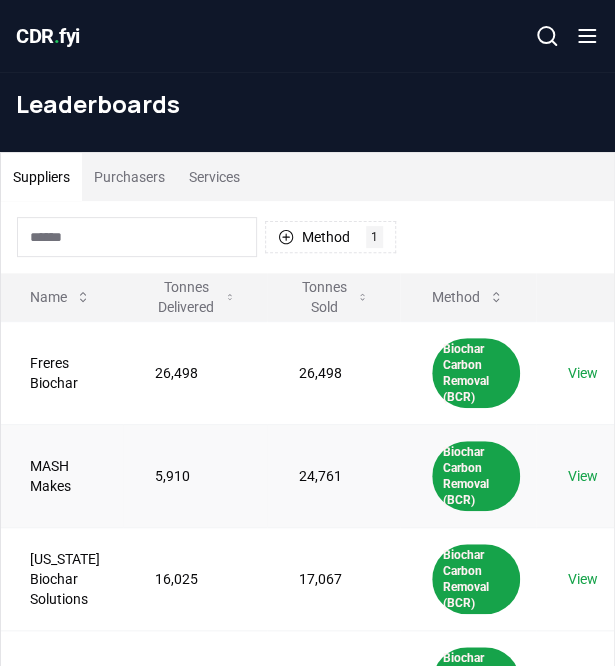 click on "24,761" at bounding box center (333, 475) 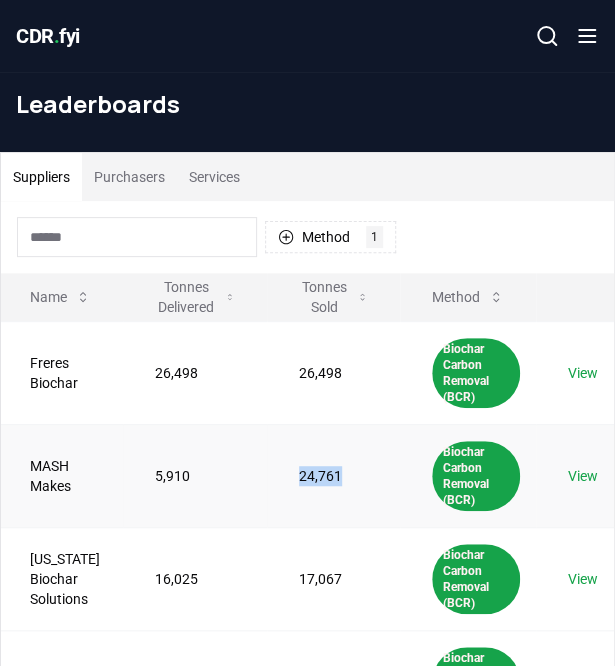 click on "24,761" at bounding box center (333, 475) 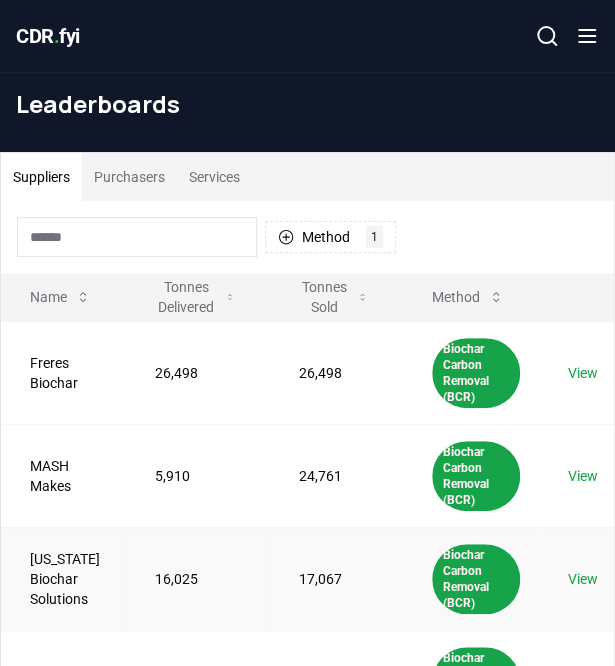 click on "17,067" at bounding box center (333, 578) 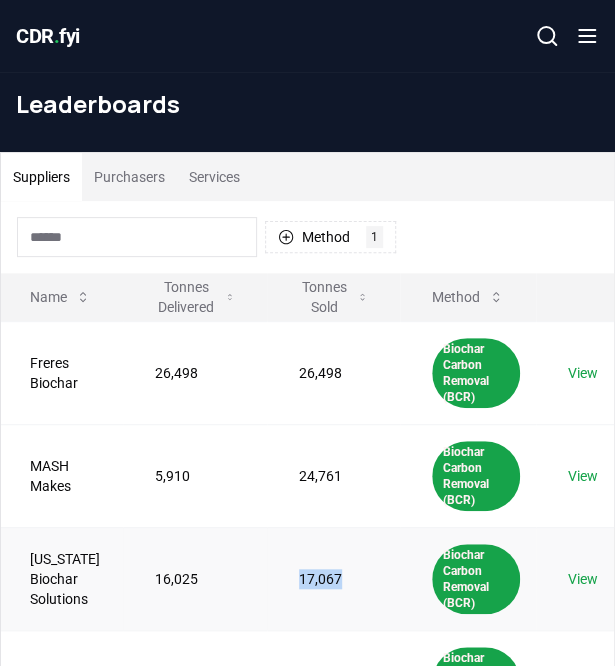 click on "17,067" at bounding box center [333, 578] 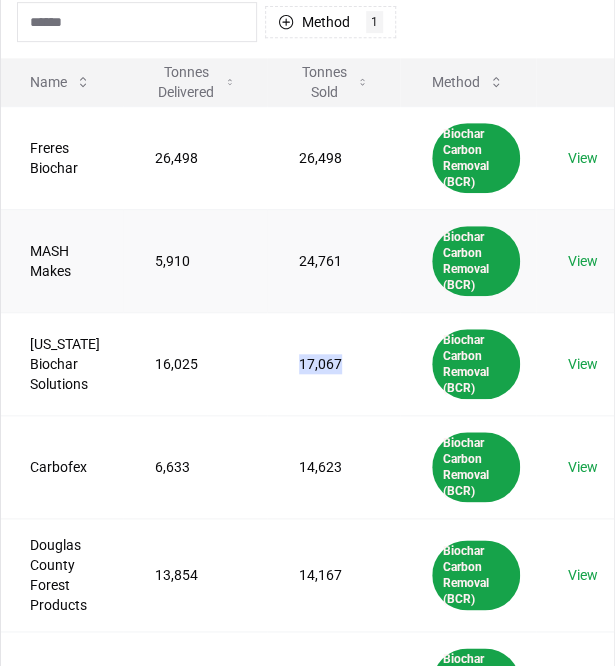 scroll, scrollTop: 216, scrollLeft: 0, axis: vertical 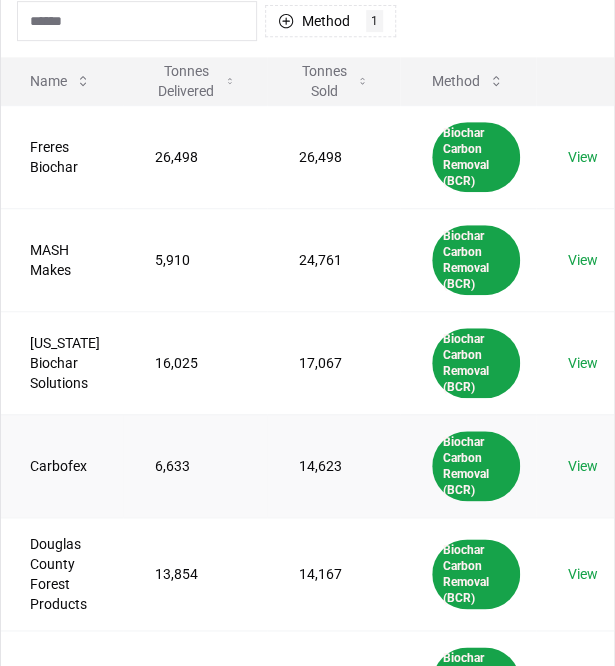 click on "14,623" at bounding box center [333, 465] 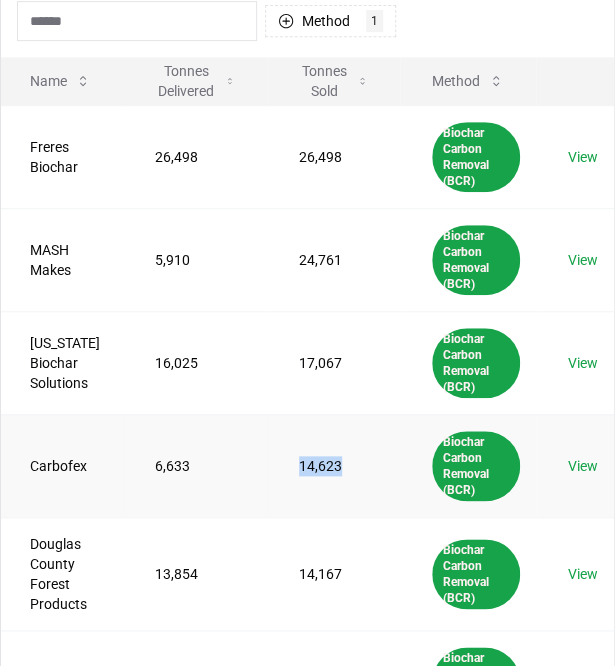 click on "14,623" at bounding box center [333, 465] 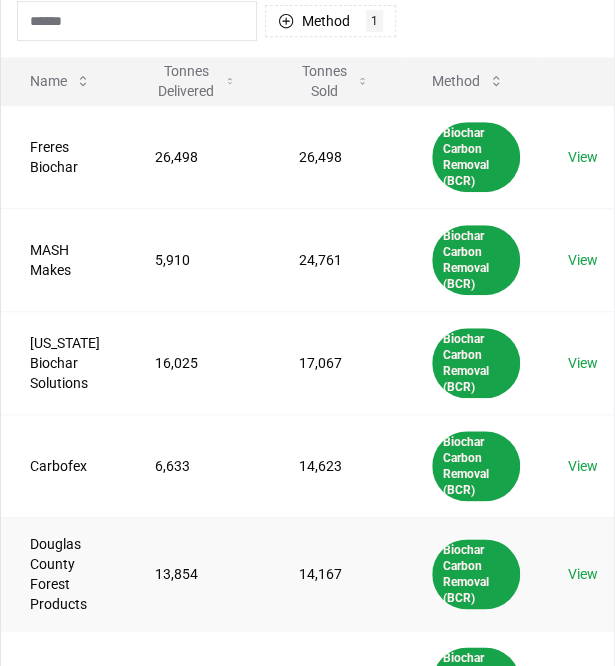 drag, startPoint x: 319, startPoint y: 579, endPoint x: 319, endPoint y: 566, distance: 13 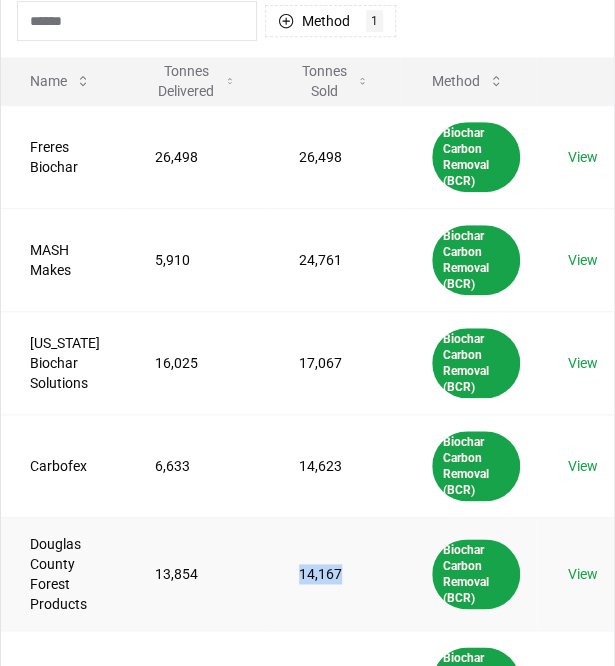 click on "14,167" at bounding box center [333, 573] 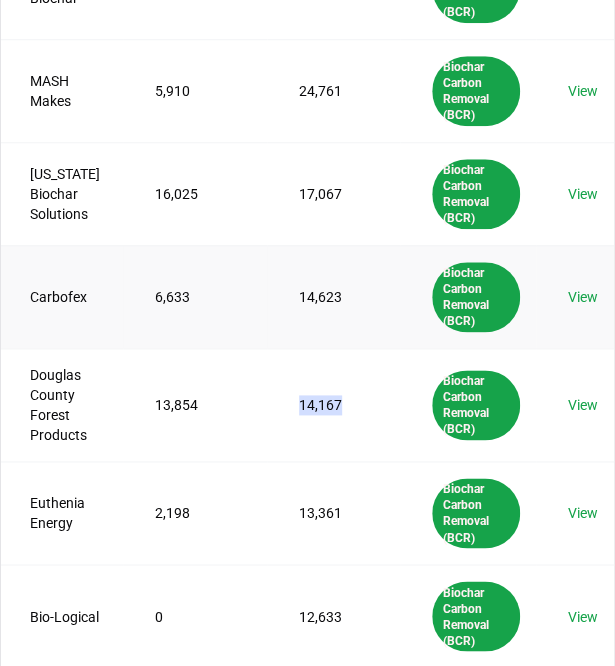 scroll, scrollTop: 387, scrollLeft: 0, axis: vertical 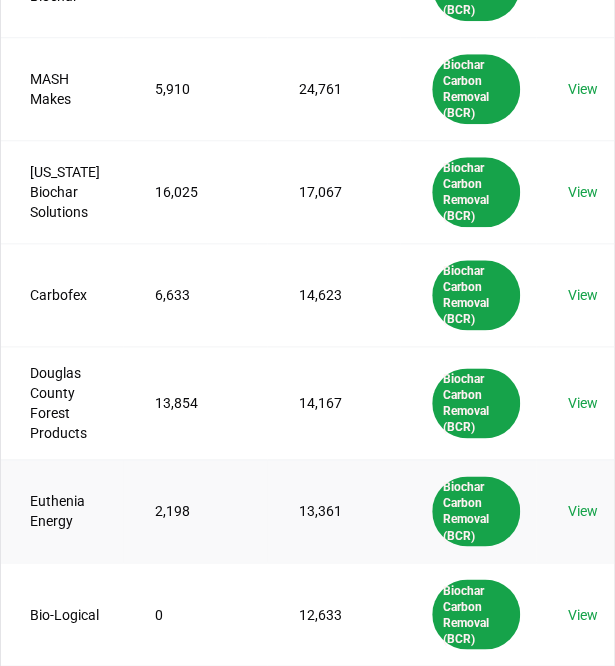 click on "13,361" at bounding box center [333, 510] 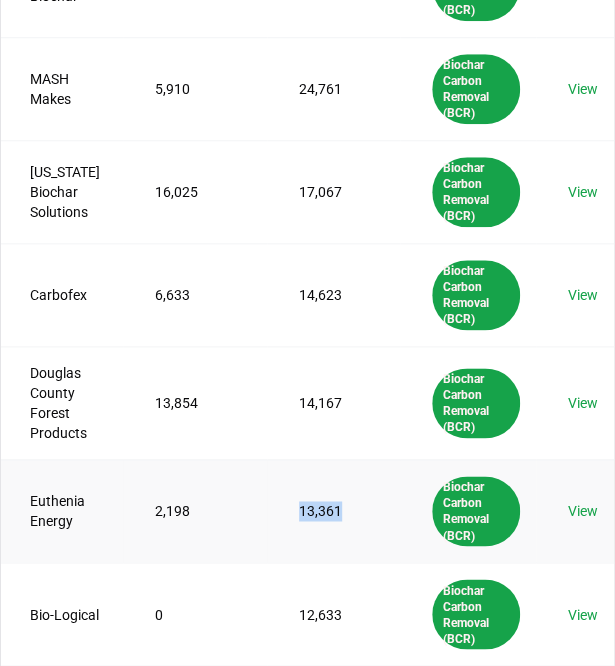click on "13,361" at bounding box center (333, 510) 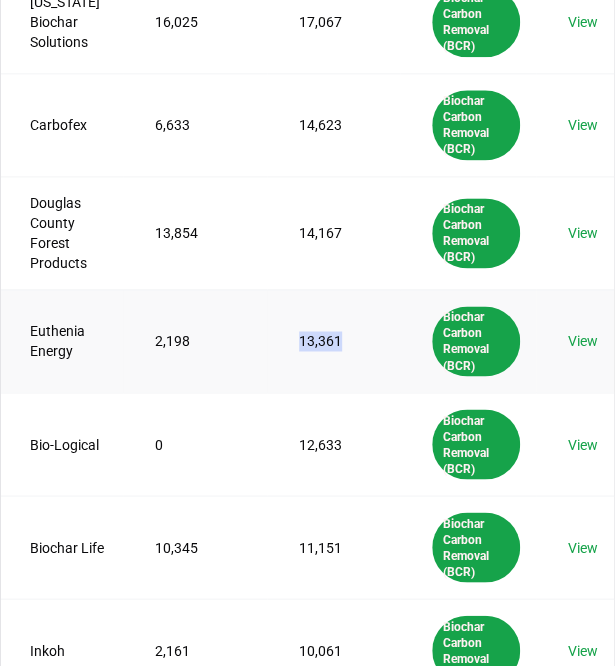 scroll, scrollTop: 577, scrollLeft: 0, axis: vertical 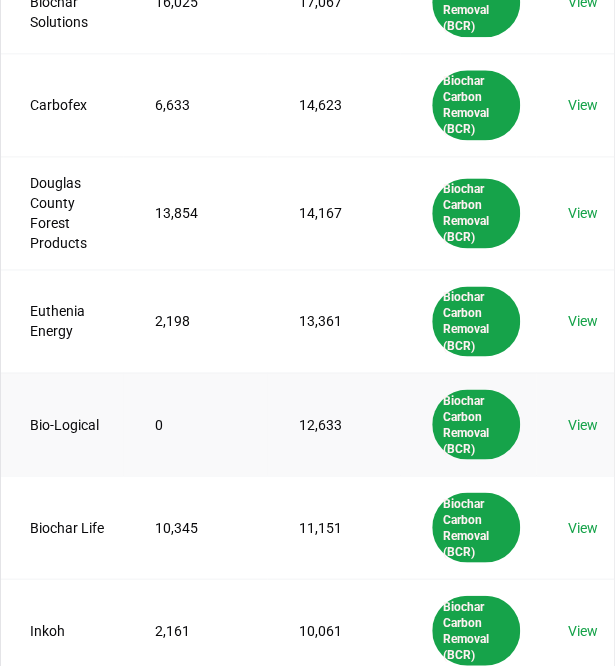 click on "12,633" at bounding box center (333, 423) 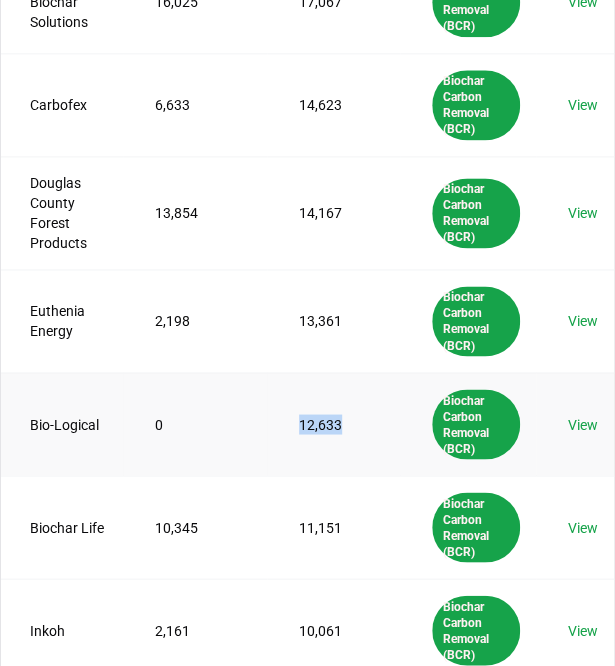 click on "12,633" at bounding box center [333, 423] 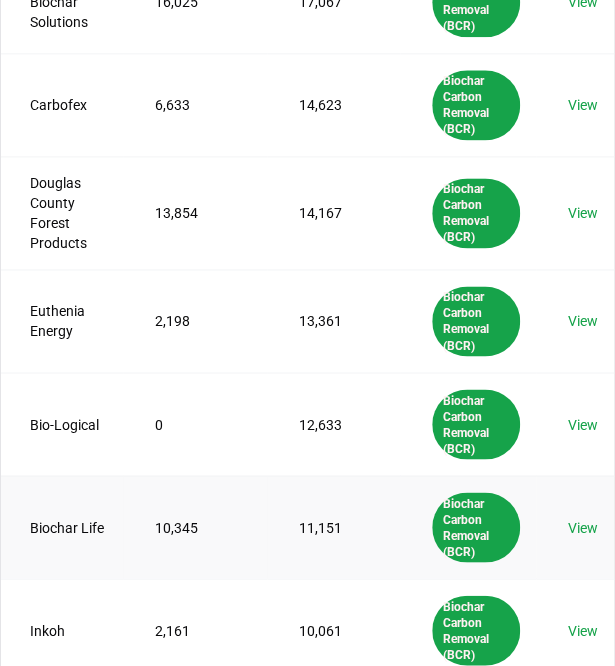 click on "11,151" at bounding box center [333, 526] 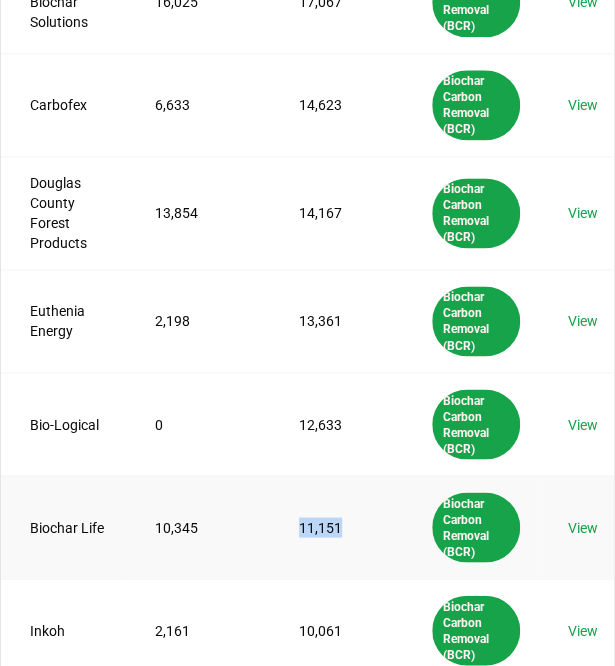 click on "11,151" at bounding box center (333, 526) 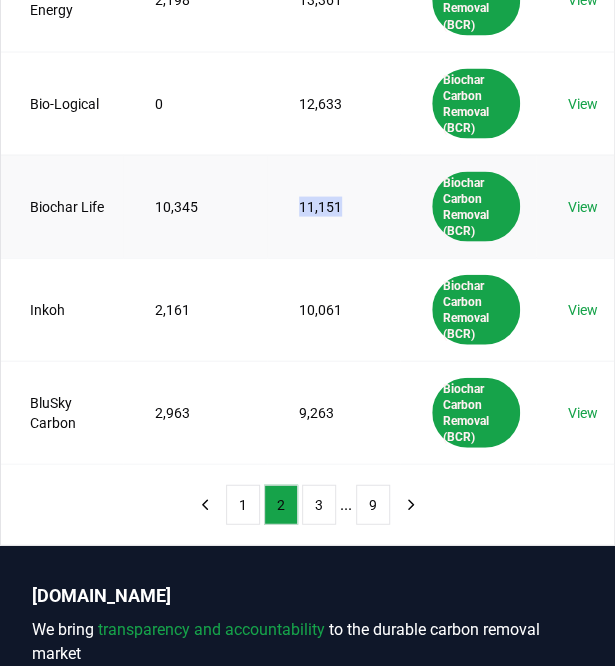scroll, scrollTop: 900, scrollLeft: 0, axis: vertical 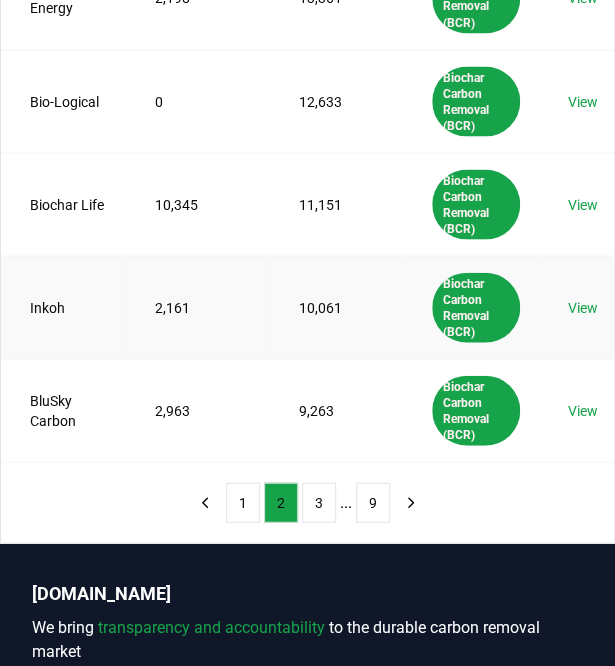 click on "10,061" at bounding box center (333, 306) 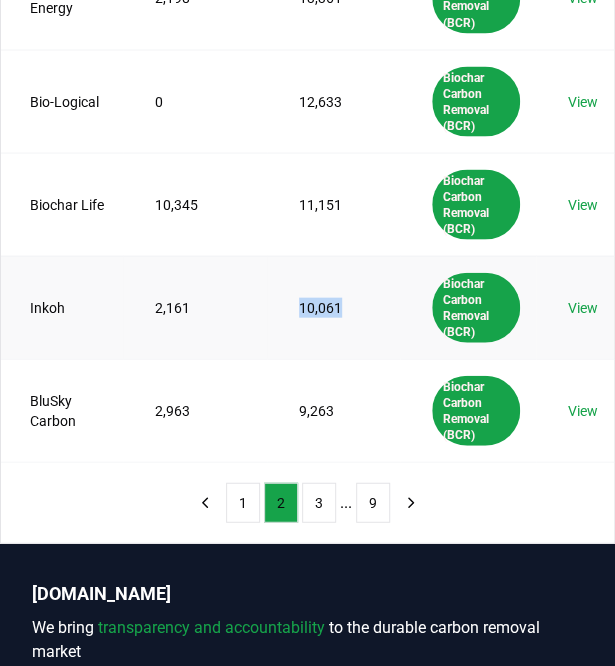 click on "10,061" at bounding box center [333, 306] 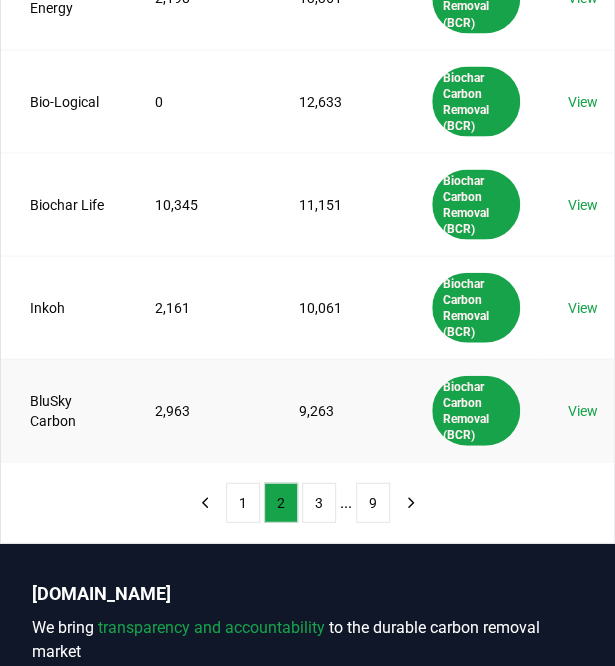 click on "9,263" at bounding box center [333, 409] 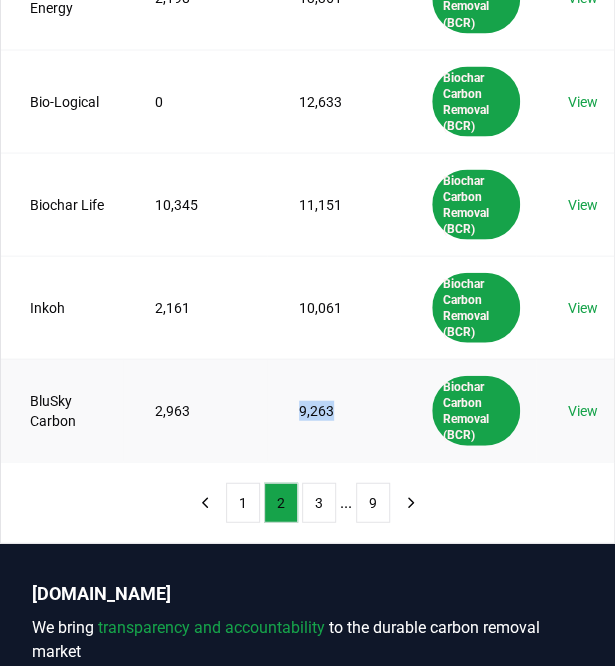 click on "9,263" at bounding box center [333, 409] 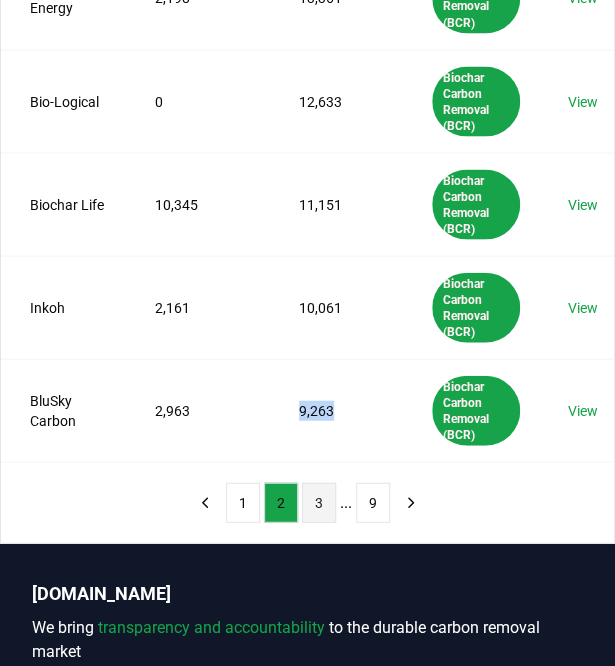 click on "3" at bounding box center [319, 502] 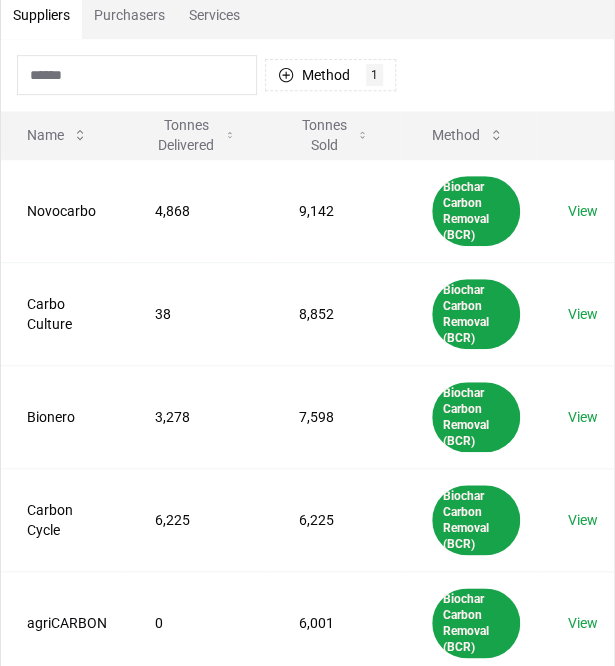 scroll, scrollTop: 143, scrollLeft: 0, axis: vertical 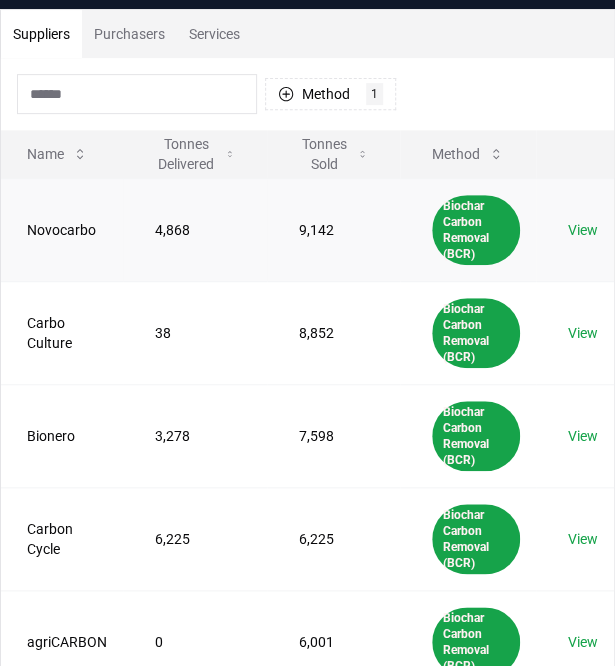 click on "9,142" at bounding box center [333, 229] 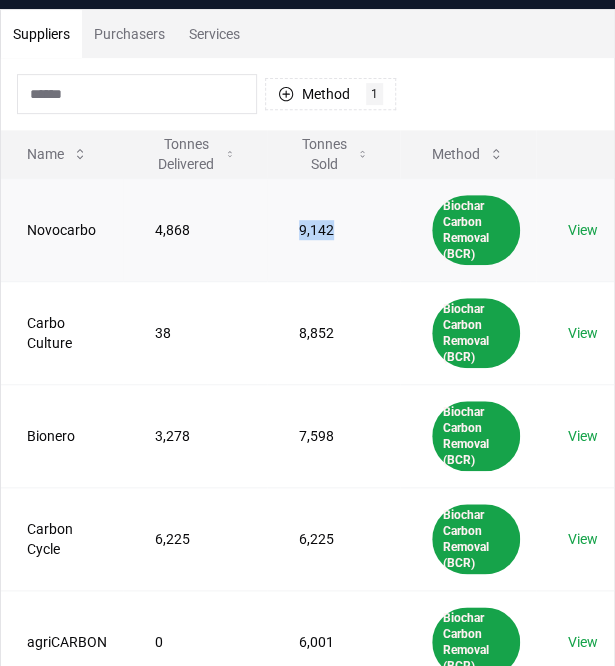 click on "9,142" at bounding box center [333, 229] 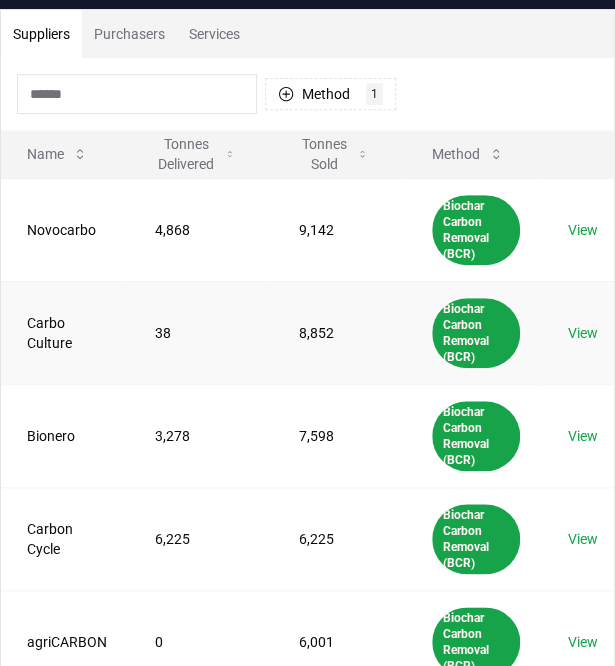 click on "8,852" at bounding box center [333, 332] 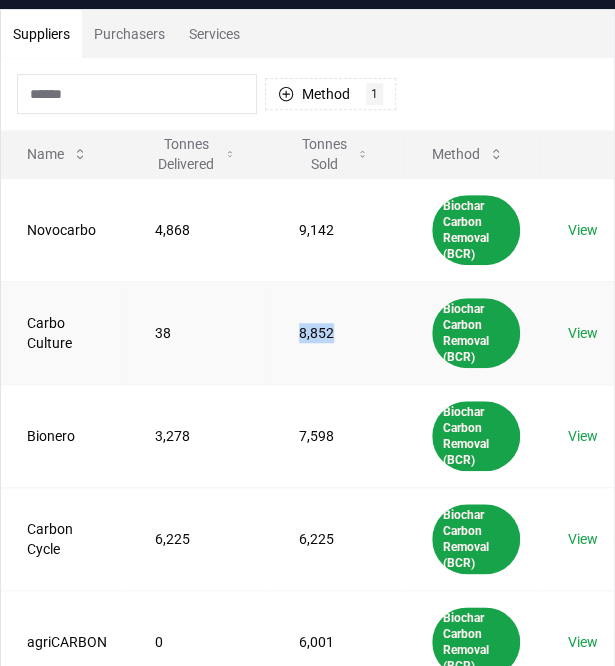 click on "8,852" at bounding box center (333, 332) 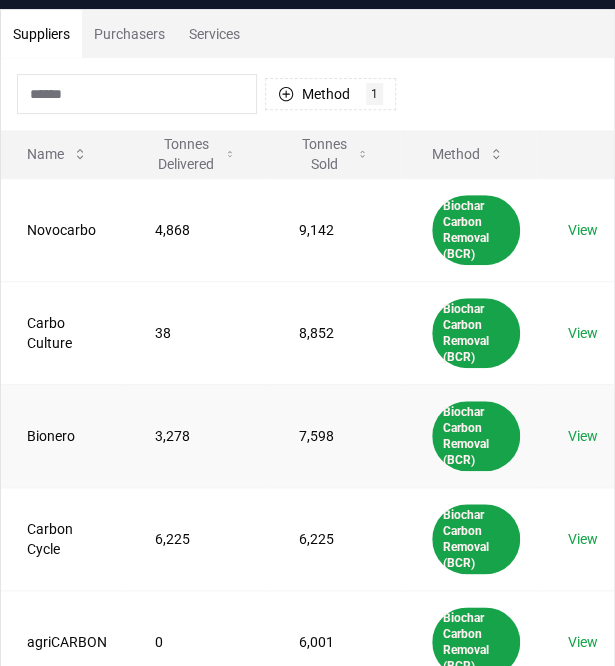 click on "7,598" at bounding box center (333, 435) 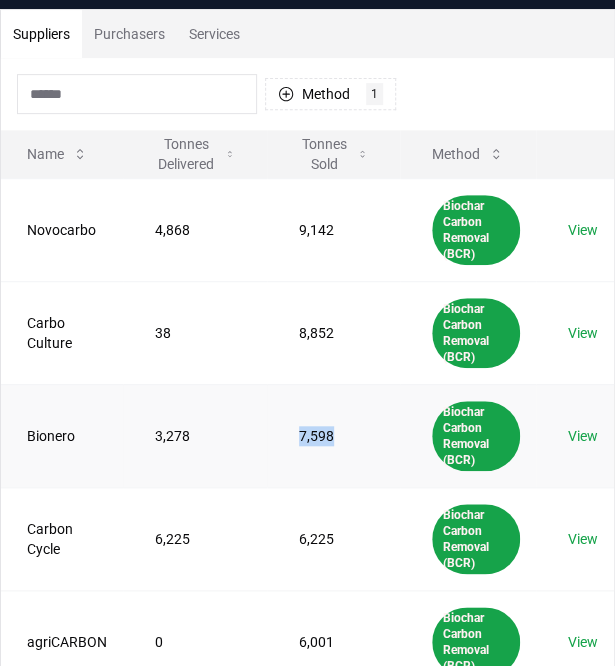 click on "7,598" at bounding box center [333, 435] 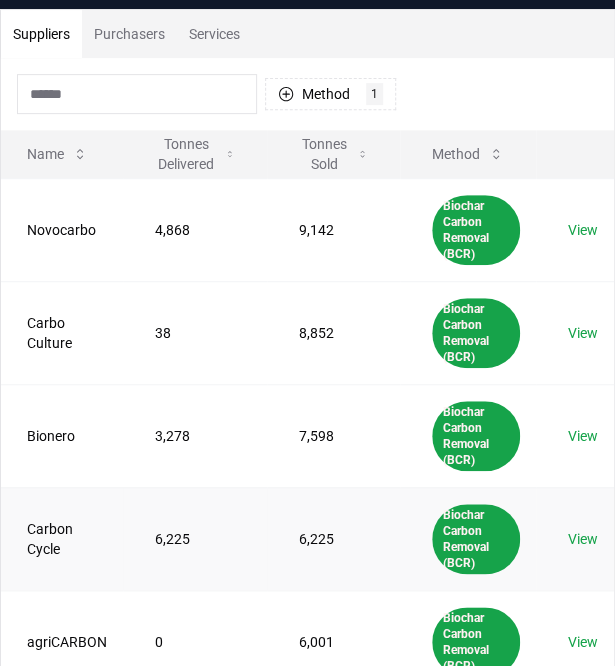 click on "6,225" at bounding box center [333, 538] 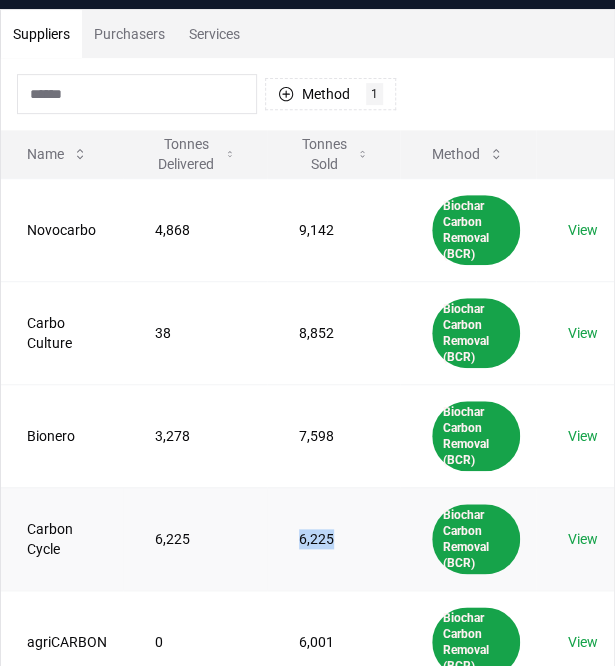 click on "6,225" at bounding box center (333, 538) 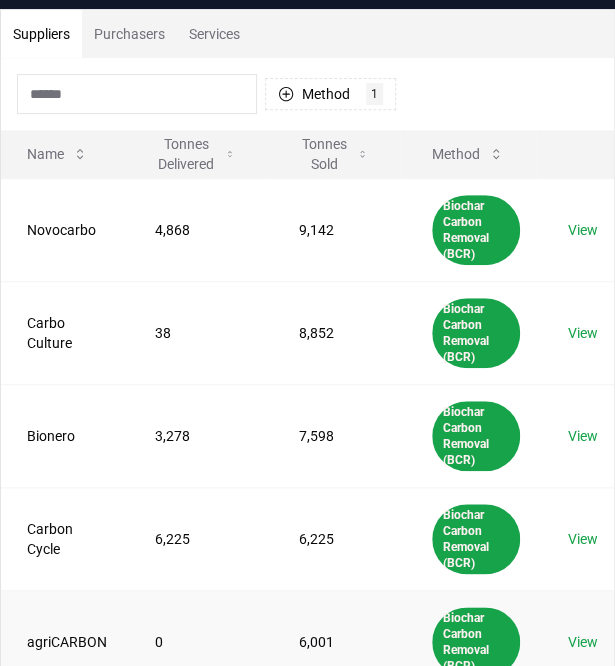 click on "6,001" at bounding box center (333, 641) 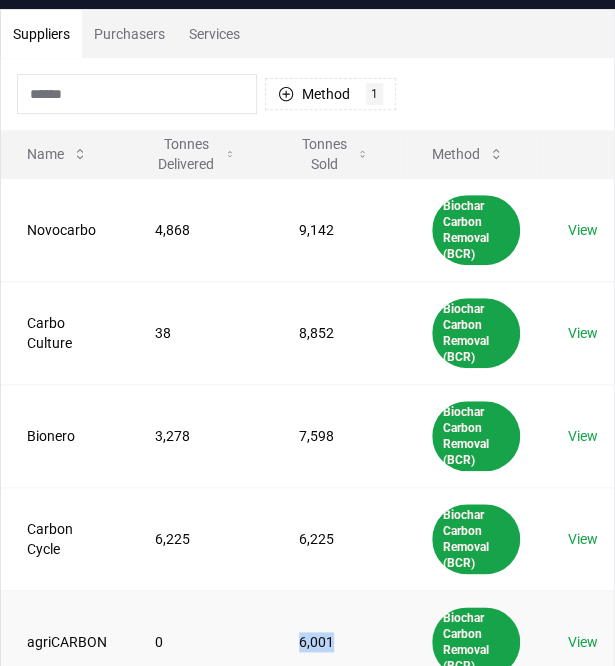 click on "6,001" at bounding box center [333, 641] 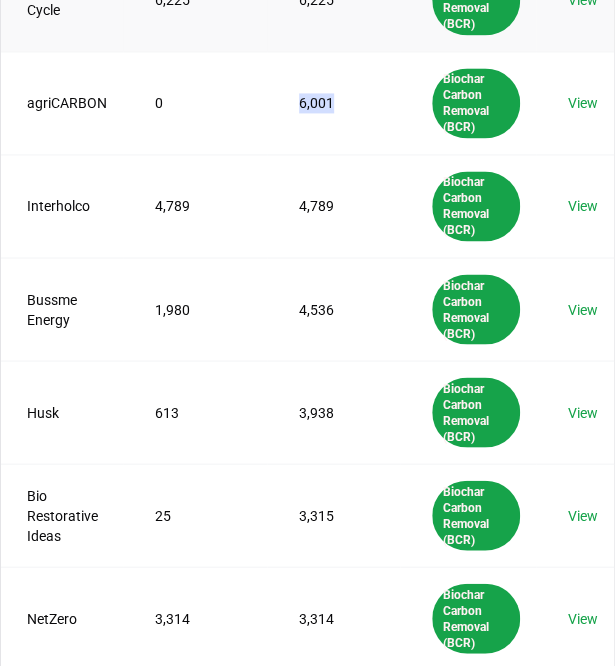 scroll, scrollTop: 686, scrollLeft: 0, axis: vertical 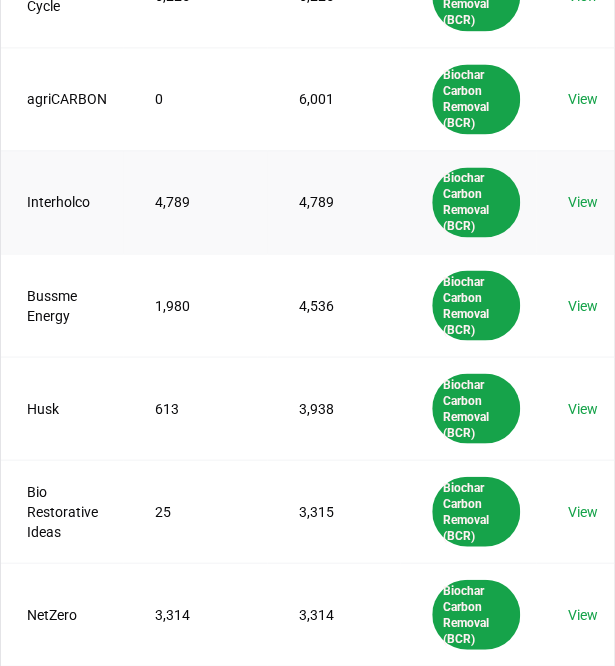 click on "4,789" at bounding box center [333, 201] 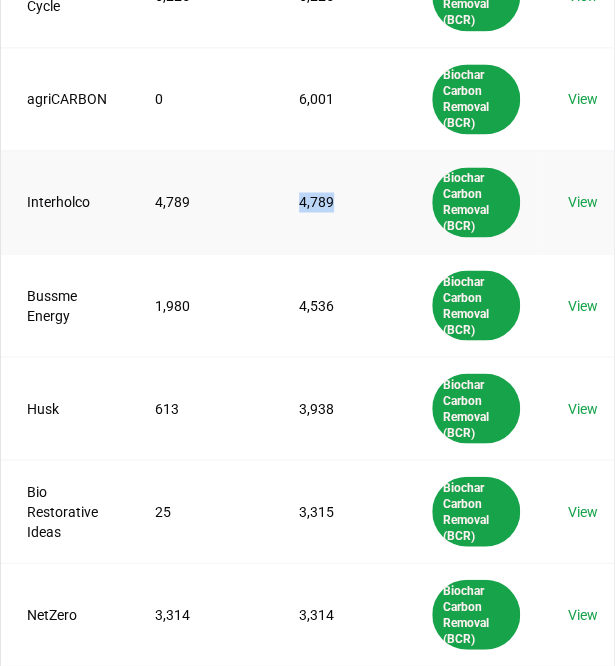 click on "4,789" at bounding box center (333, 201) 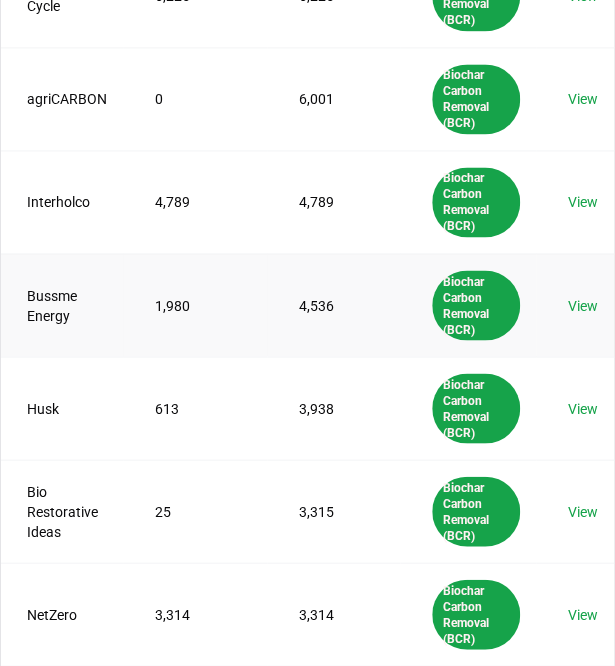 click on "4,536" at bounding box center [333, 304] 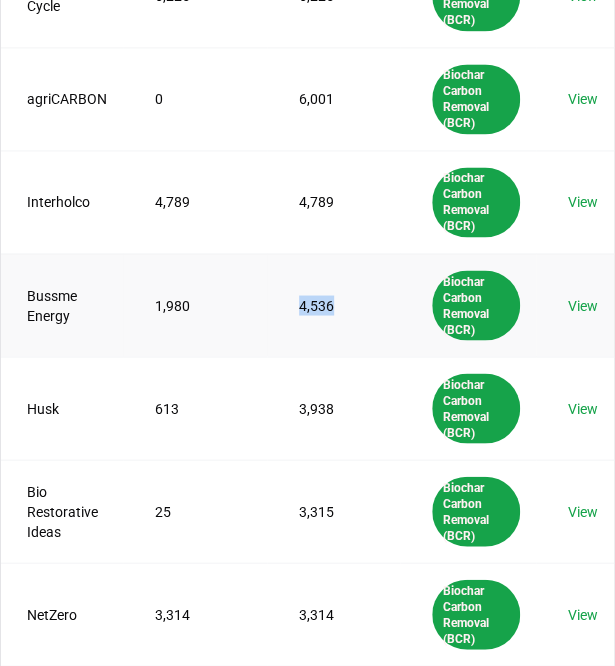 click on "4,536" at bounding box center [333, 304] 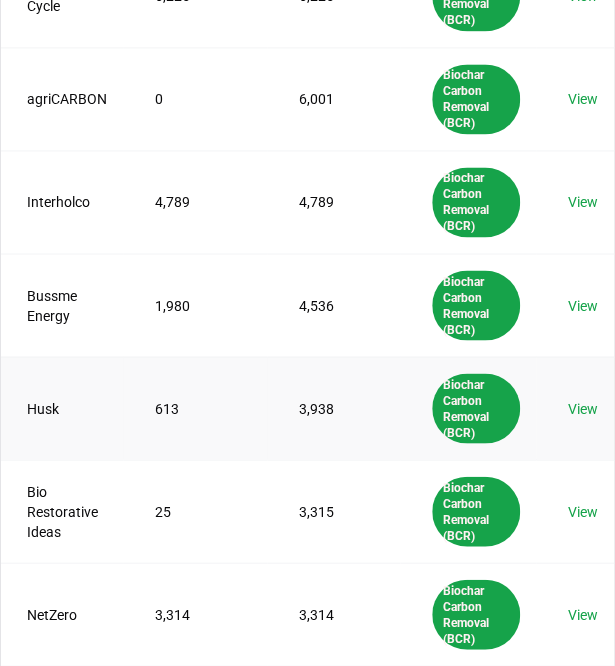 click on "3,938" at bounding box center [333, 407] 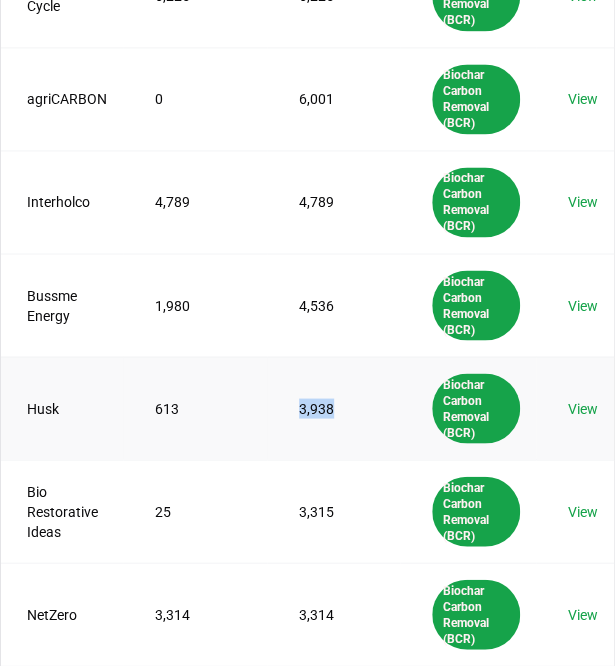 click on "3,938" at bounding box center (333, 407) 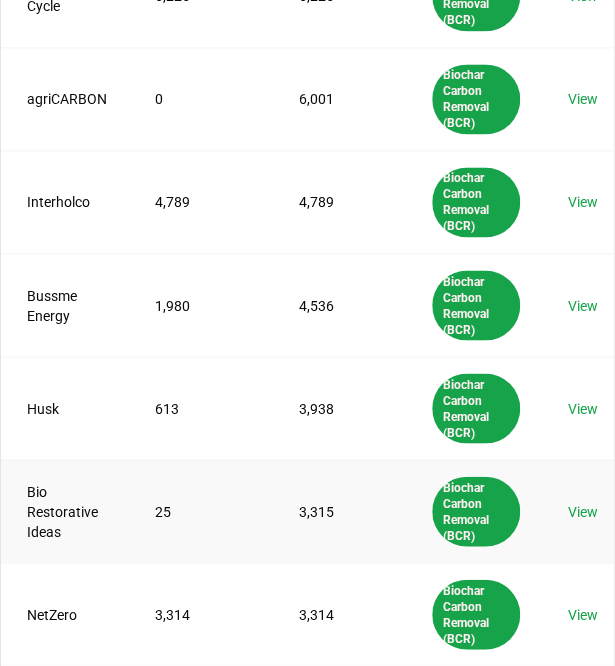 click on "3,315" at bounding box center (333, 510) 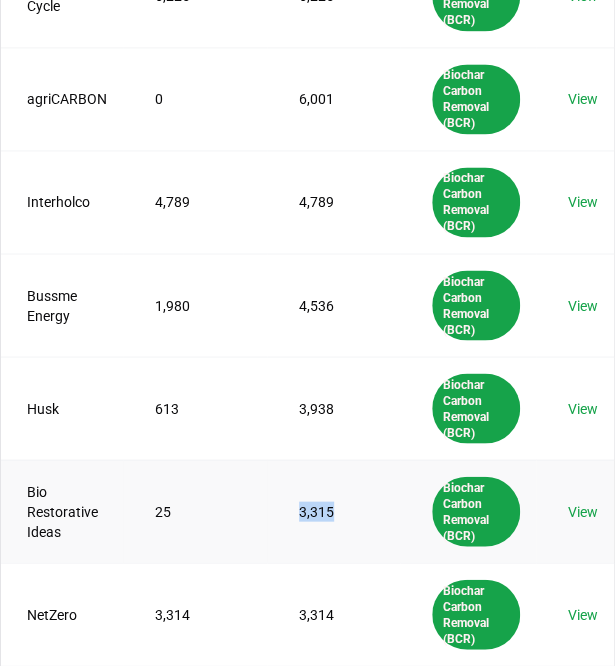 click on "3,315" at bounding box center (333, 510) 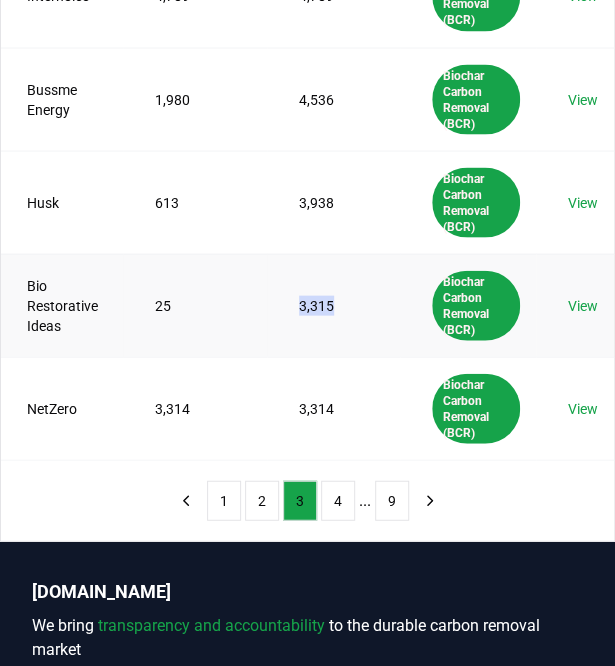 scroll, scrollTop: 893, scrollLeft: 0, axis: vertical 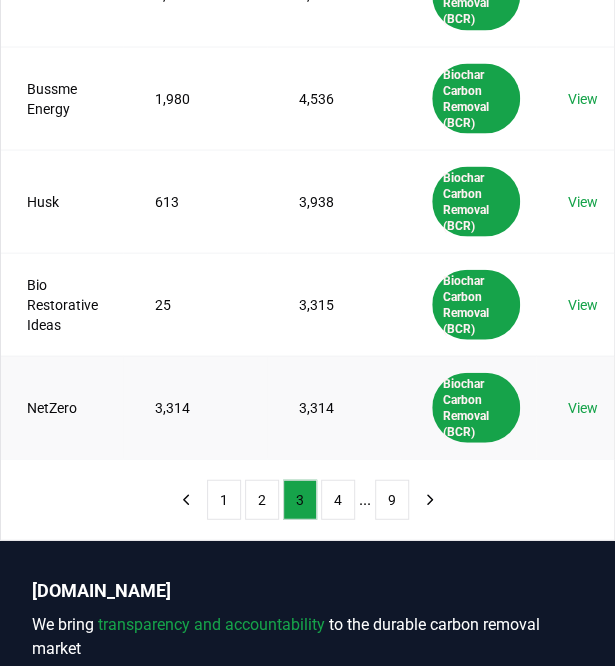 drag, startPoint x: 314, startPoint y: 407, endPoint x: 316, endPoint y: 393, distance: 14.142136 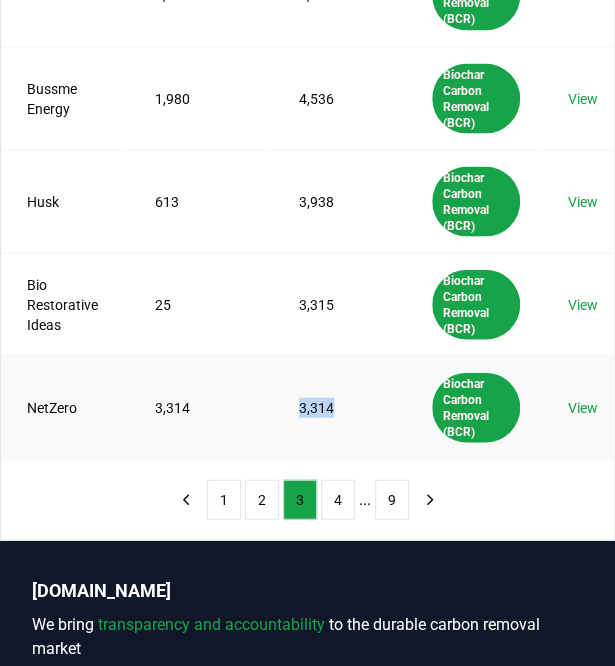 click on "3,314" at bounding box center (333, 406) 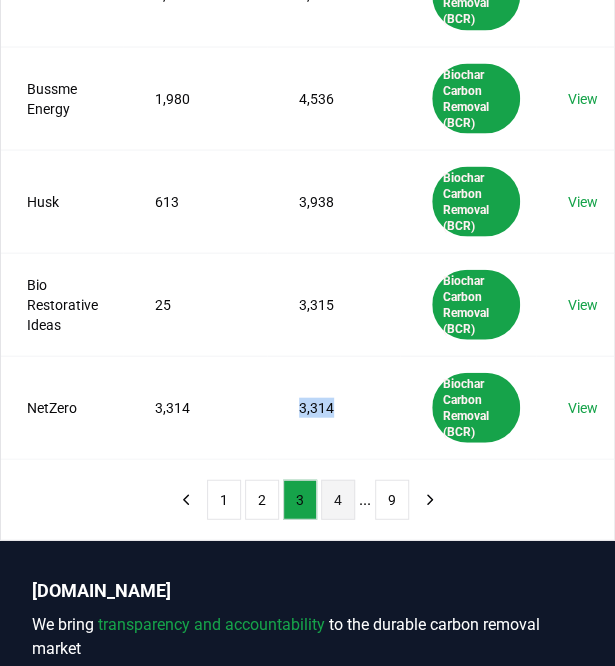 click on "4" at bounding box center (338, 499) 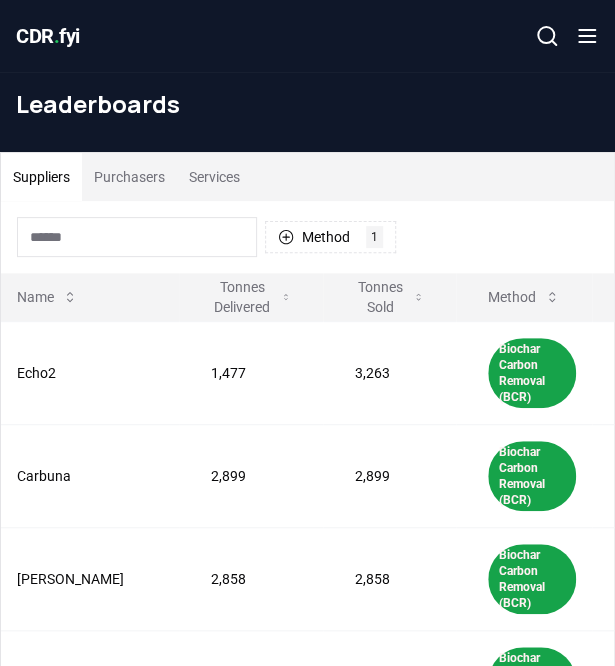 scroll, scrollTop: 174, scrollLeft: 0, axis: vertical 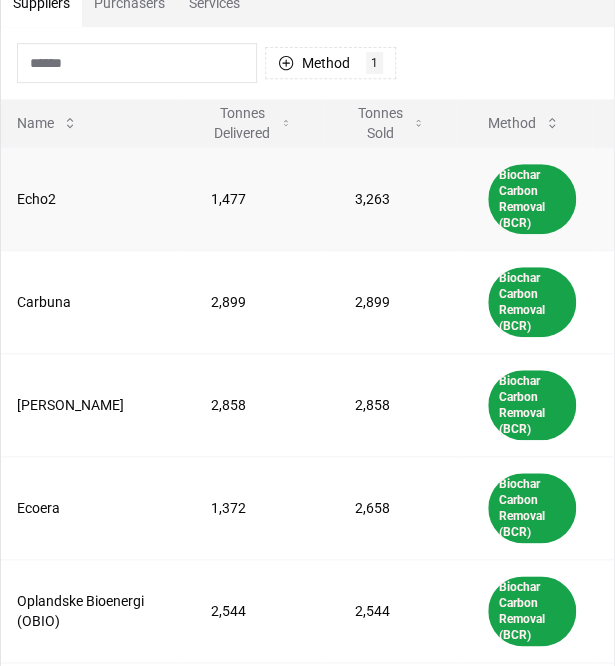 click on "3,263" at bounding box center [389, 198] 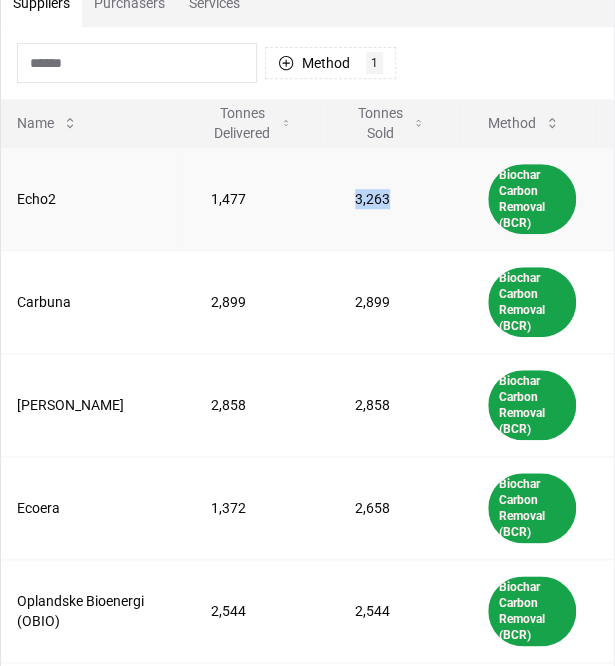 click on "3,263" at bounding box center (389, 198) 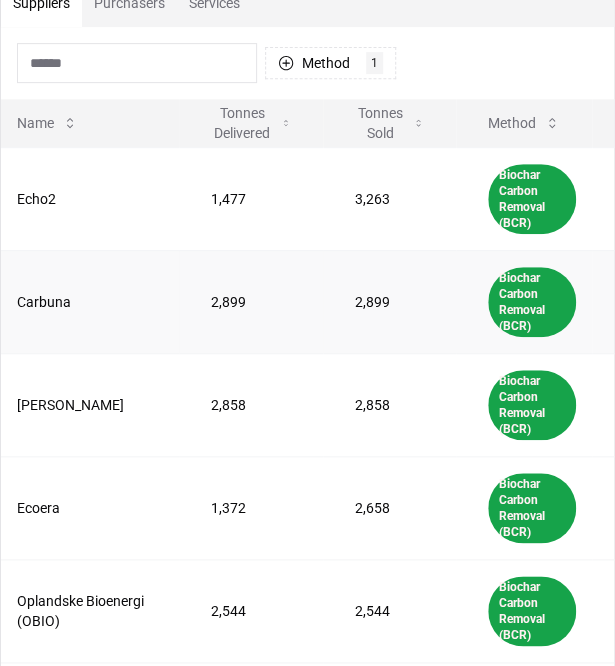 click on "2,899" at bounding box center [389, 301] 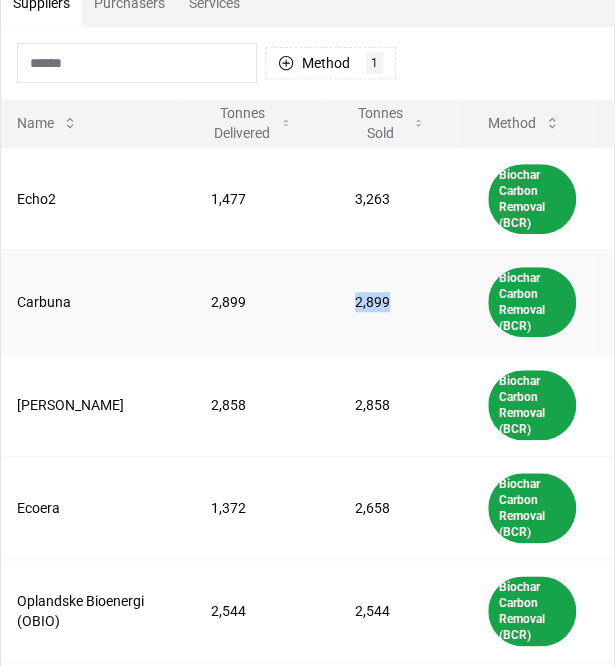 click on "2,899" at bounding box center (389, 301) 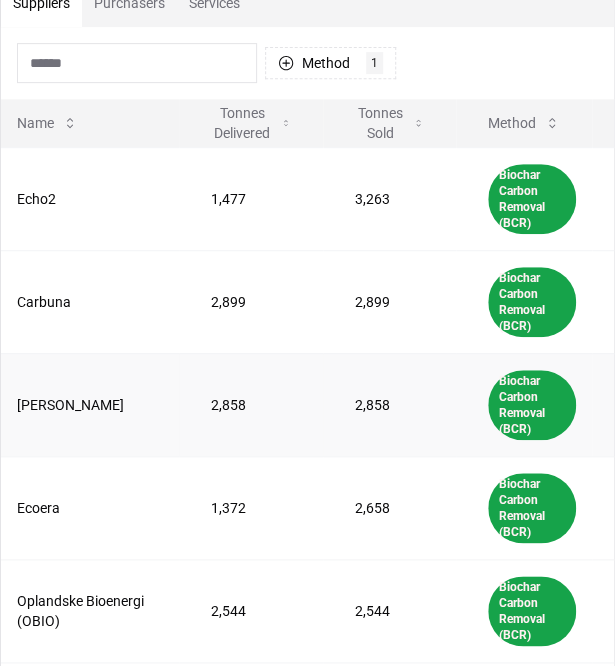 click on "2,858" at bounding box center [389, 404] 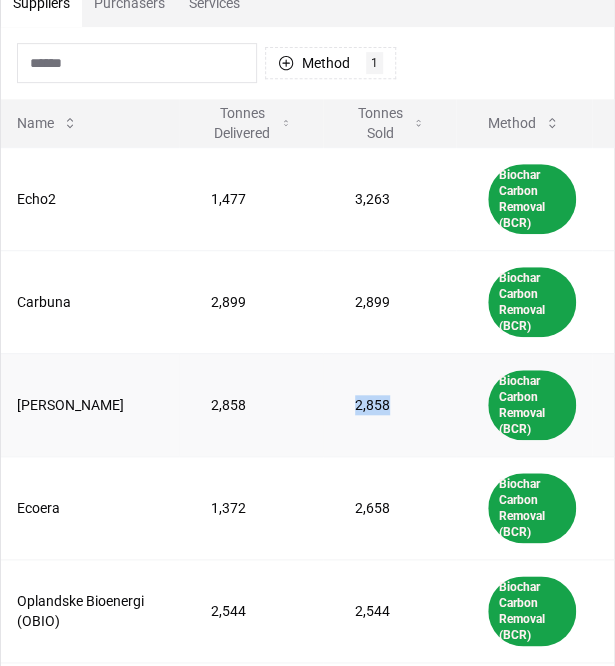 click on "2,858" at bounding box center [389, 404] 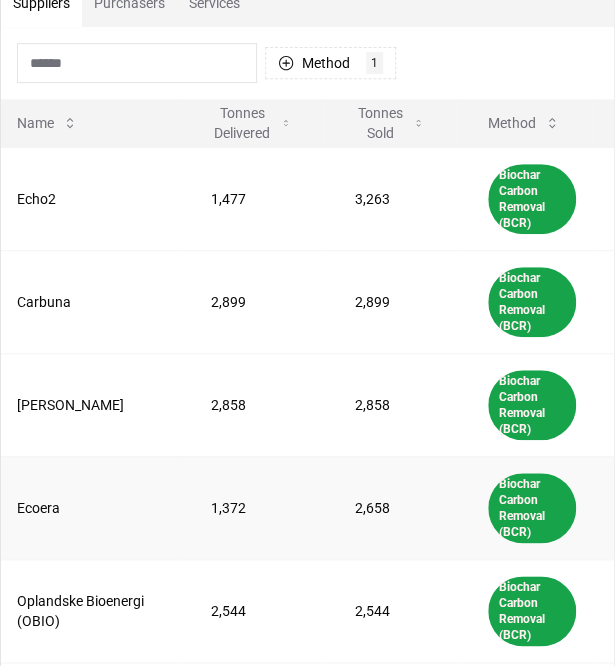 click on "2,658" at bounding box center [389, 507] 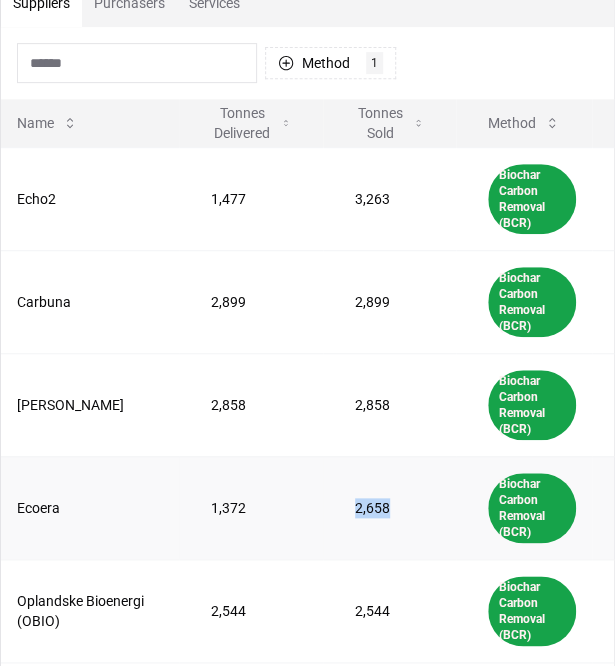 click on "2,658" at bounding box center (389, 507) 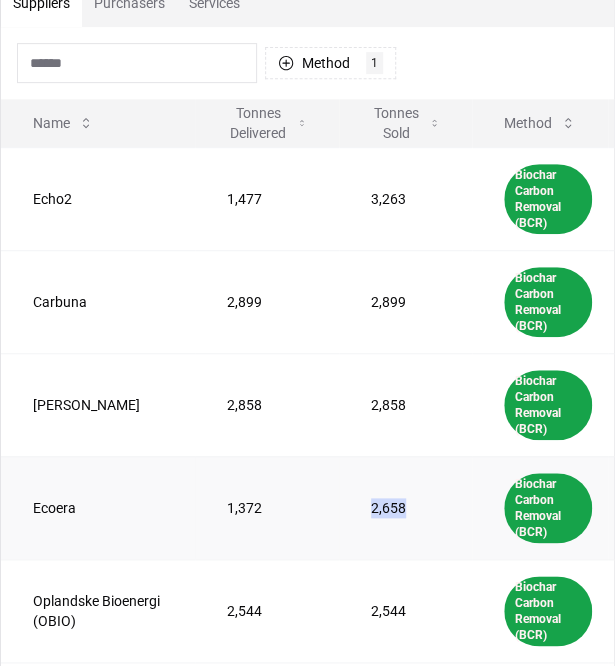 scroll, scrollTop: 0, scrollLeft: 1, axis: horizontal 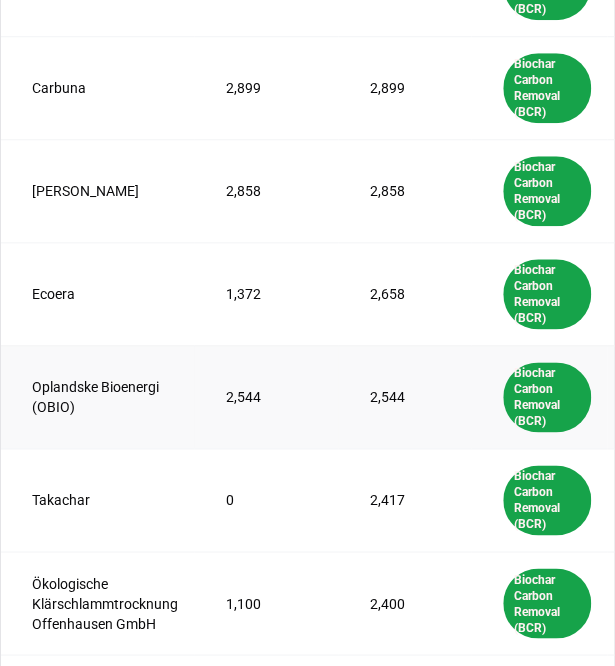 click on "2,544" at bounding box center (404, 396) 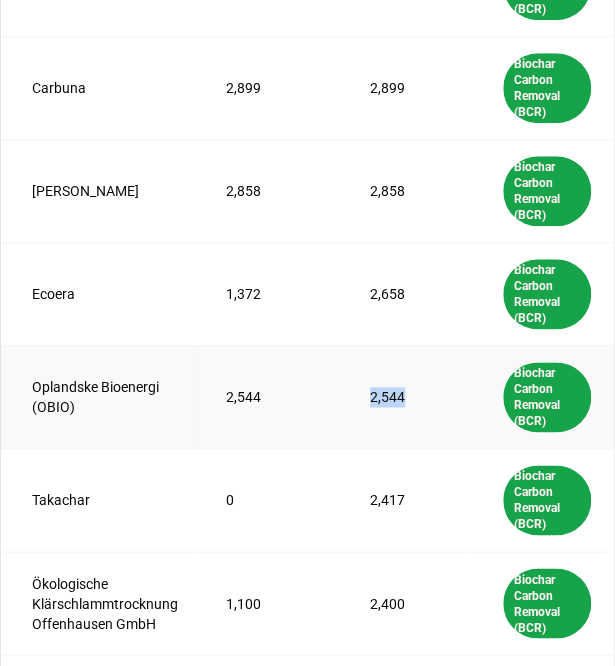 click on "2,544" at bounding box center (404, 396) 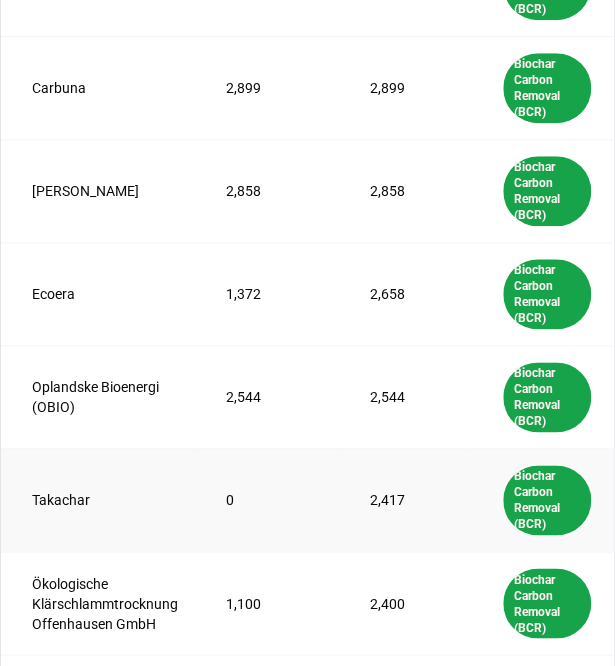 click on "2,417" at bounding box center [404, 499] 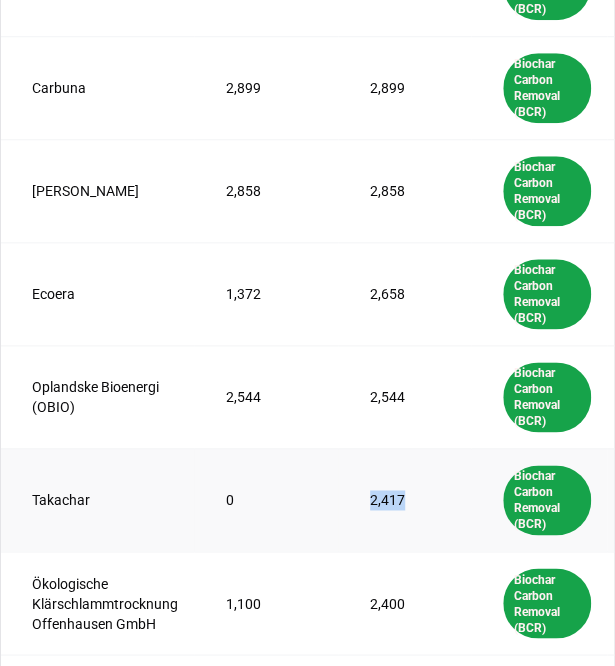 click on "2,417" at bounding box center (404, 499) 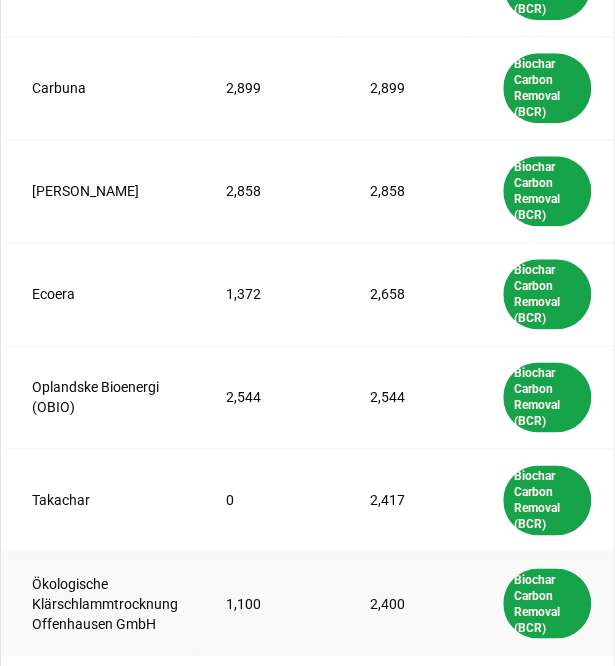 click on "2,400" at bounding box center [404, 602] 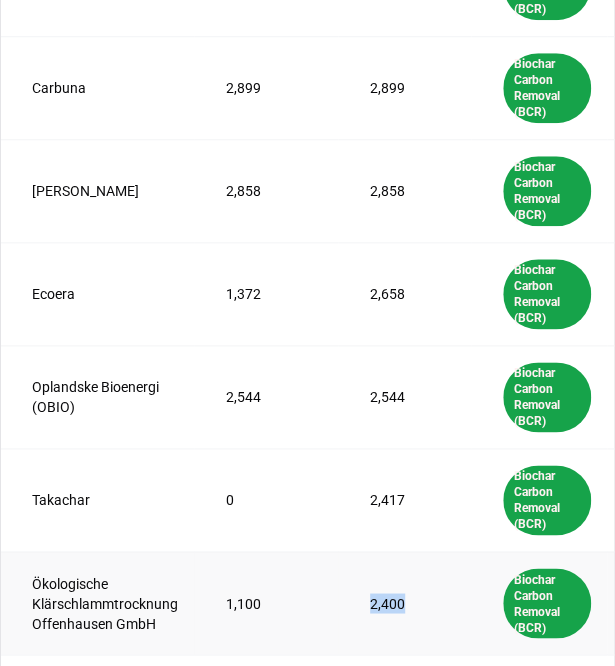 click on "2,400" at bounding box center (404, 602) 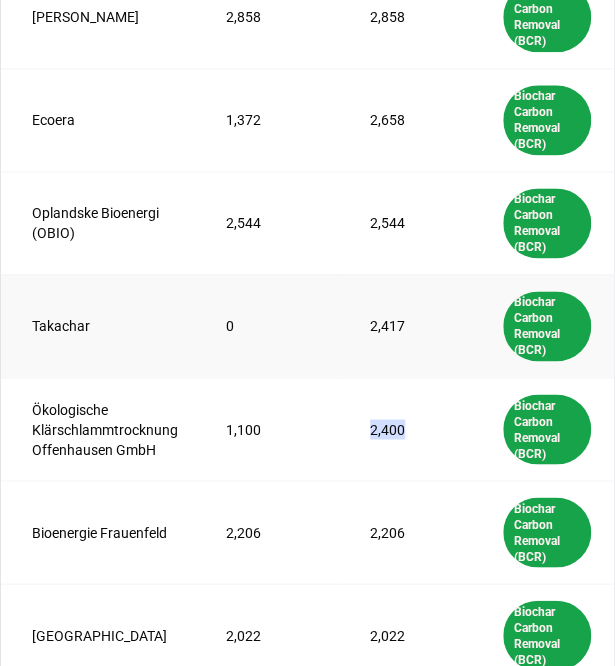 scroll, scrollTop: 624, scrollLeft: 0, axis: vertical 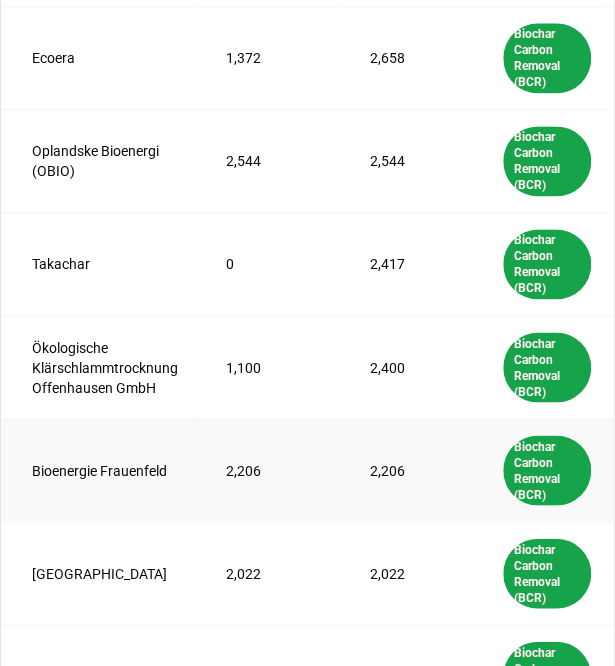 click on "2,206" at bounding box center (404, 469) 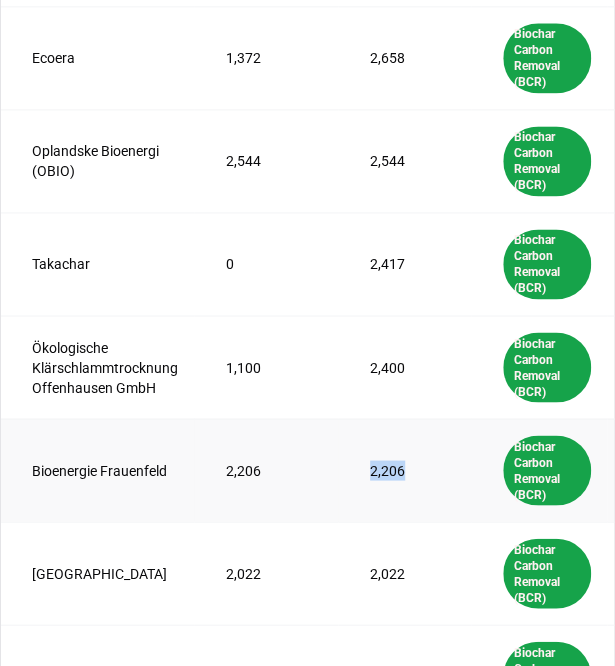 click on "2,206" at bounding box center [404, 469] 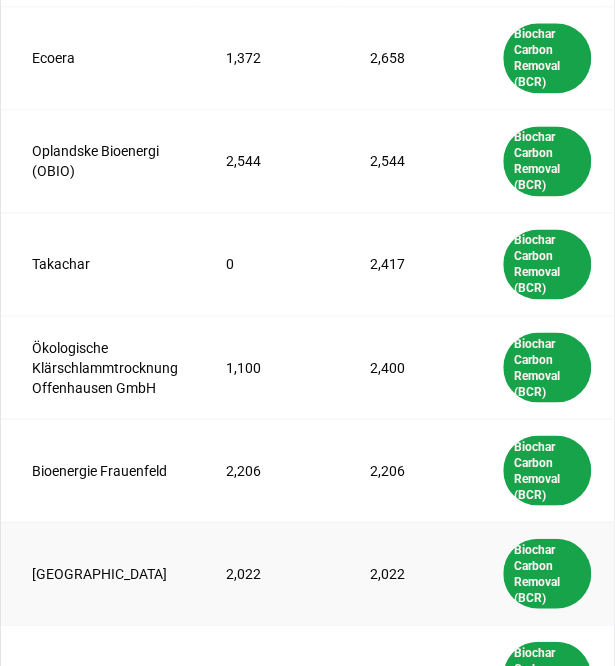 click on "2,022" at bounding box center (404, 572) 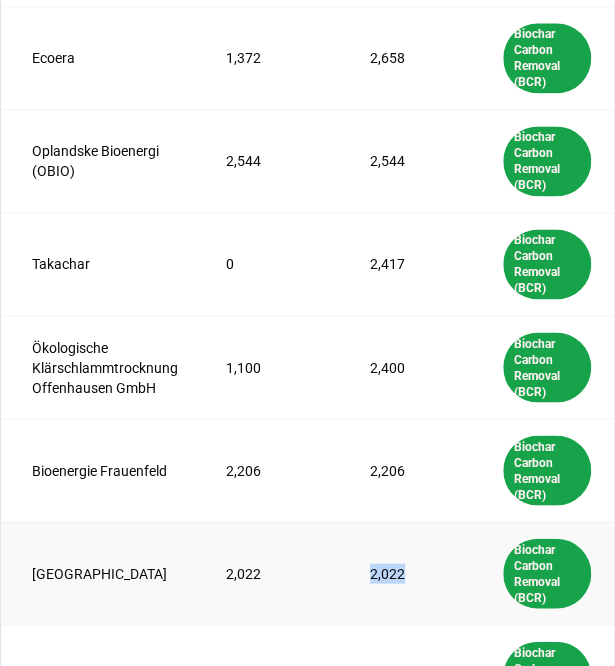 click on "2,022" at bounding box center [404, 572] 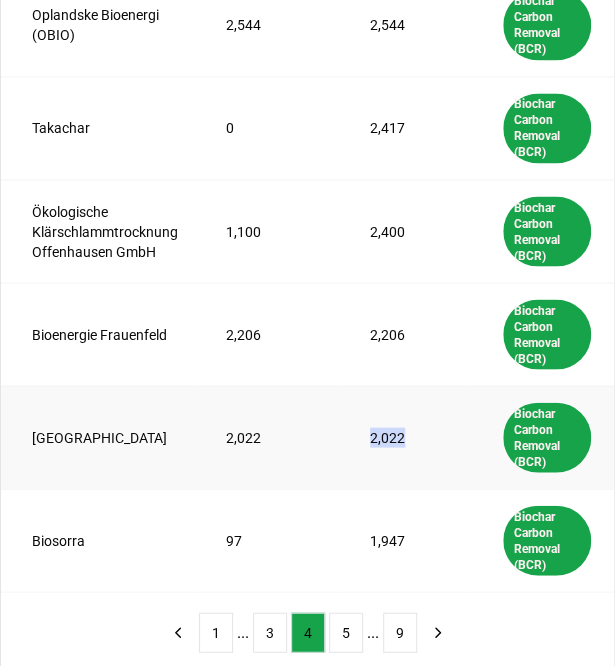 scroll, scrollTop: 762, scrollLeft: 0, axis: vertical 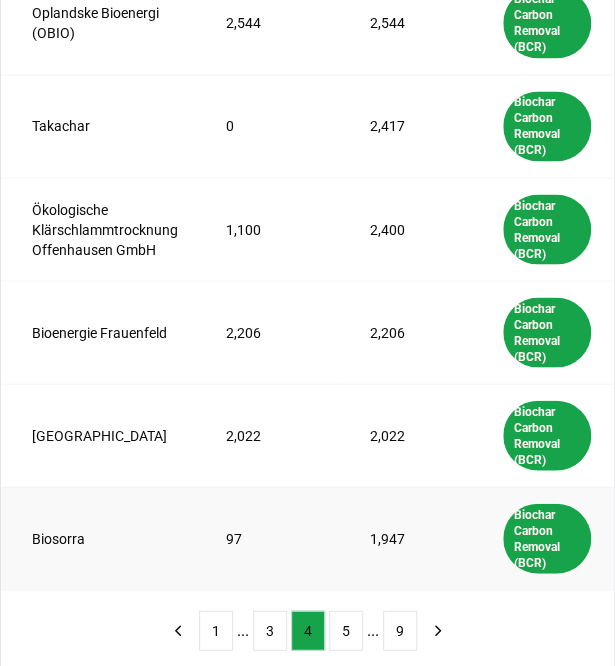 click on "1,947" at bounding box center [404, 537] 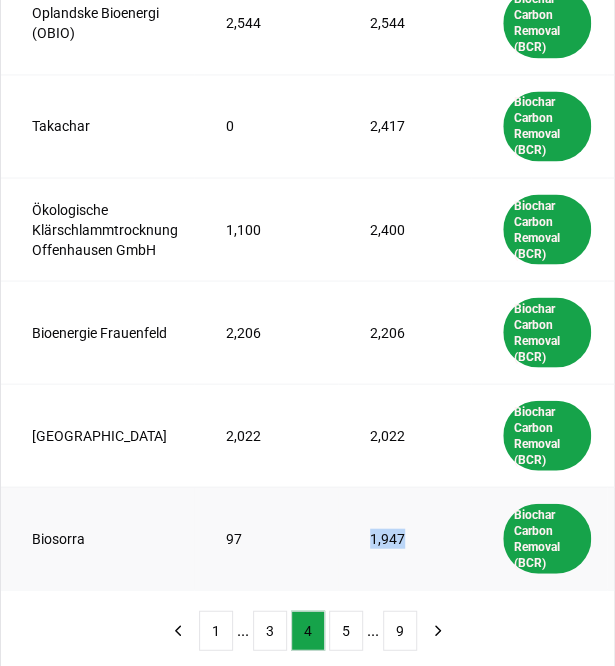 click on "1,947" at bounding box center [404, 537] 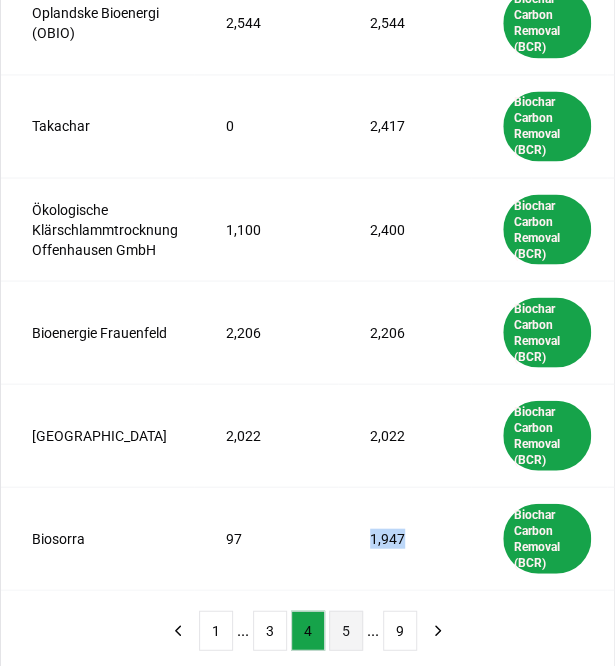 click on "5" at bounding box center [346, 630] 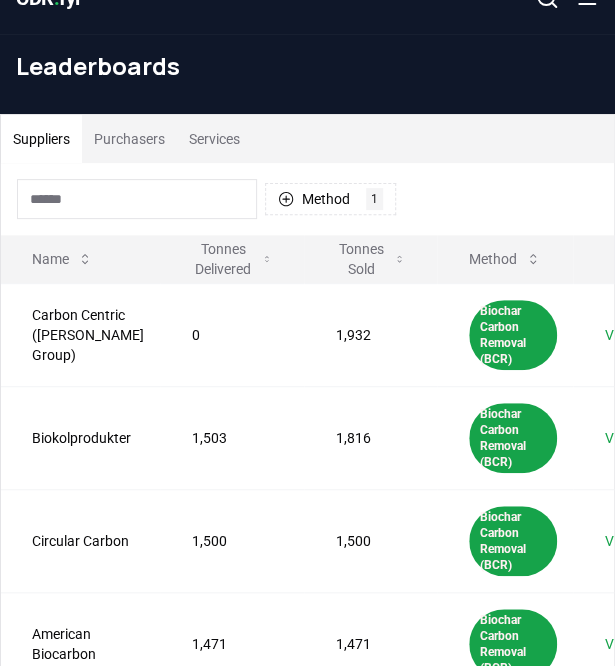 scroll, scrollTop: 0, scrollLeft: 0, axis: both 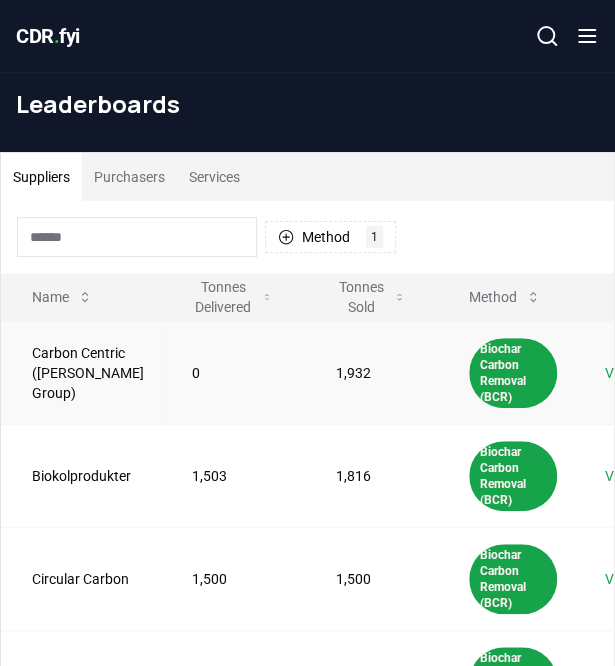 click on "1,932" at bounding box center [370, 372] 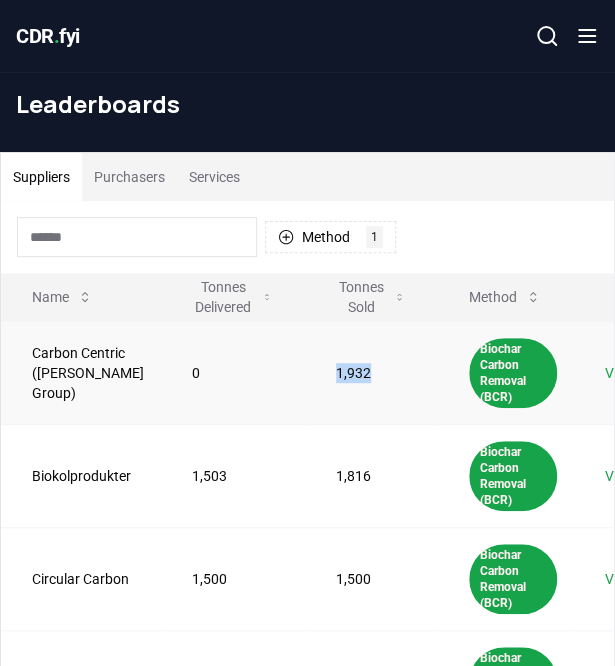 click on "1,932" at bounding box center [370, 372] 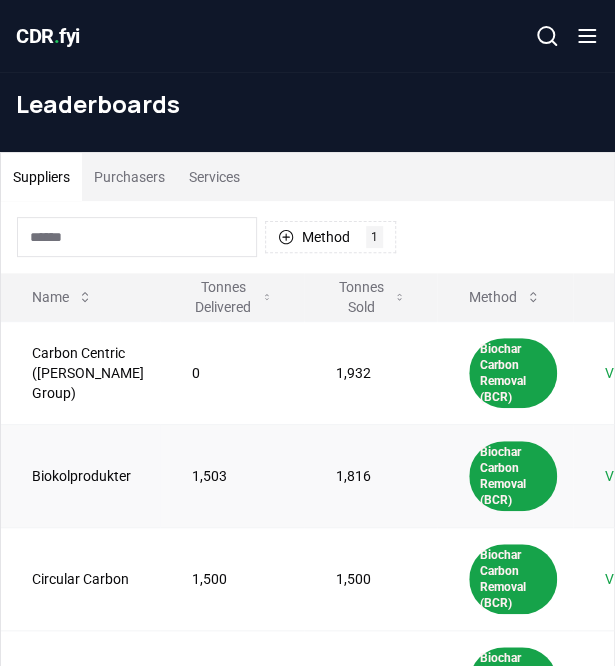 click on "1,816" at bounding box center (370, 475) 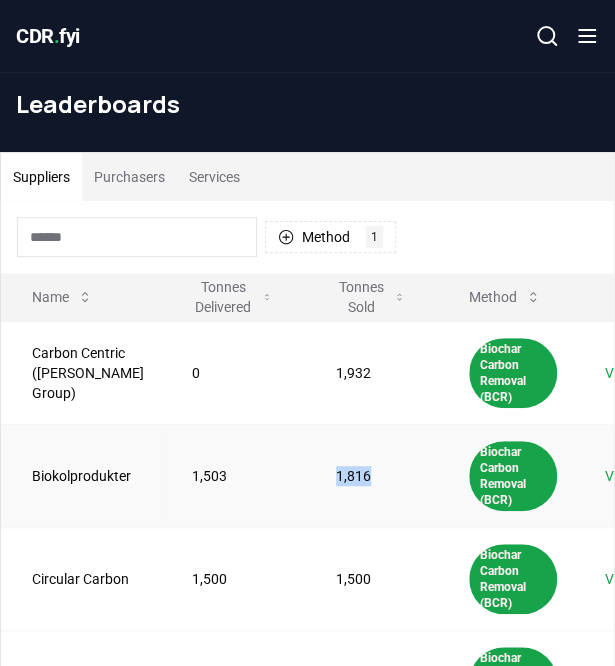 click on "1,816" at bounding box center (370, 475) 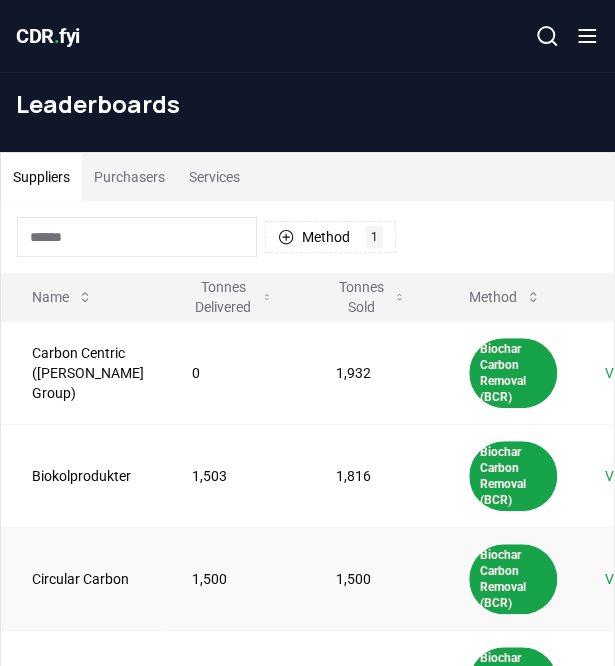 click on "1,500" at bounding box center [370, 578] 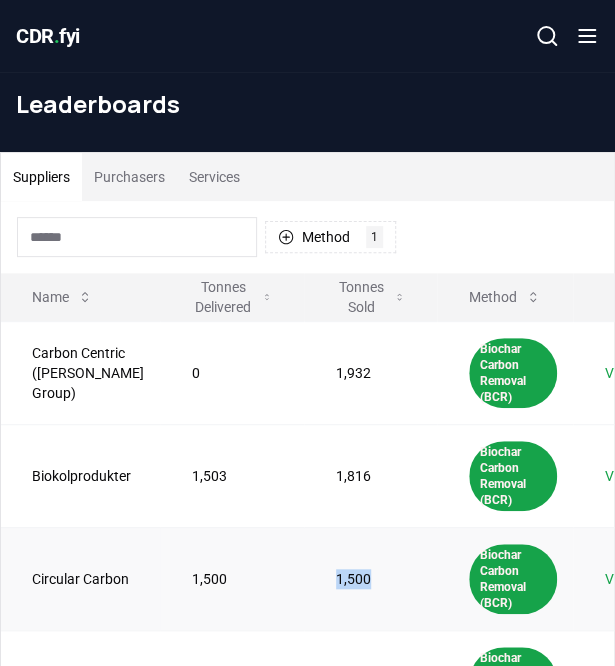 click on "1,500" at bounding box center (370, 578) 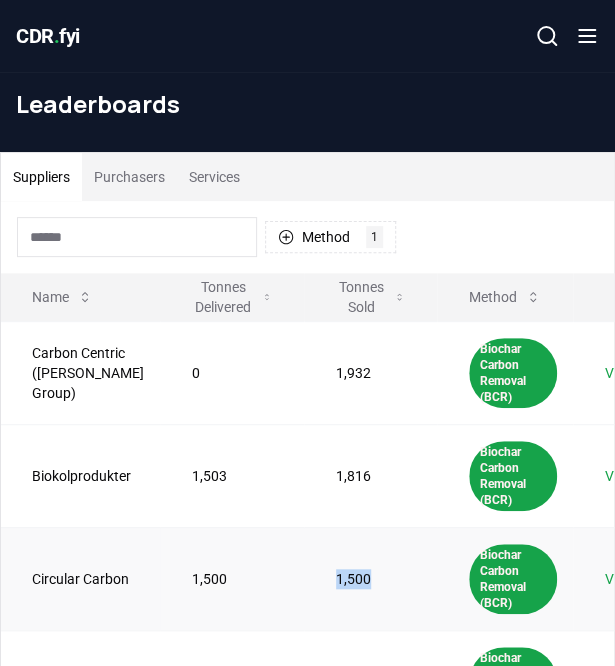 click on "1,500" at bounding box center (370, 578) 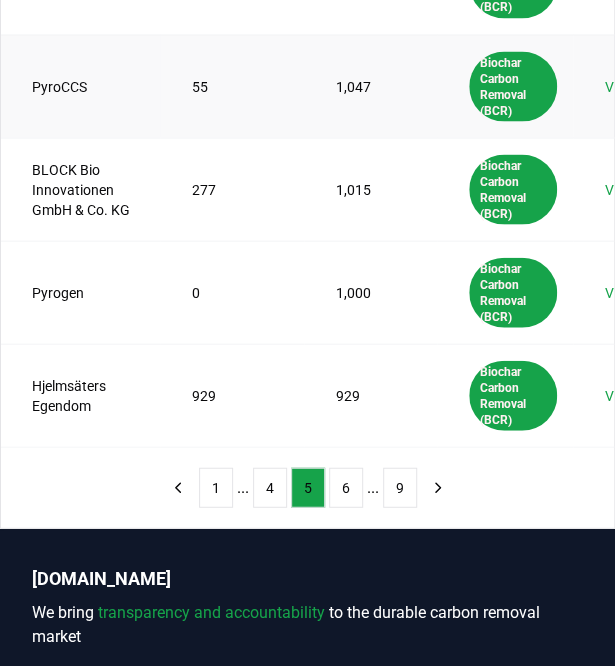 scroll, scrollTop: 909, scrollLeft: 0, axis: vertical 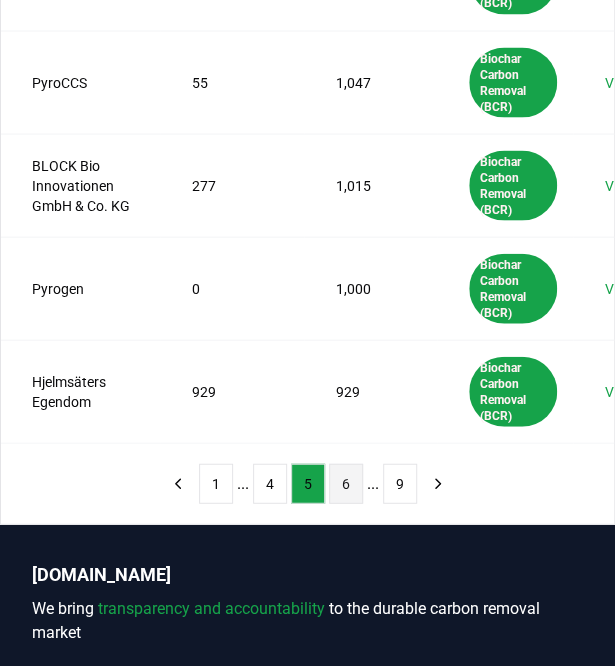 click on "6" at bounding box center [346, 483] 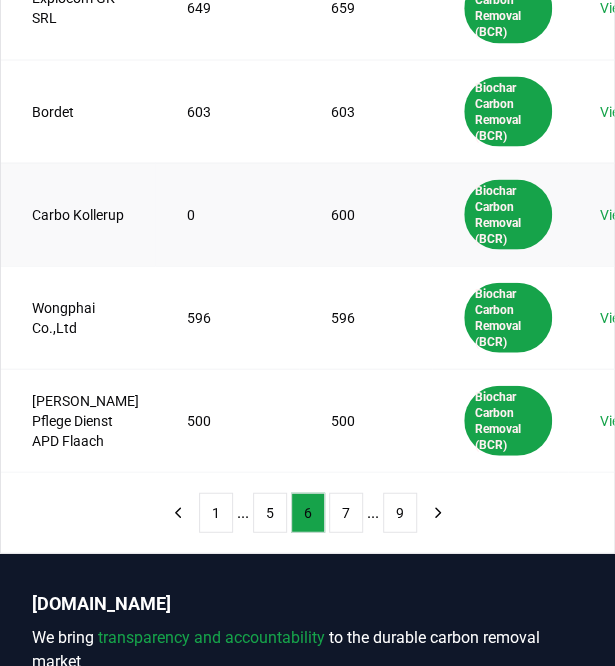 scroll, scrollTop: 913, scrollLeft: 0, axis: vertical 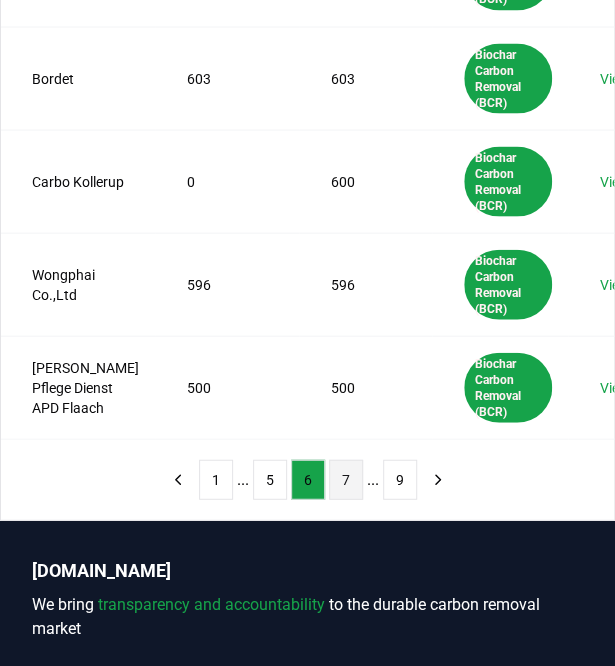 click on "7" at bounding box center (346, 479) 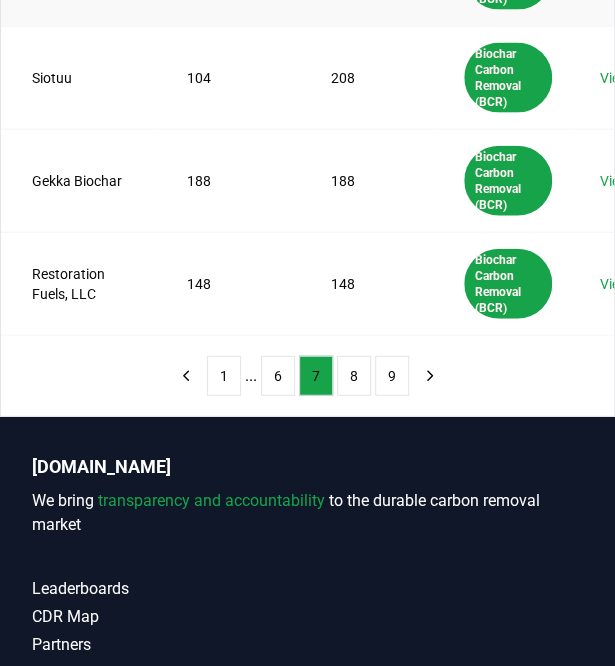scroll, scrollTop: 1024, scrollLeft: 0, axis: vertical 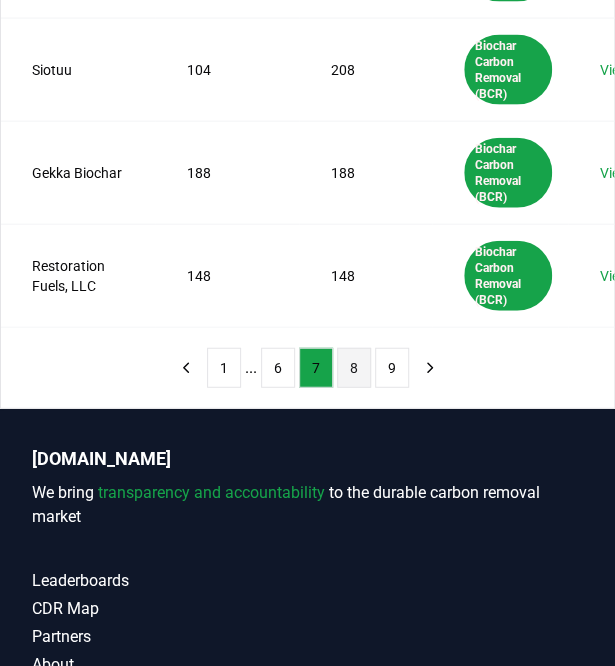 click on "8" at bounding box center [354, 368] 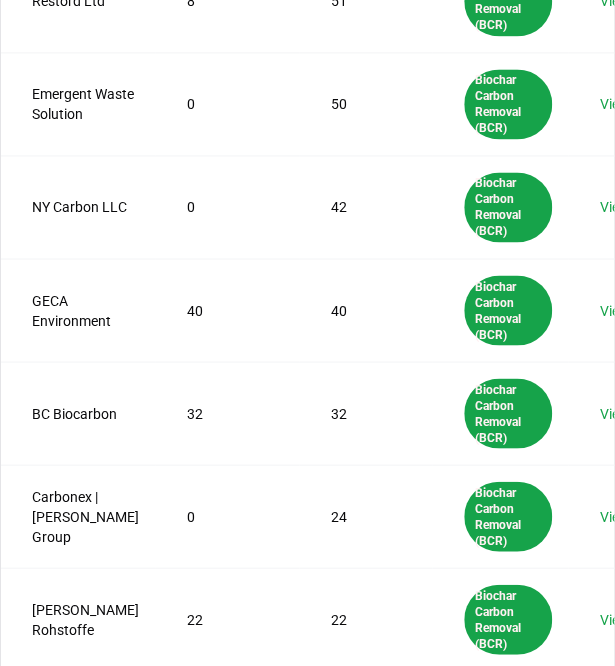 scroll, scrollTop: 679, scrollLeft: 0, axis: vertical 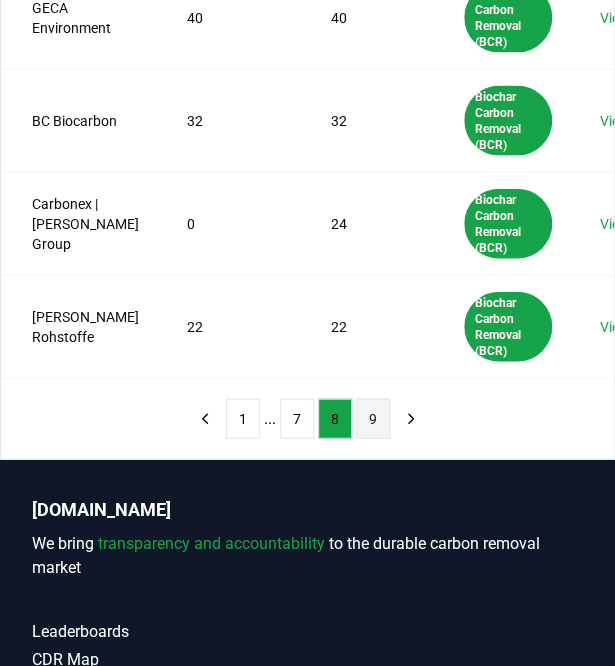 click on "9" at bounding box center [373, 419] 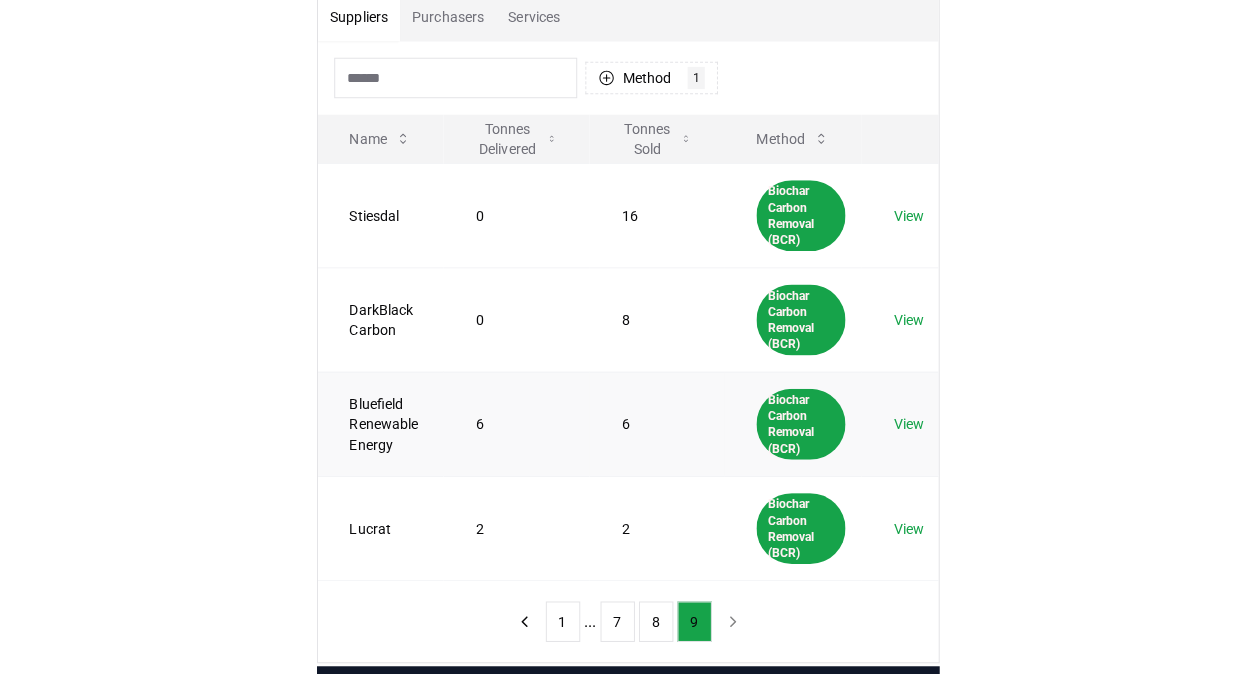 scroll, scrollTop: 0, scrollLeft: 0, axis: both 